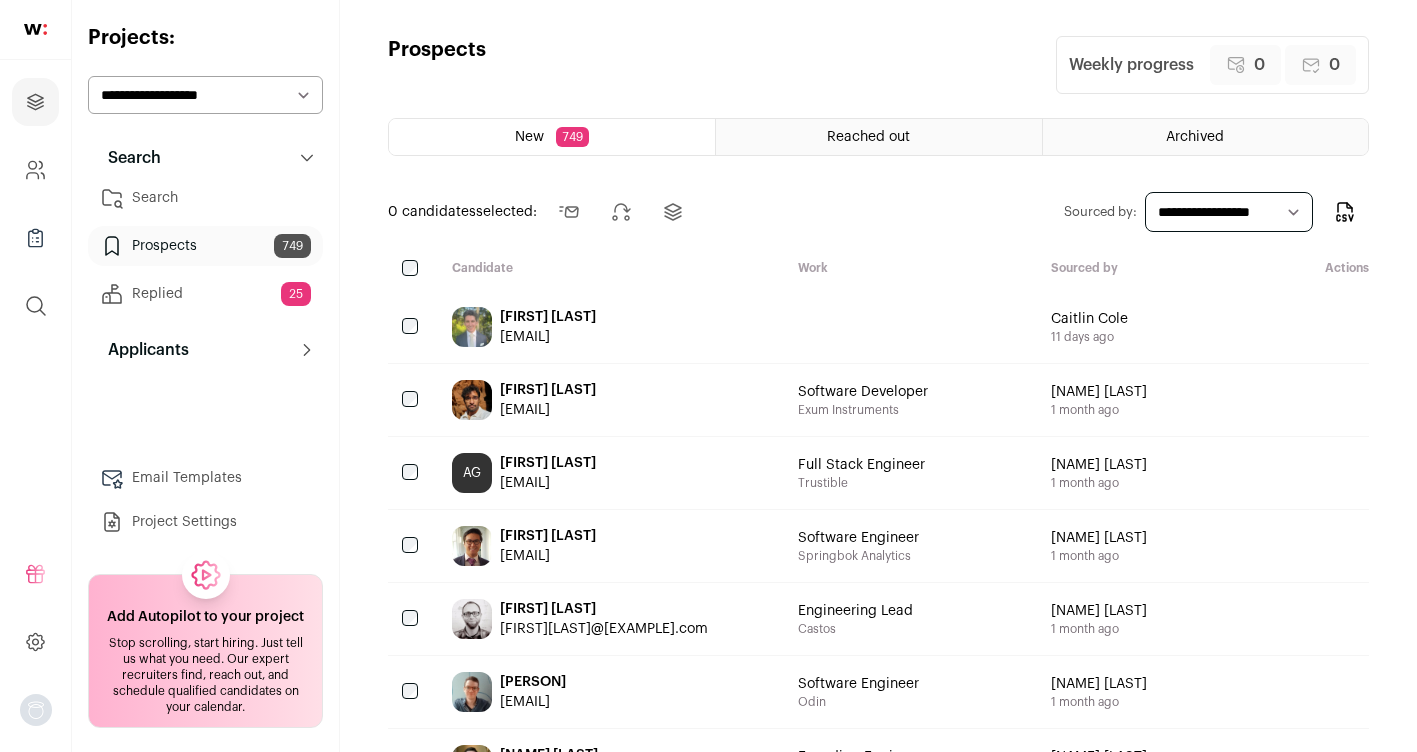 scroll, scrollTop: 0, scrollLeft: 0, axis: both 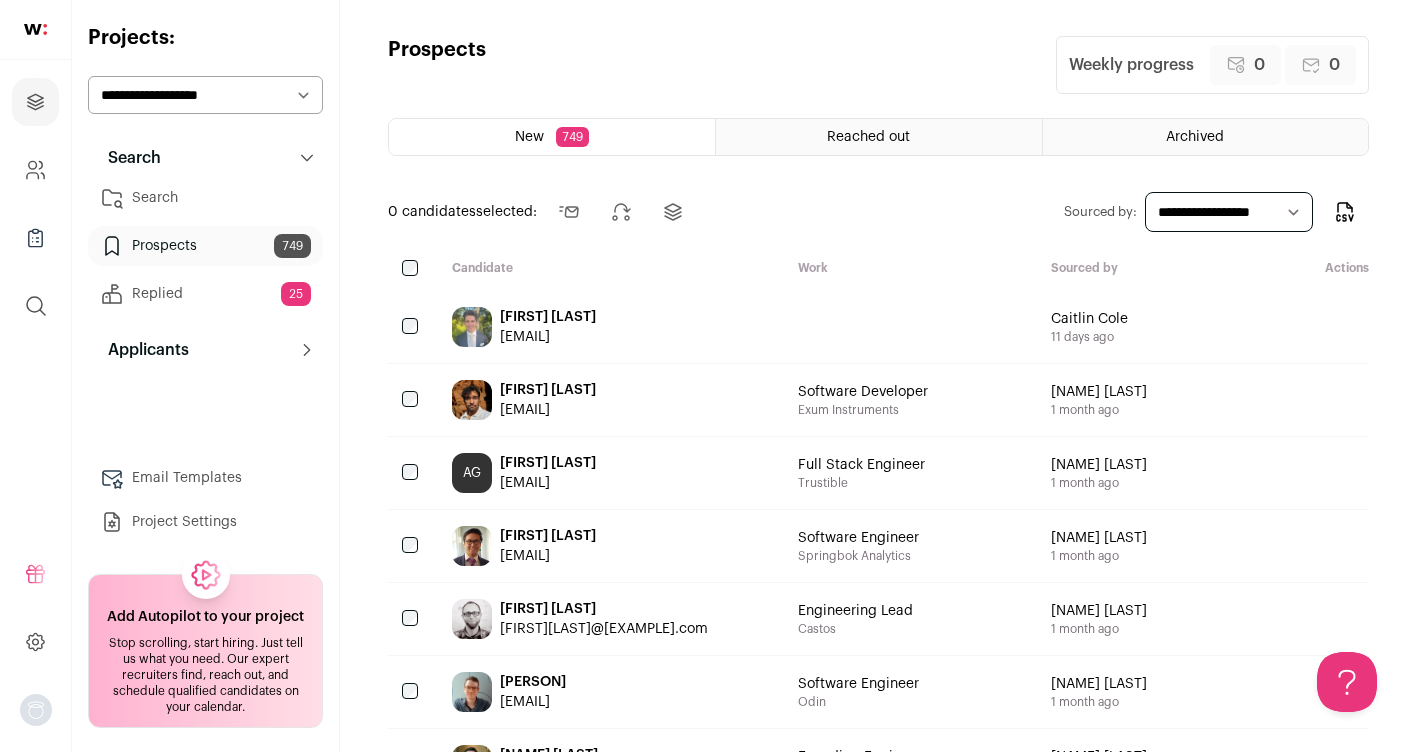 click on "Prospects
749" at bounding box center (205, 246) 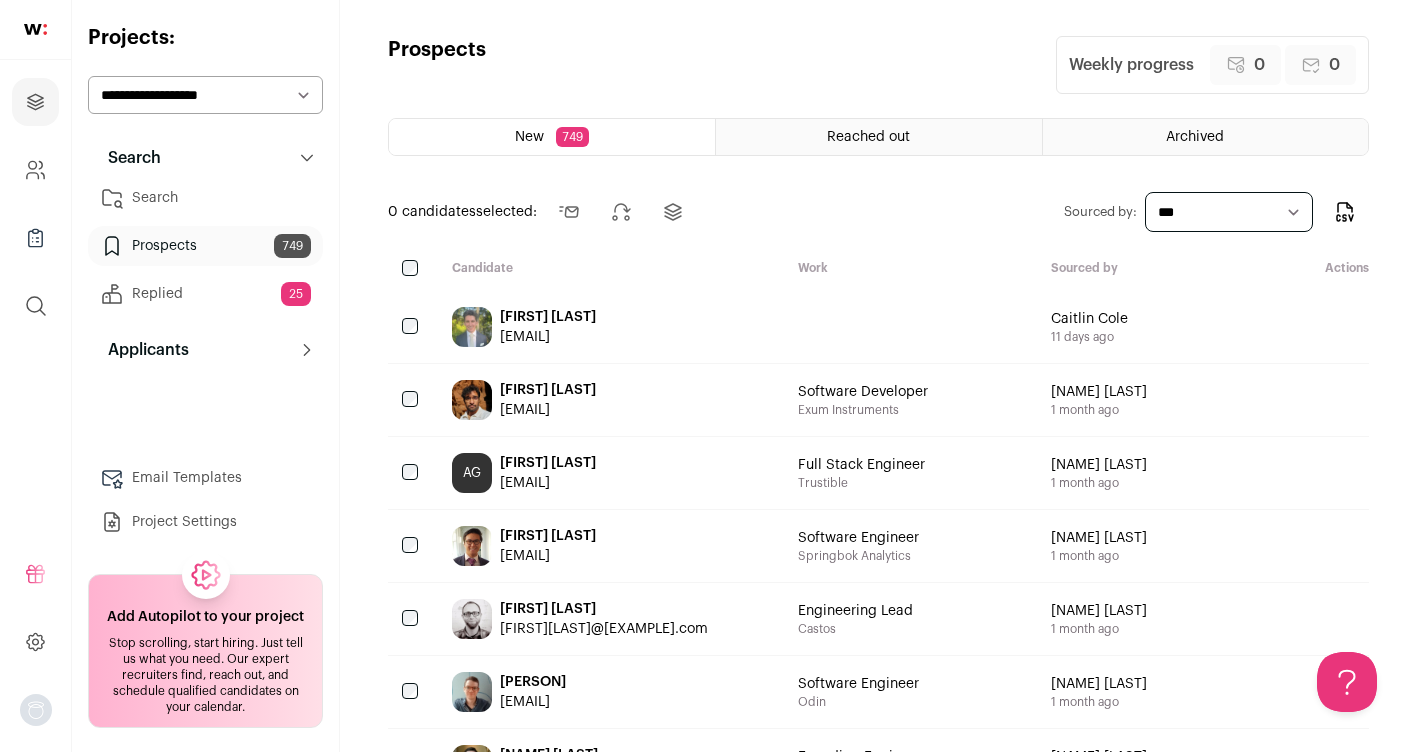 scroll, scrollTop: 0, scrollLeft: 0, axis: both 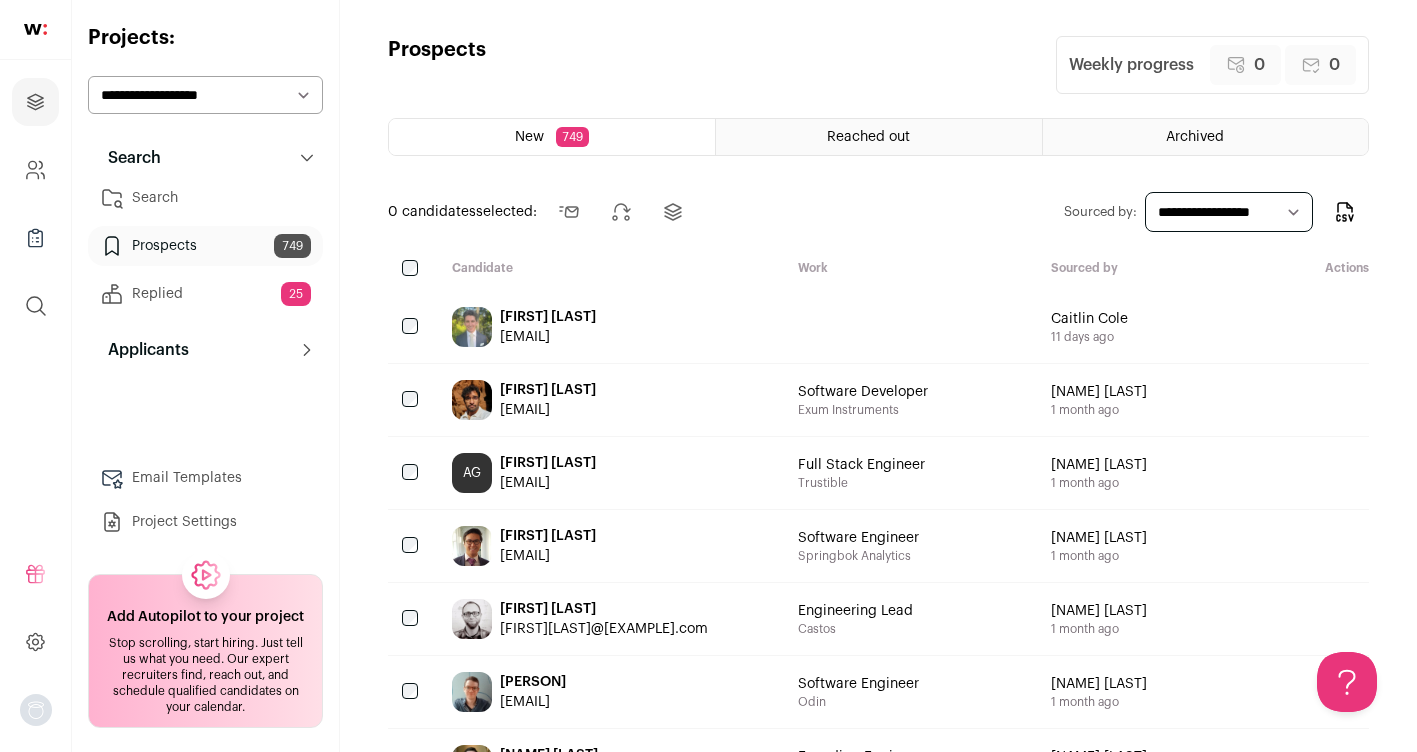 click on "New
749" at bounding box center (552, 137) 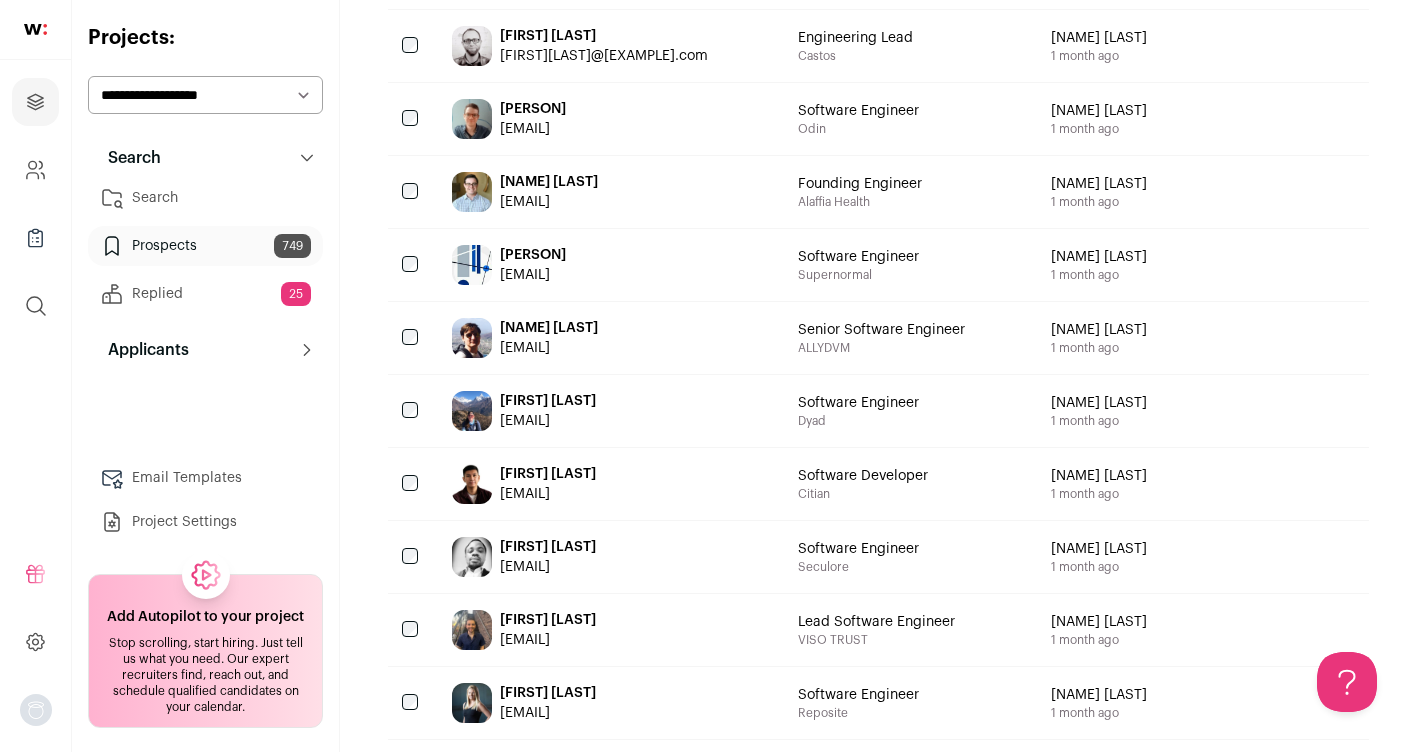 scroll, scrollTop: 0, scrollLeft: 0, axis: both 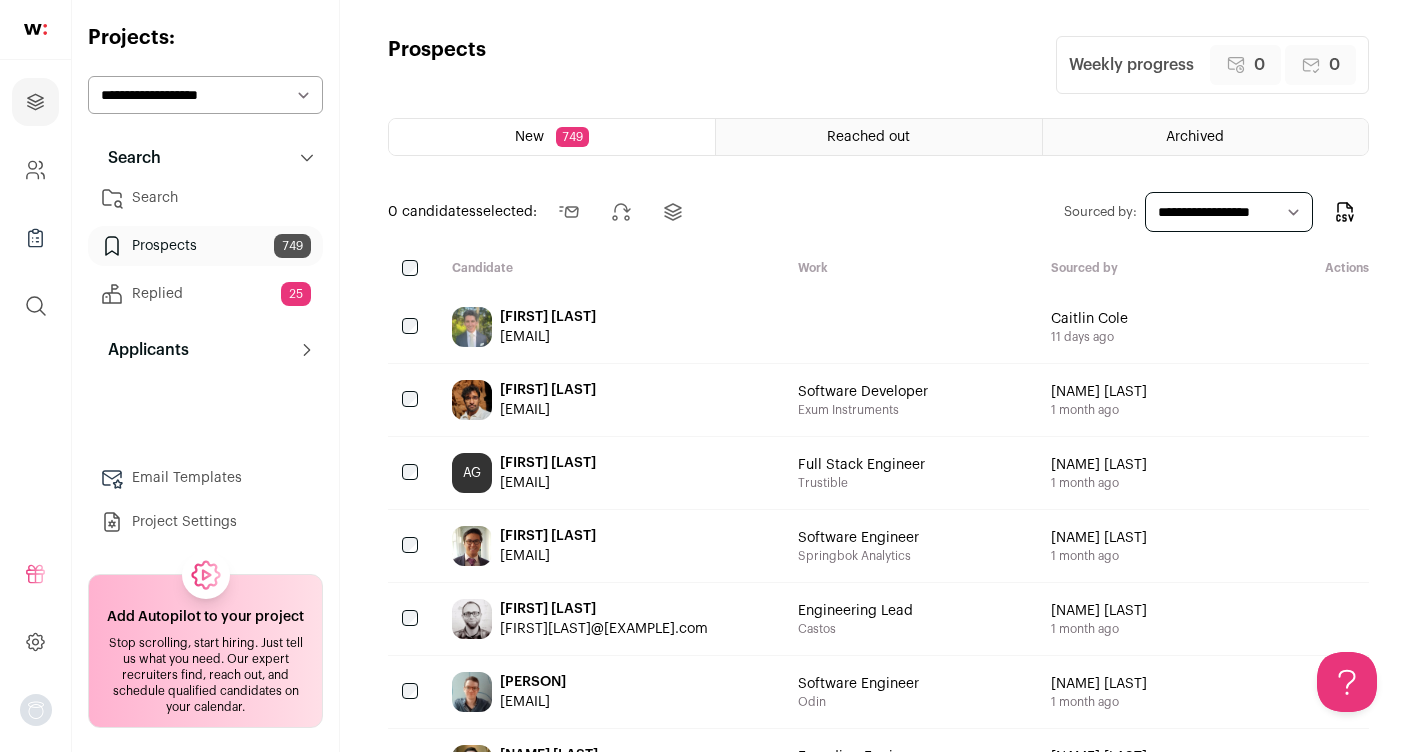 click on "**********" at bounding box center (1229, 212) 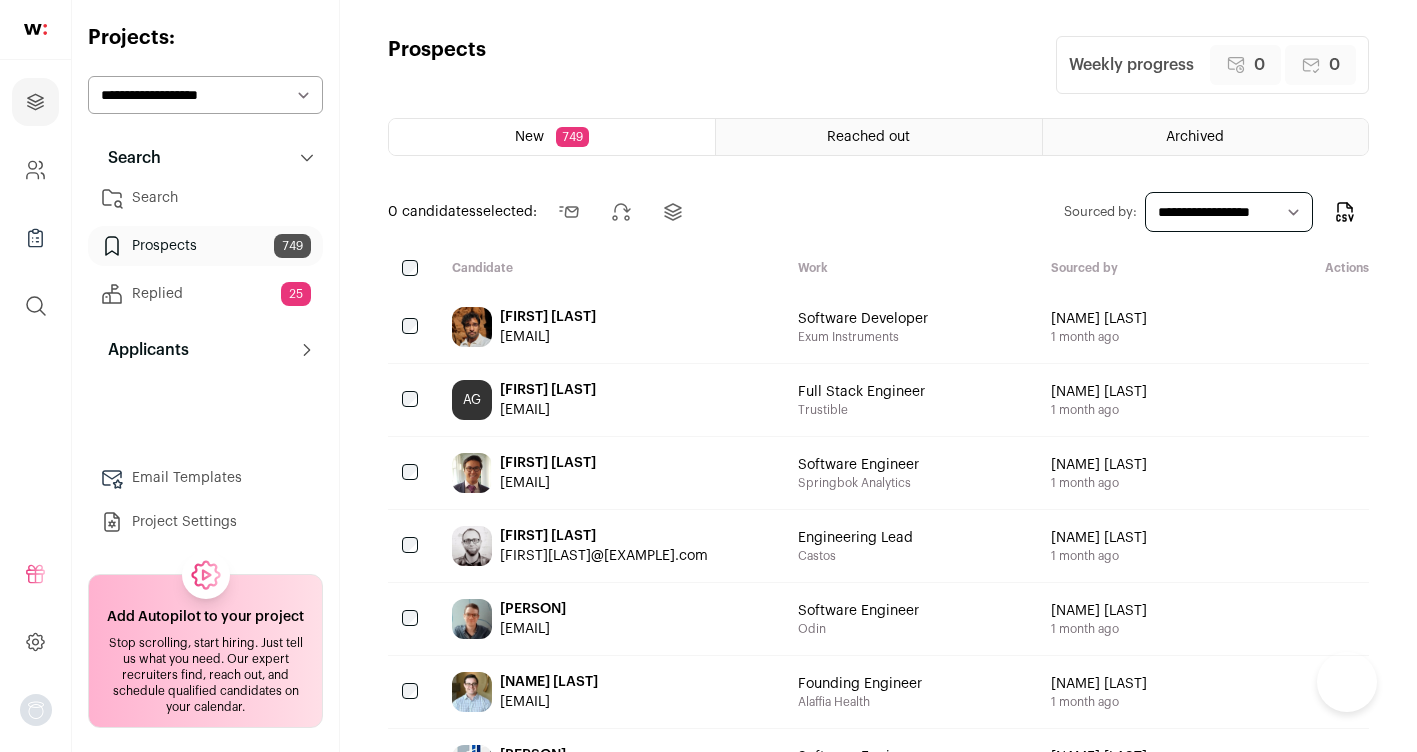 click on "**********" at bounding box center [1229, 212] 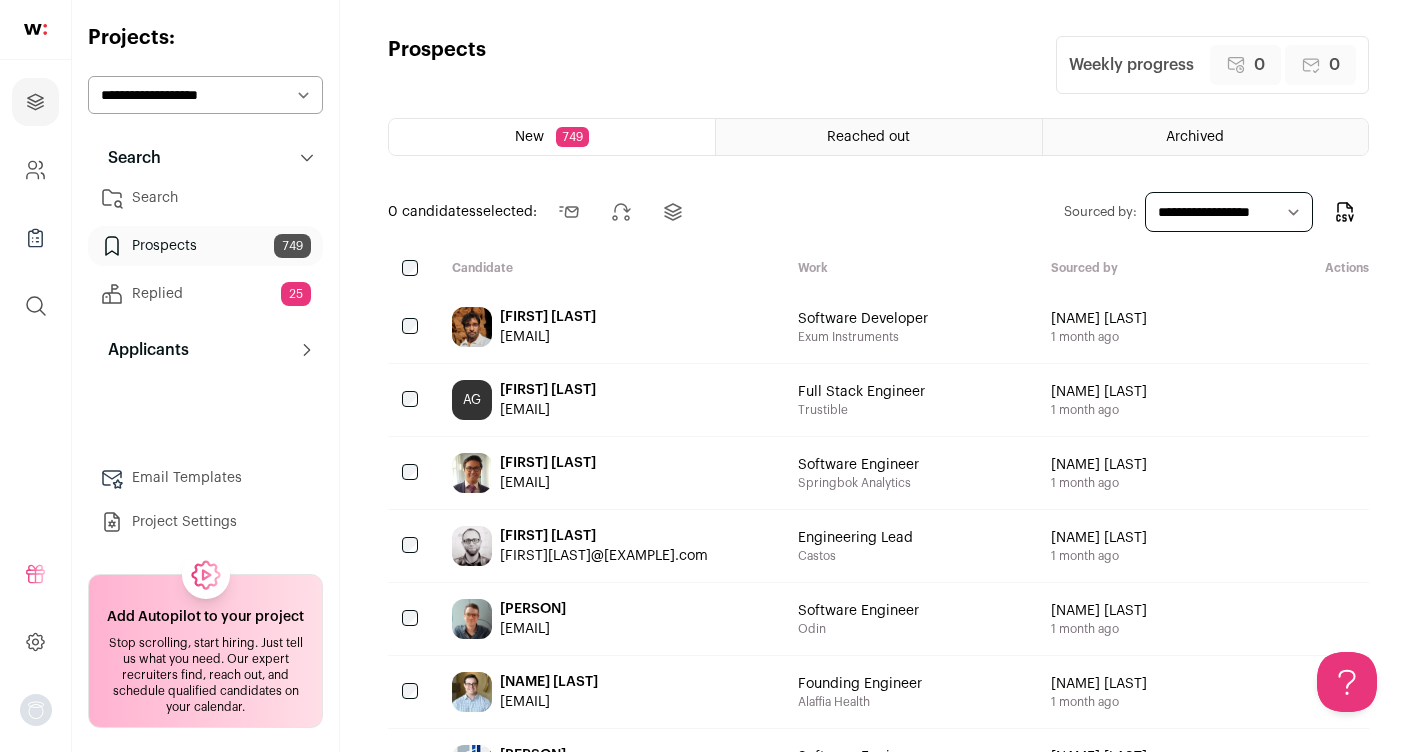 scroll, scrollTop: 0, scrollLeft: 0, axis: both 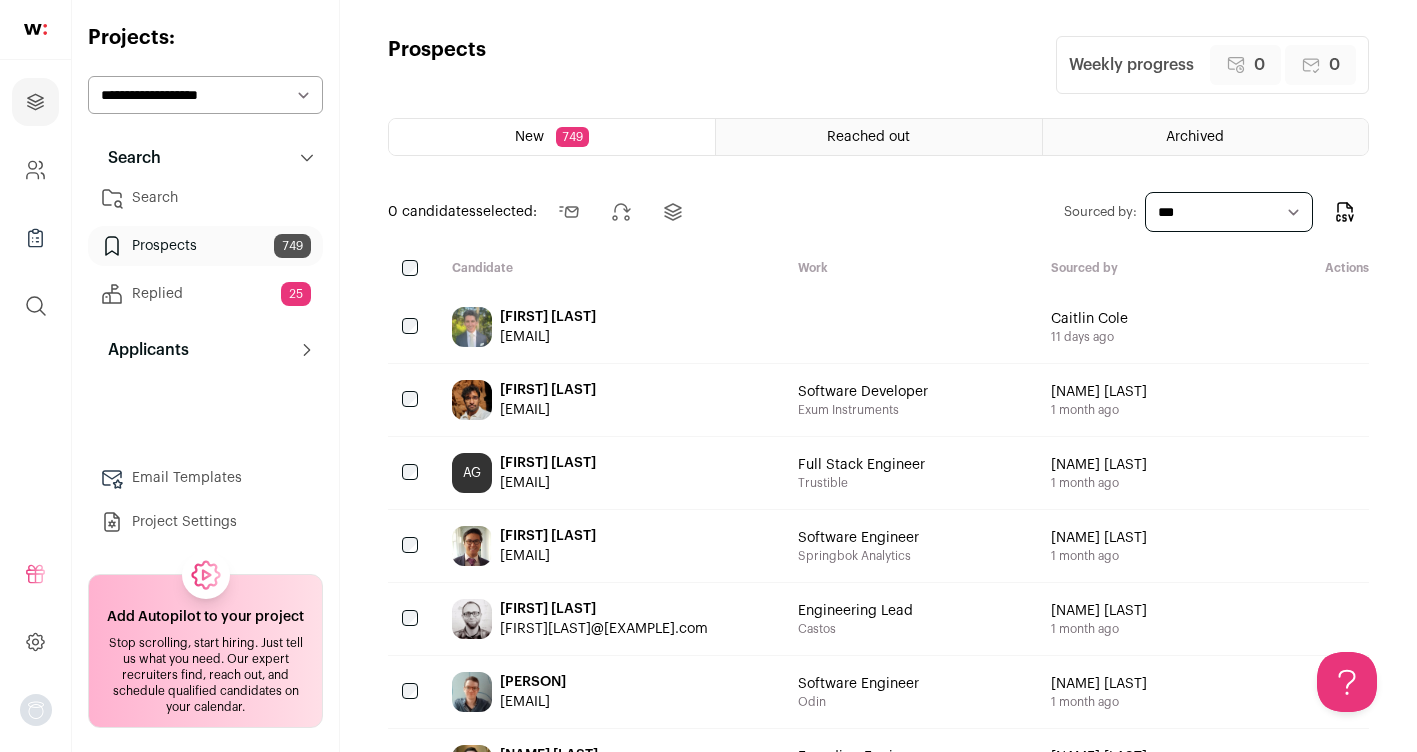 click on "[FIRST] [LAST]
[FIRST].[LAST]@[EXAMPLE].com" at bounding box center [609, 327] 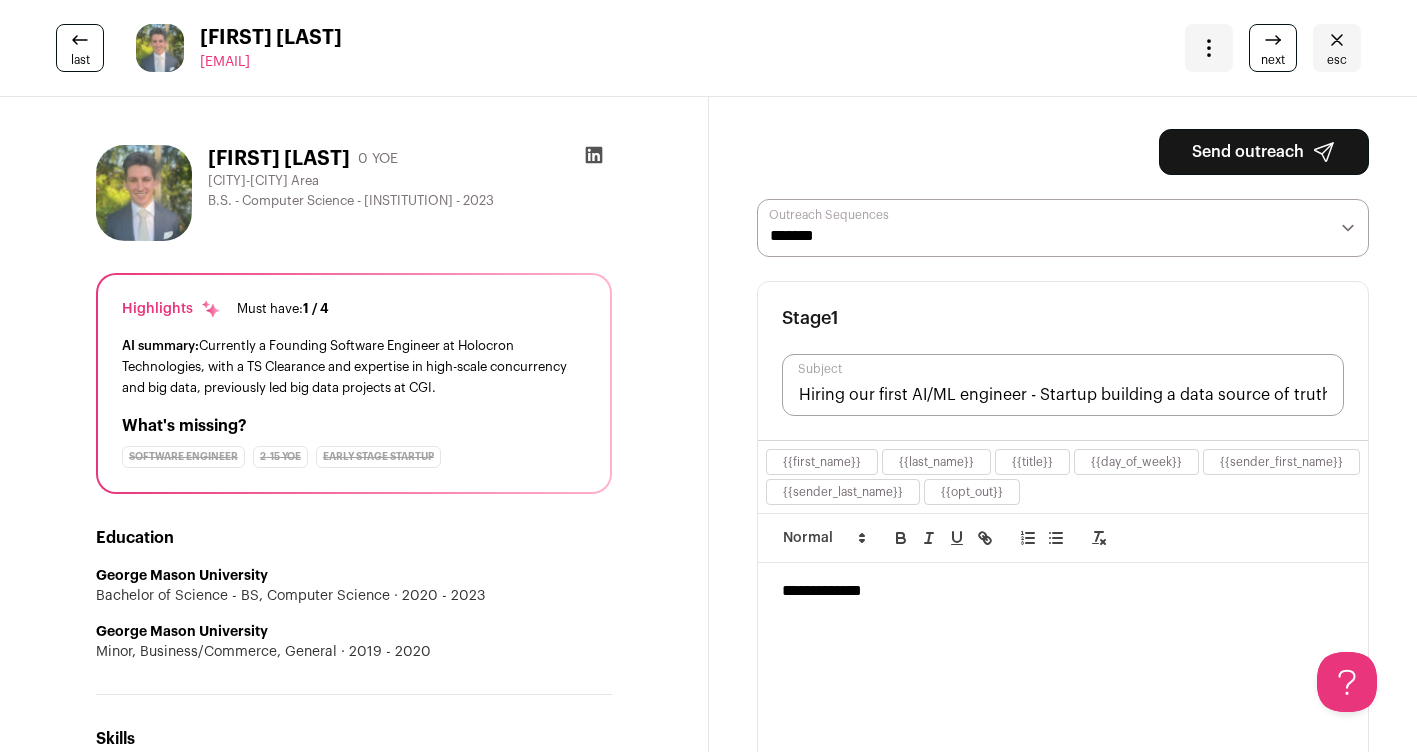 click on "**********" at bounding box center [1063, 228] 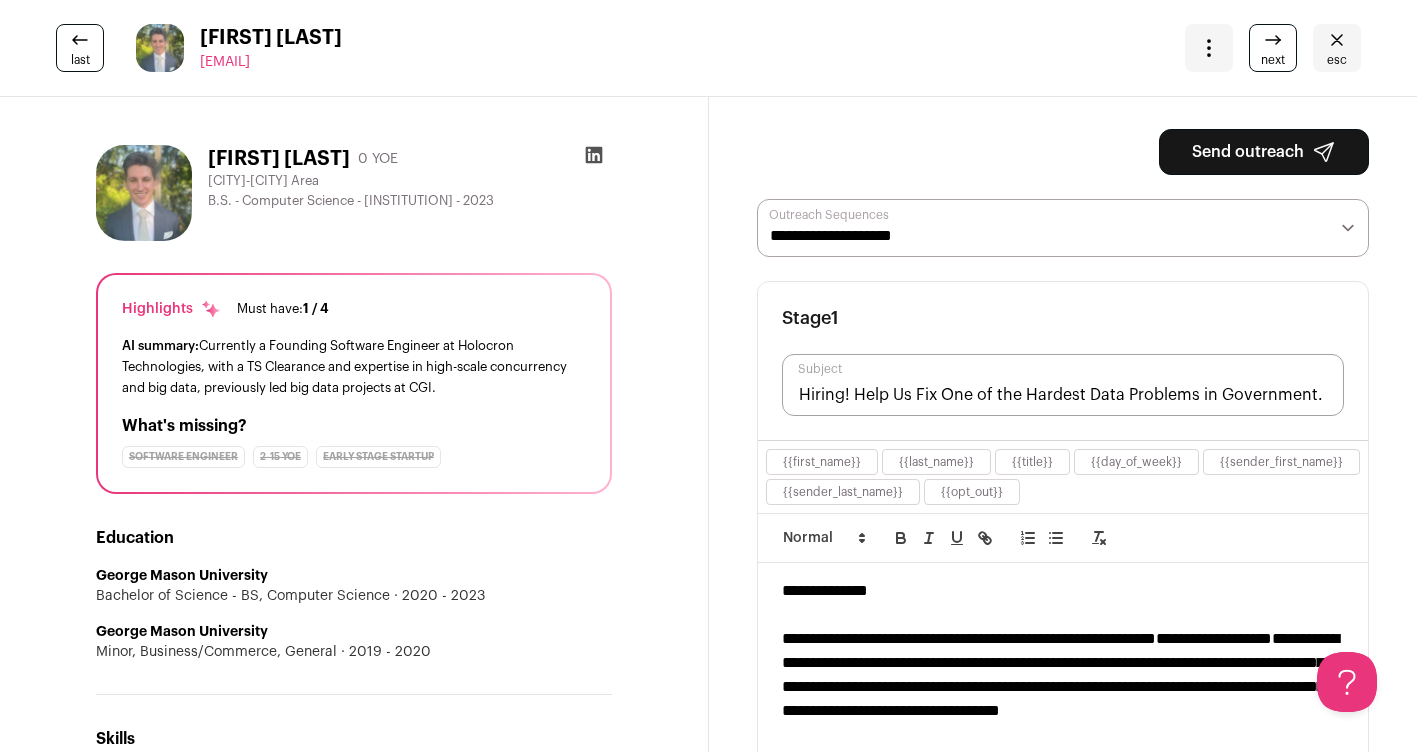 click on "Send outreach" at bounding box center [1264, 152] 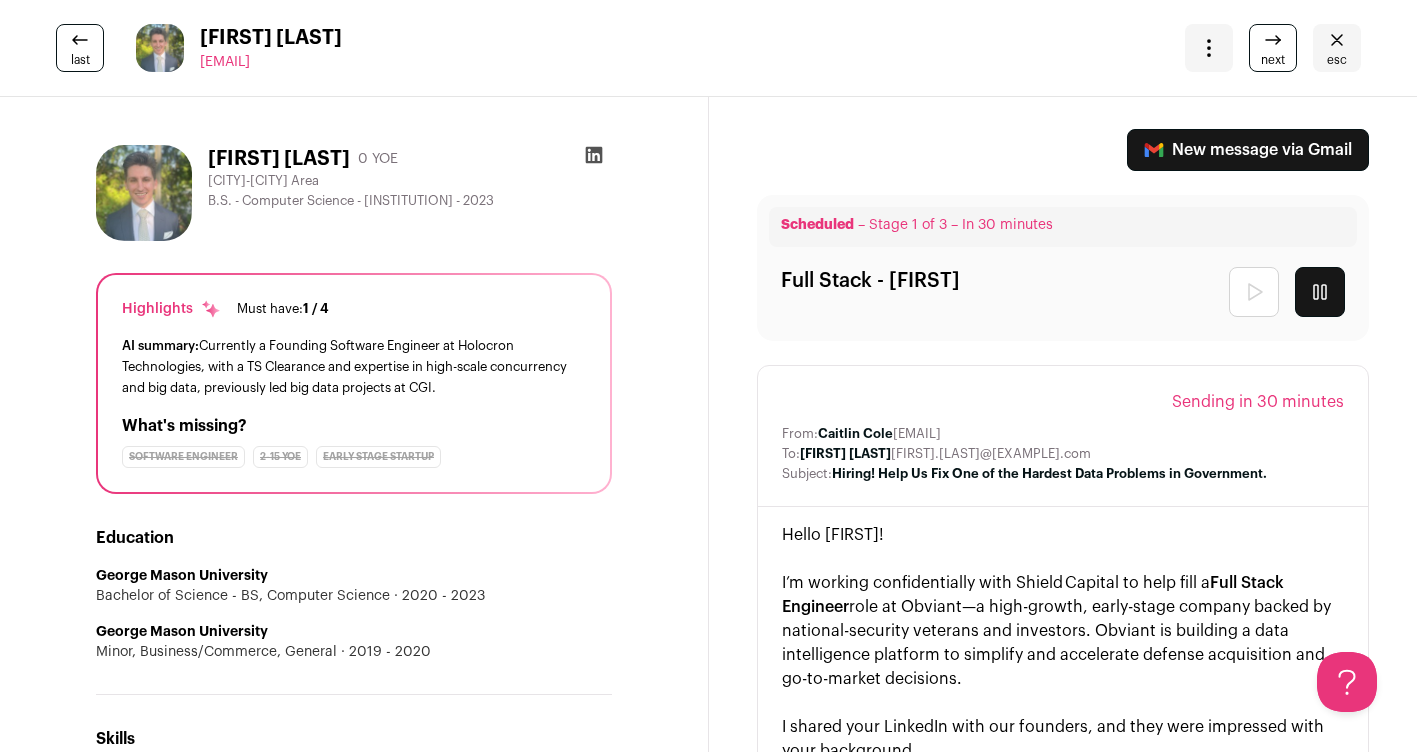 click at bounding box center [1273, 40] 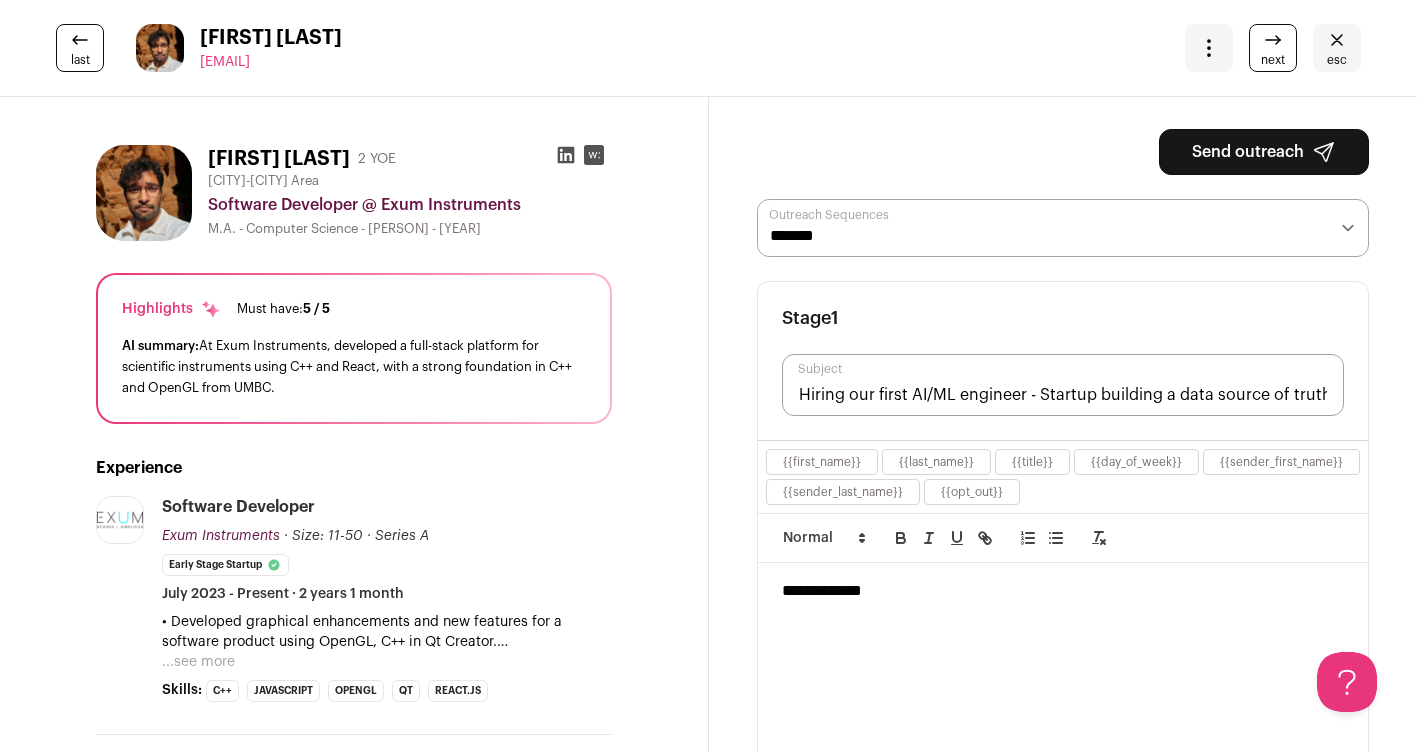 scroll, scrollTop: 0, scrollLeft: 0, axis: both 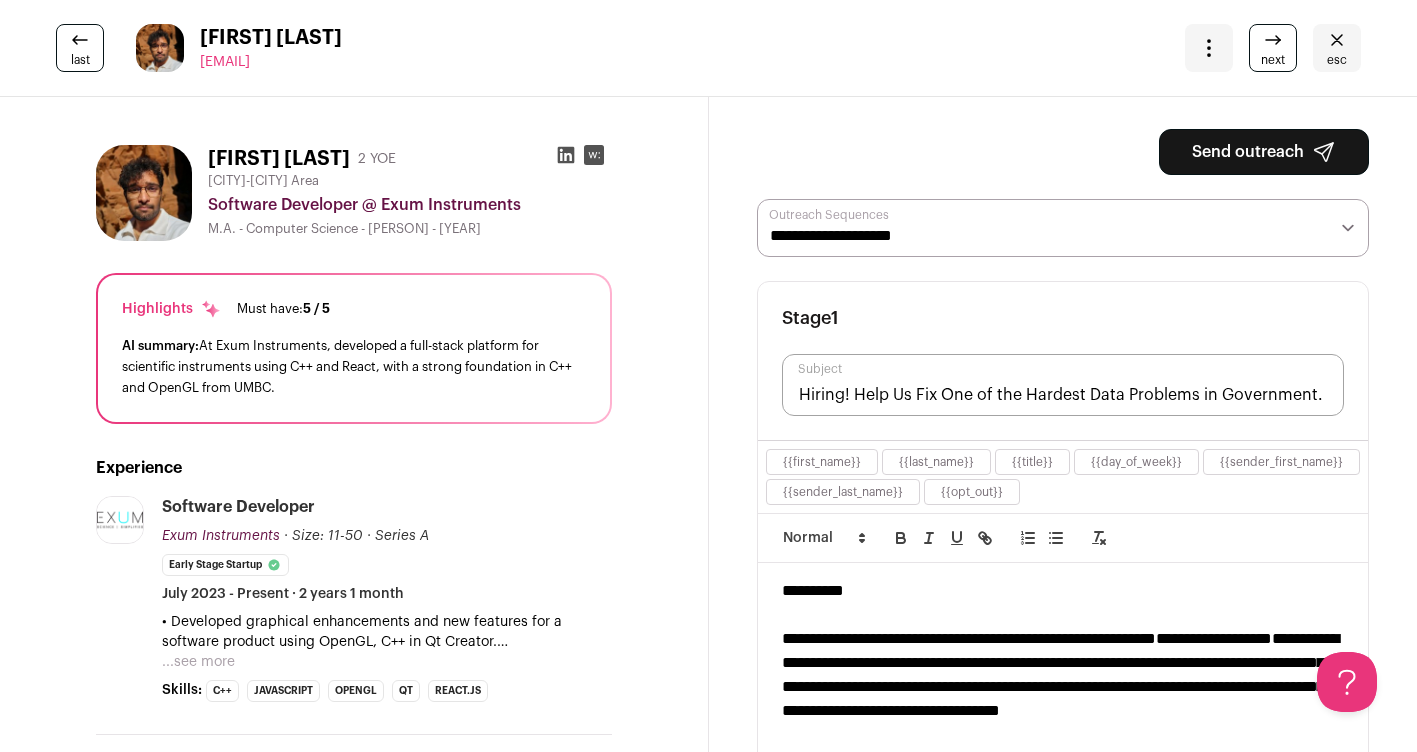 click on "Send outreach" at bounding box center (1264, 152) 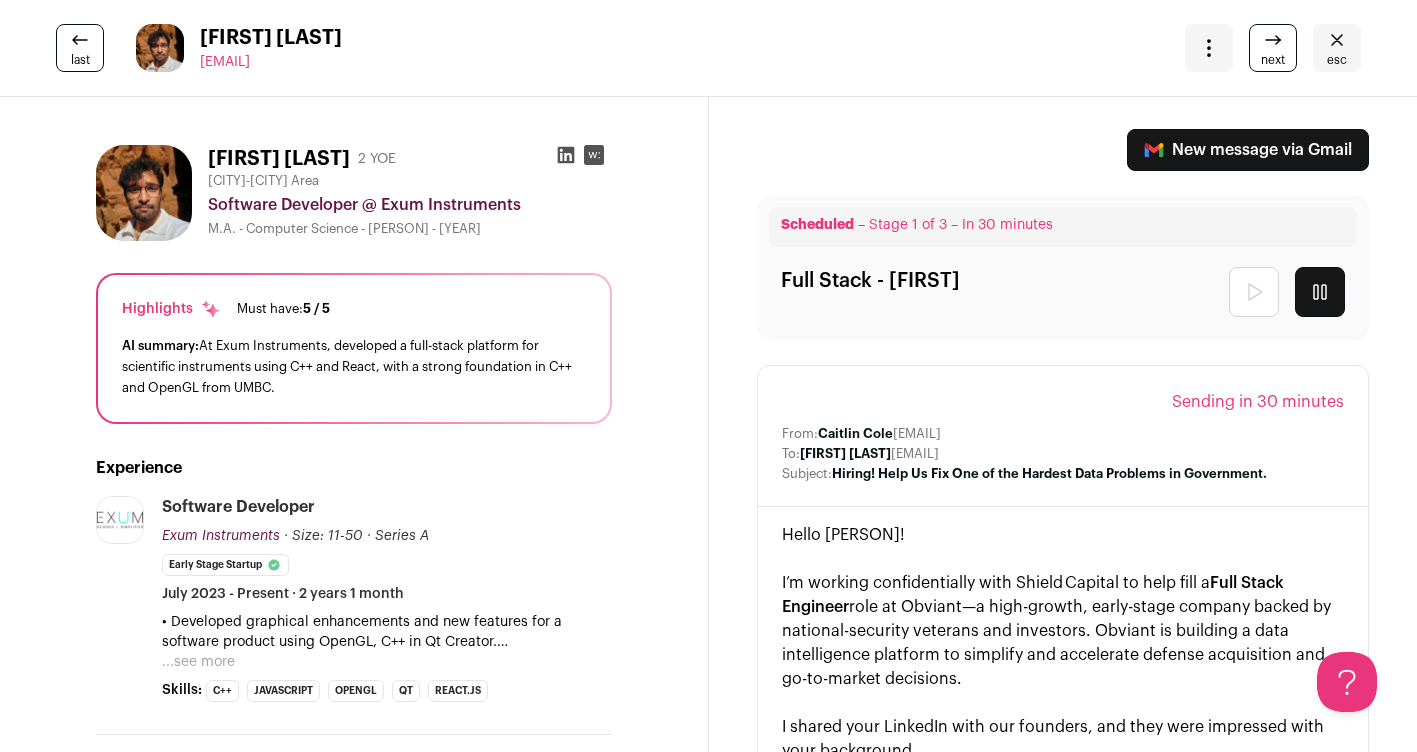 click at bounding box center (1273, 40) 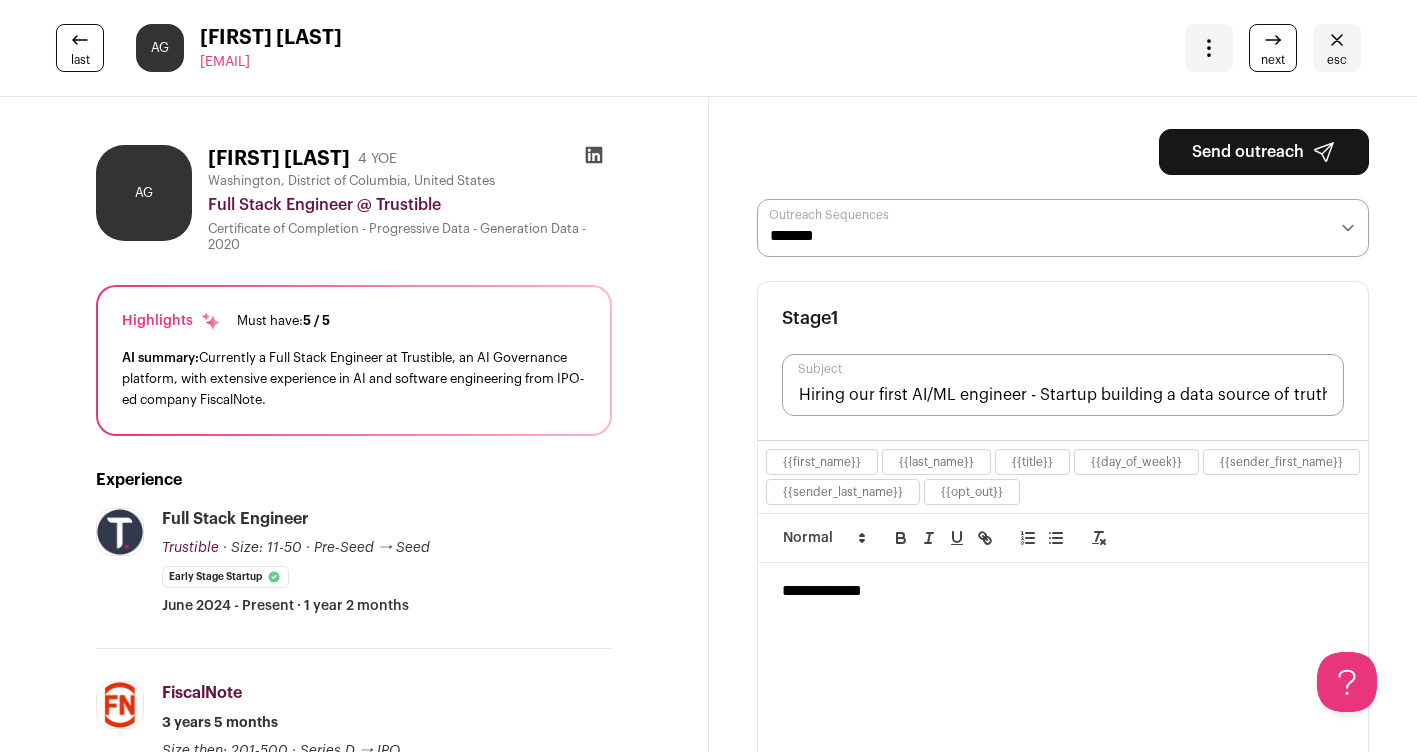 scroll, scrollTop: 0, scrollLeft: 0, axis: both 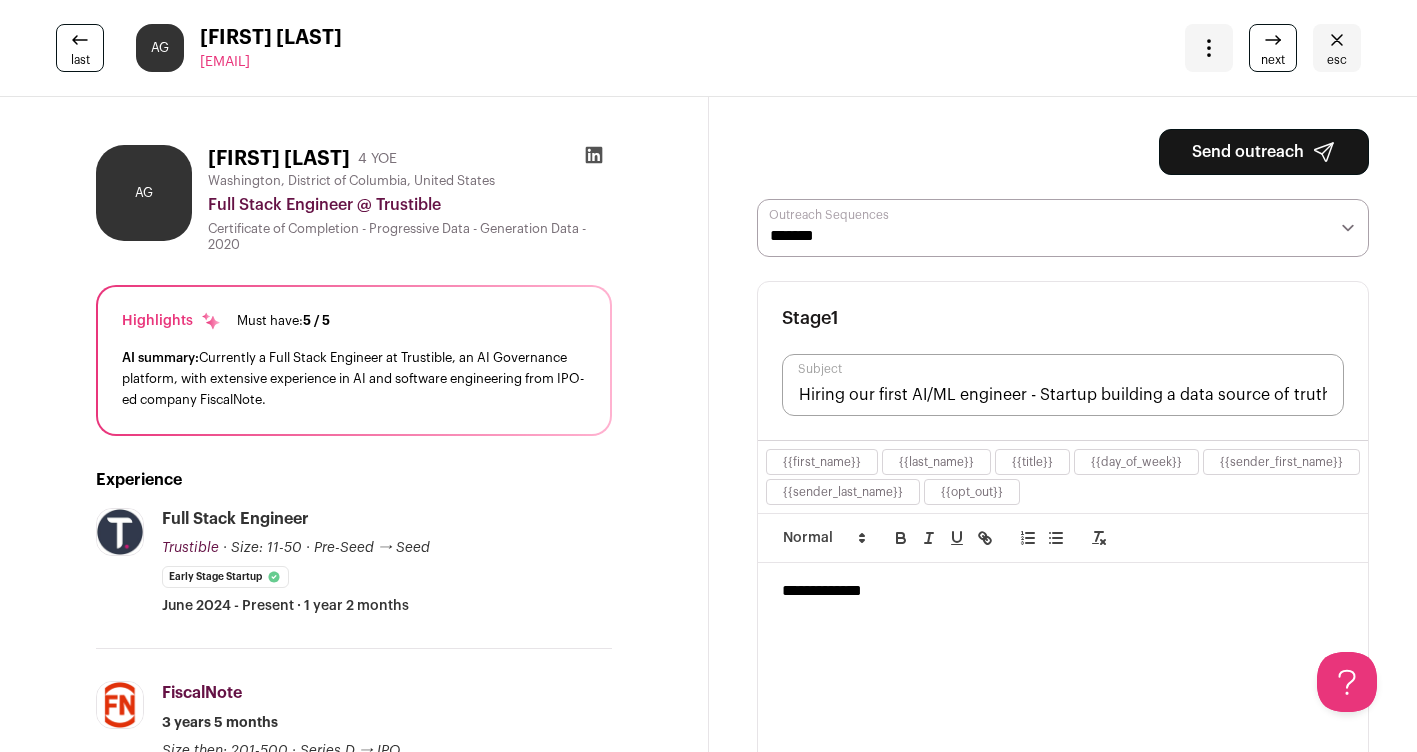 click on "**********" at bounding box center [1063, 228] 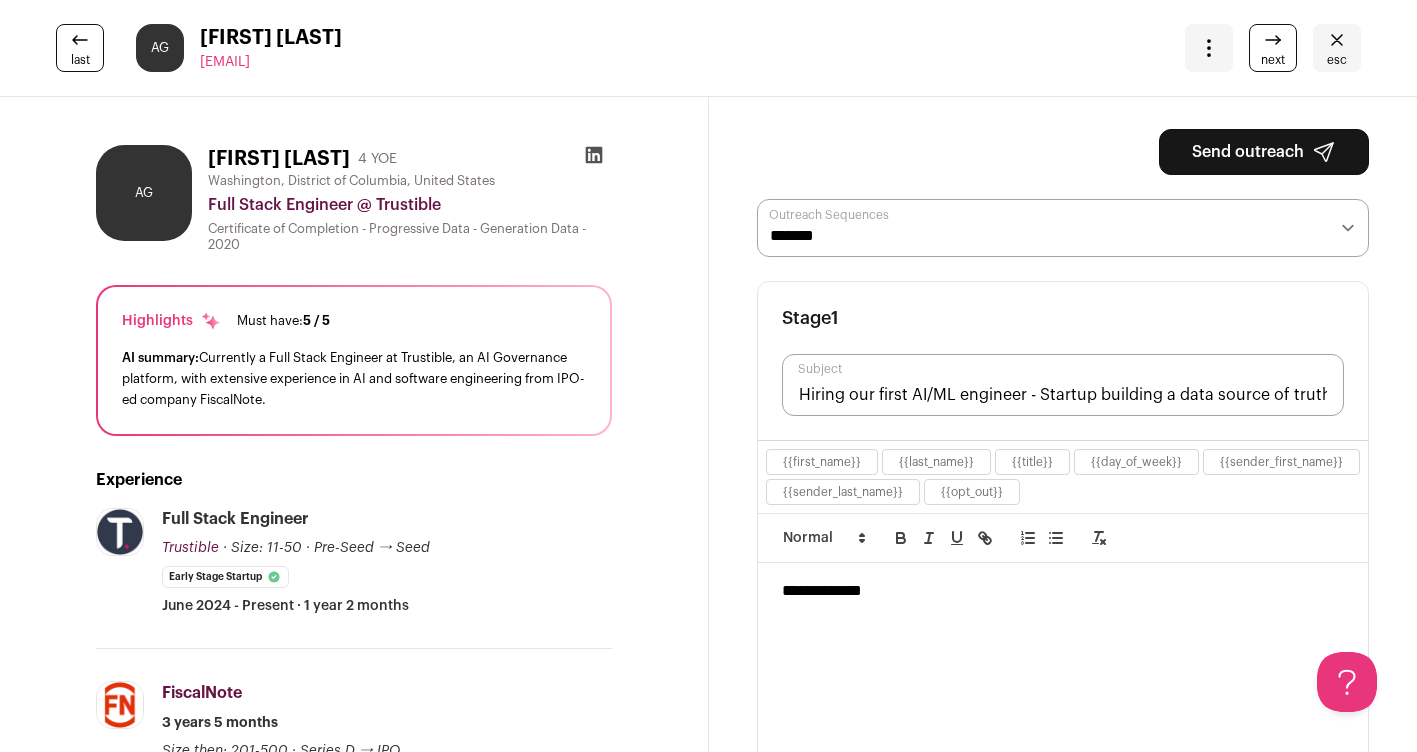 select on "*****" 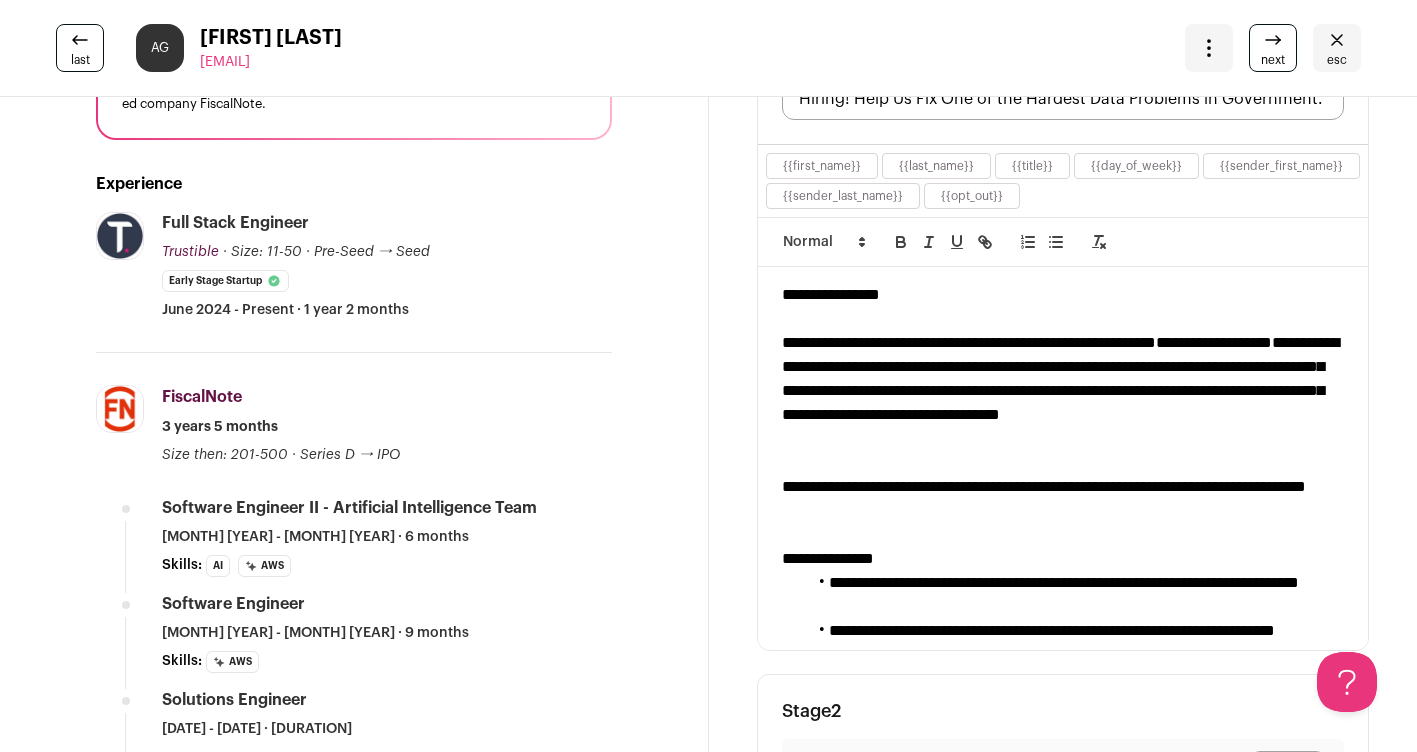 scroll, scrollTop: 0, scrollLeft: 0, axis: both 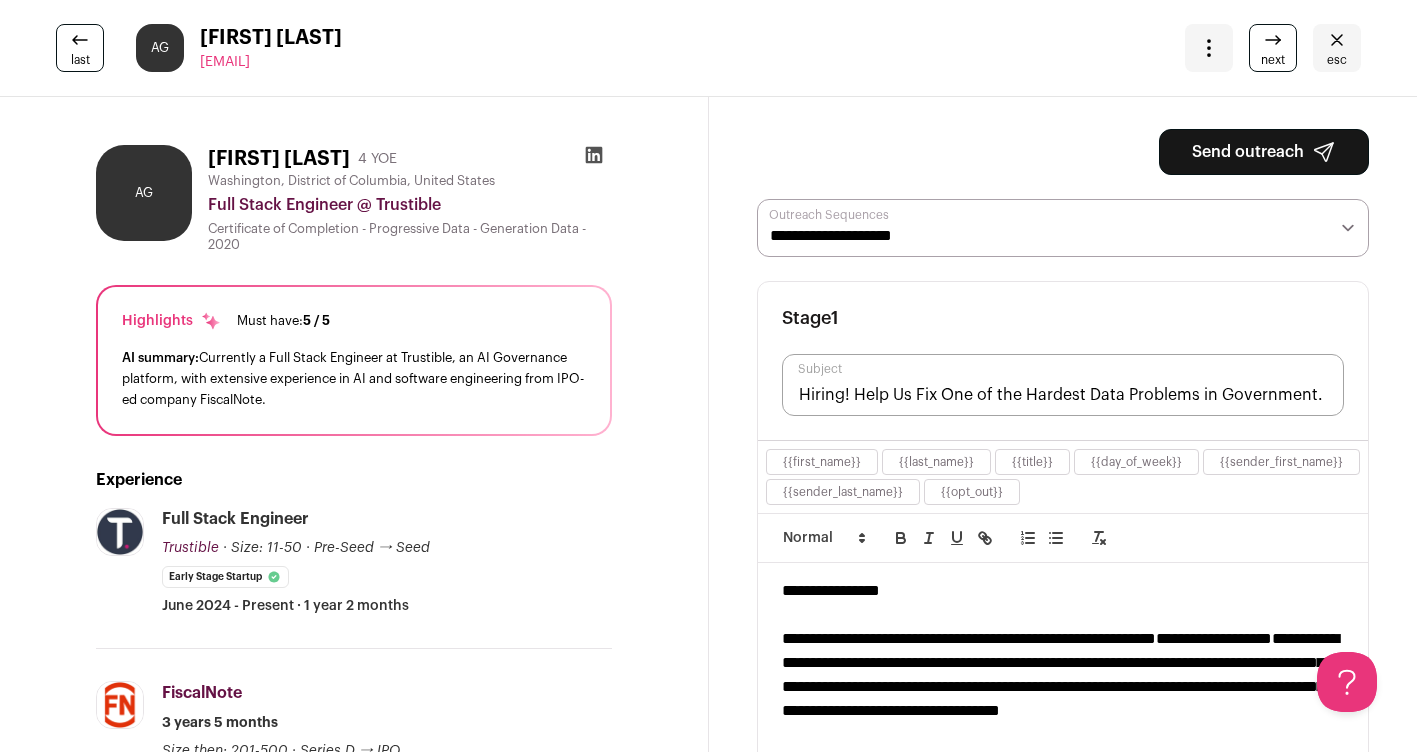 click on "Send outreach" at bounding box center [1264, 152] 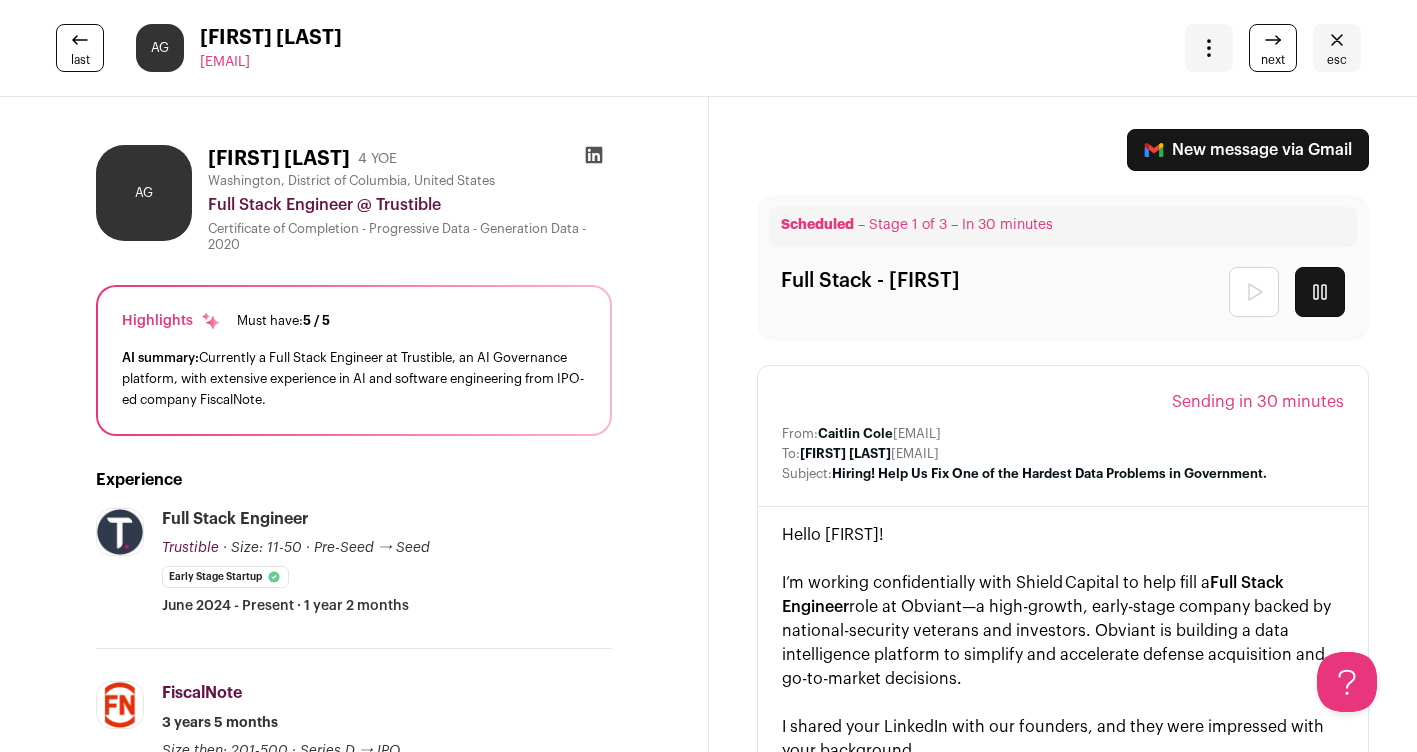 click at bounding box center [1273, 40] 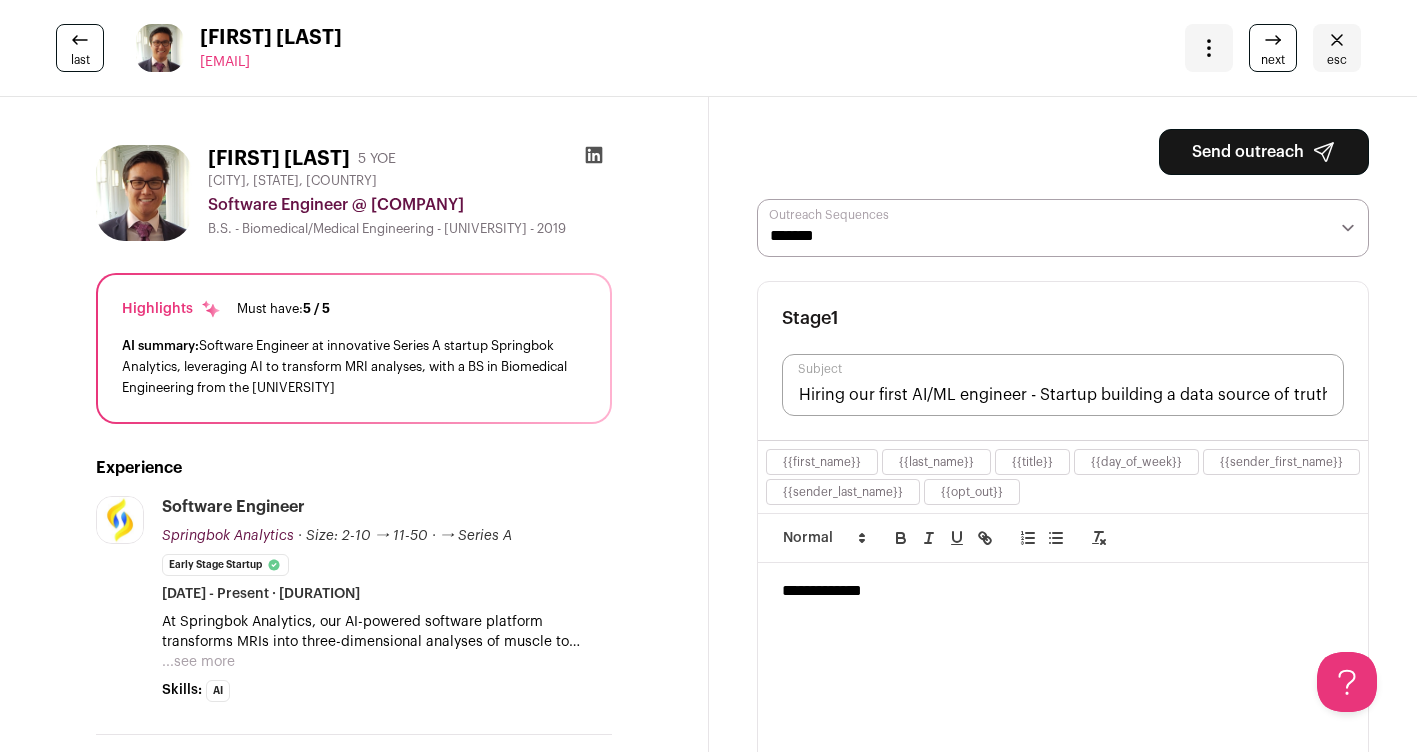 scroll, scrollTop: 0, scrollLeft: 0, axis: both 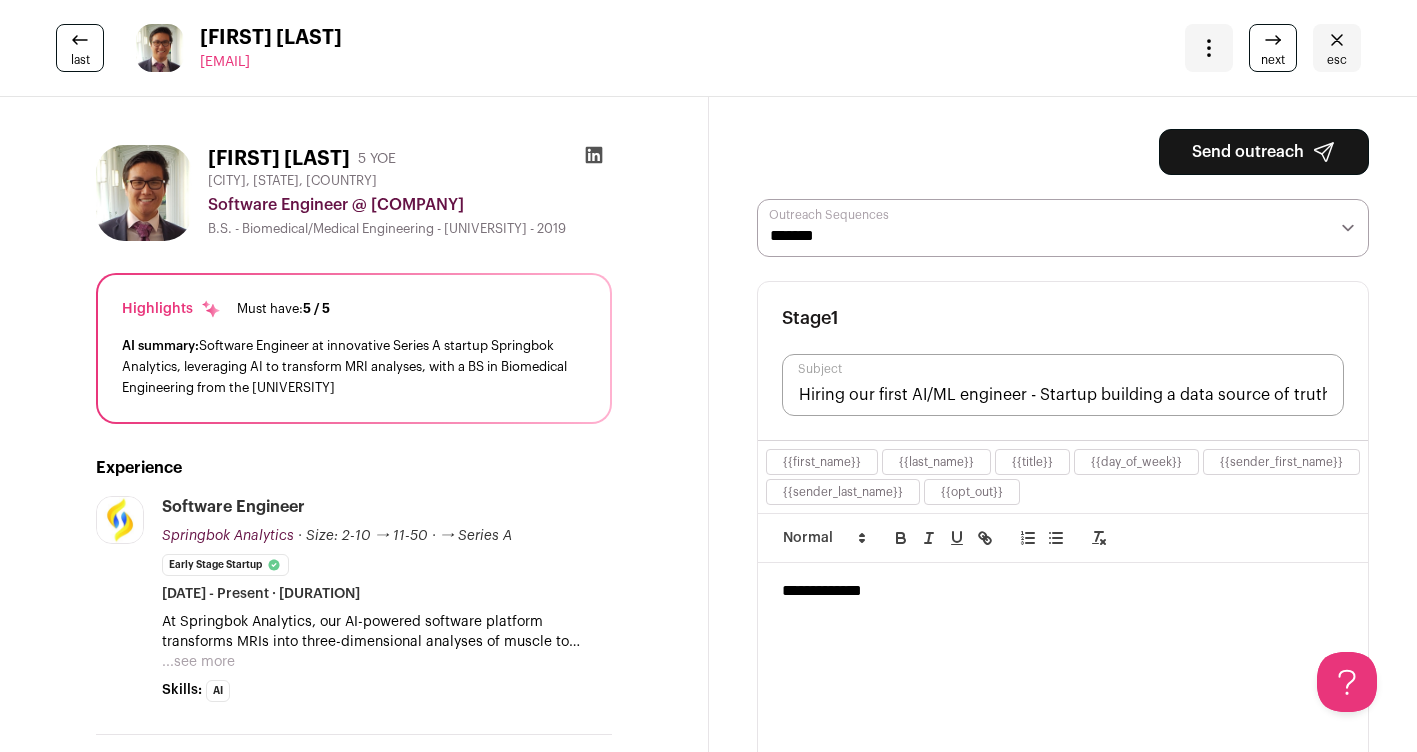click on "**********" at bounding box center (1063, 228) 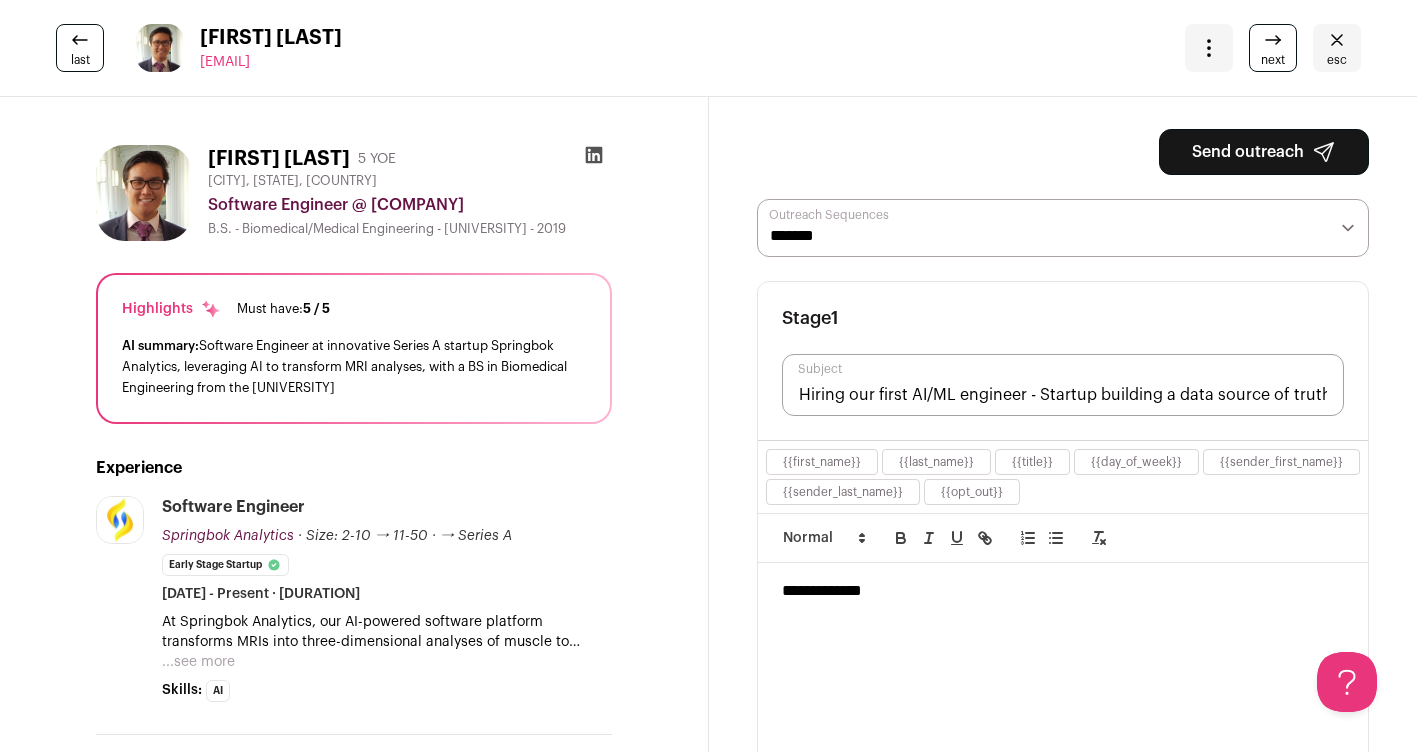 select on "*****" 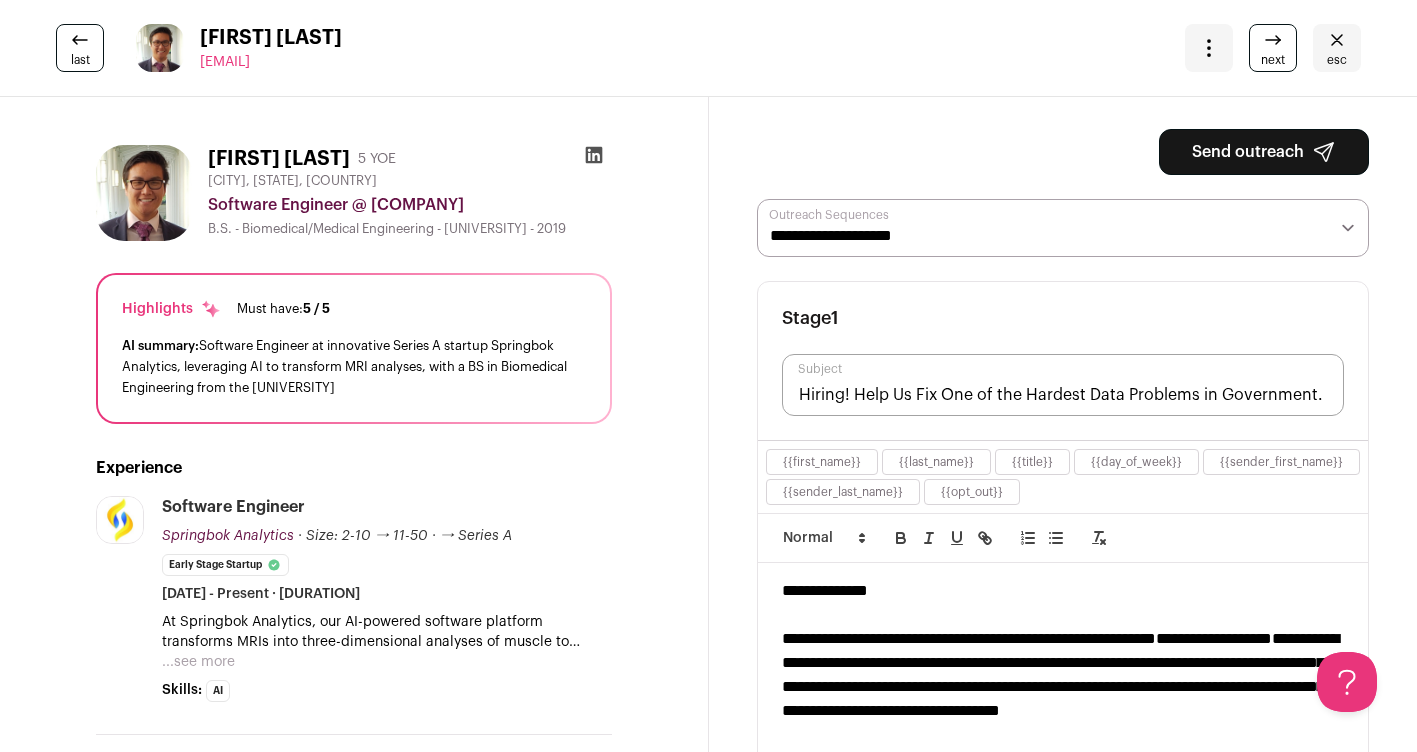 click on "Send outreach" at bounding box center [1264, 152] 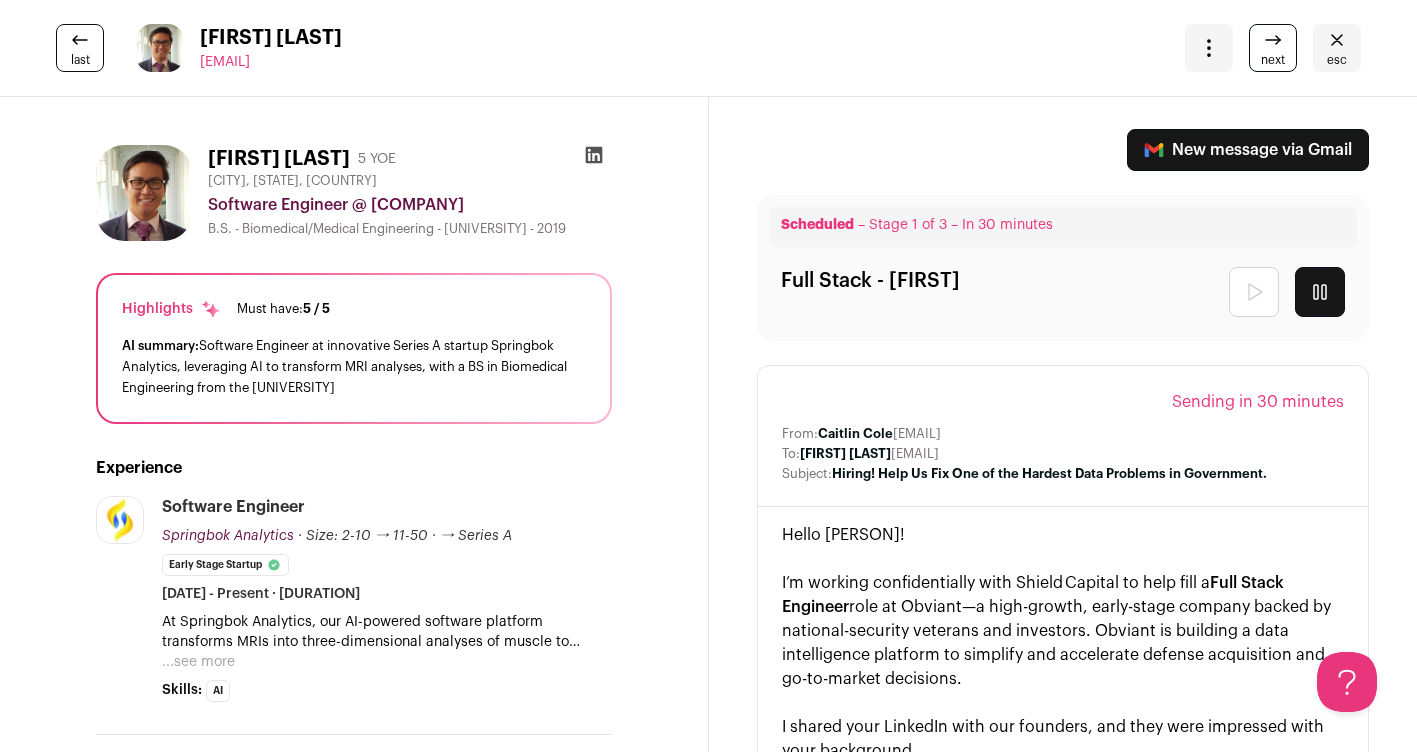 click on "next" at bounding box center (1273, 60) 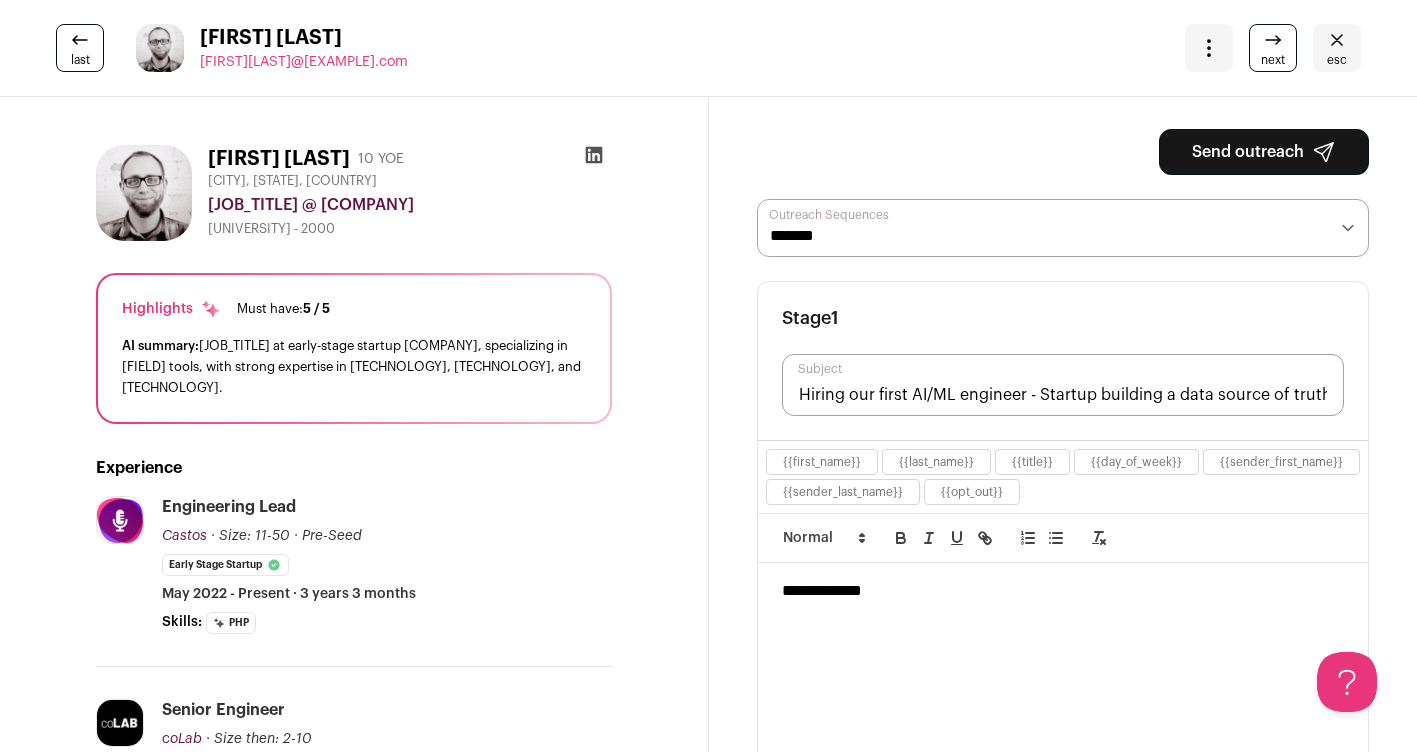 scroll, scrollTop: 0, scrollLeft: 0, axis: both 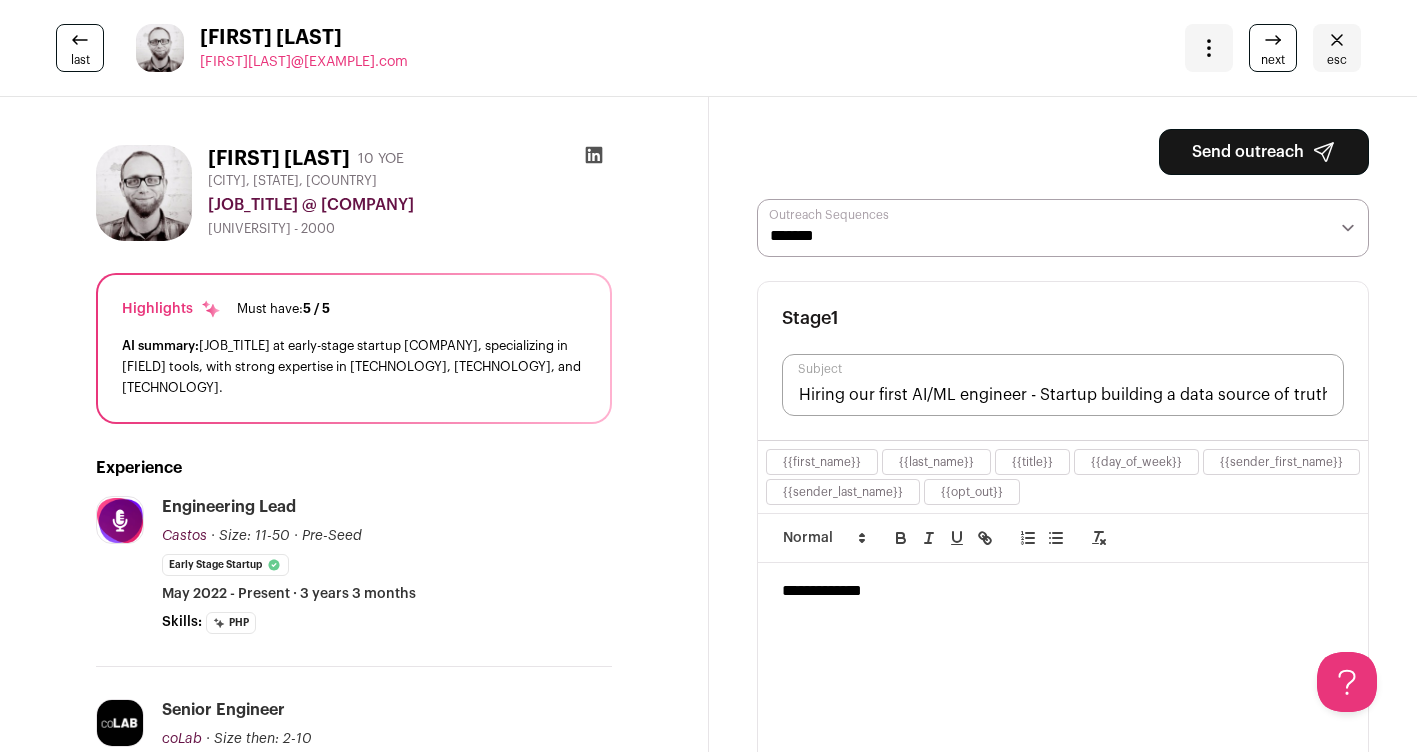 click on "**********" at bounding box center [1063, 228] 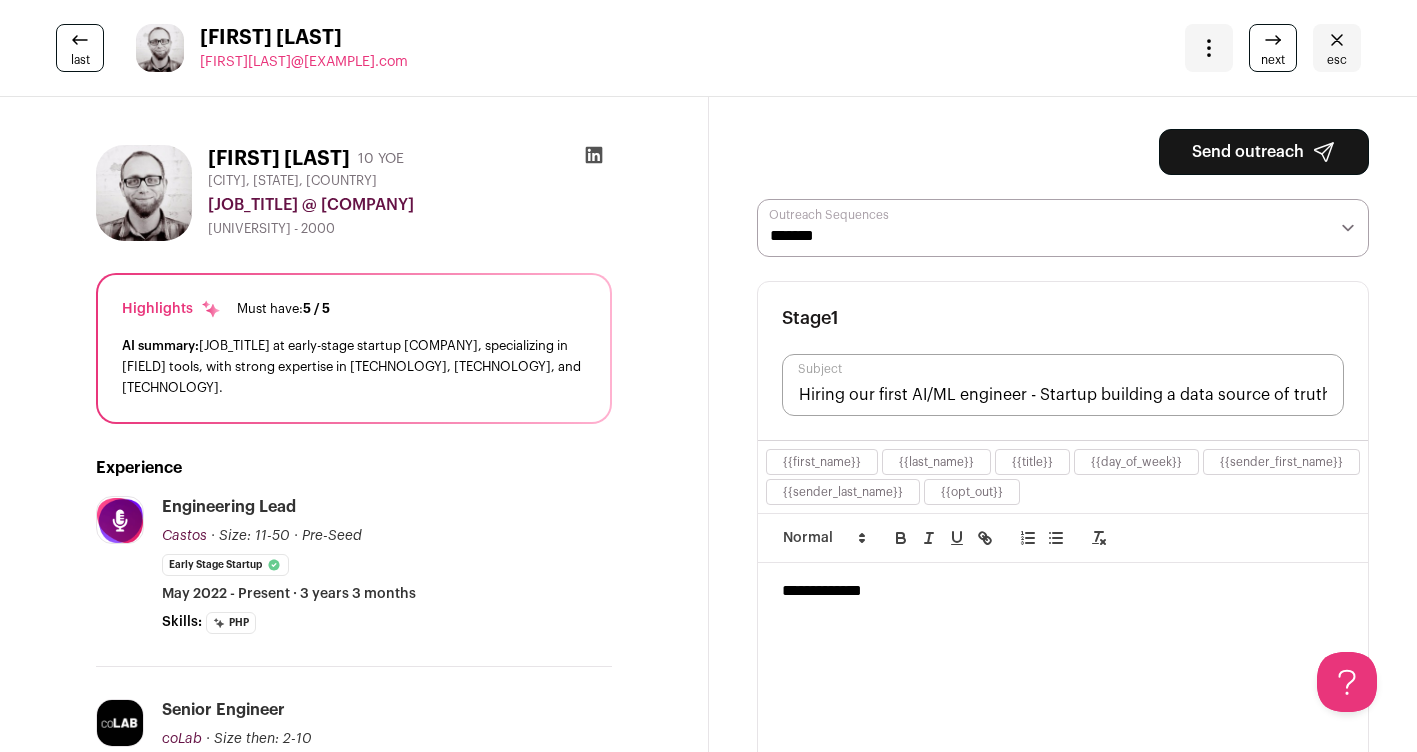 select on "*****" 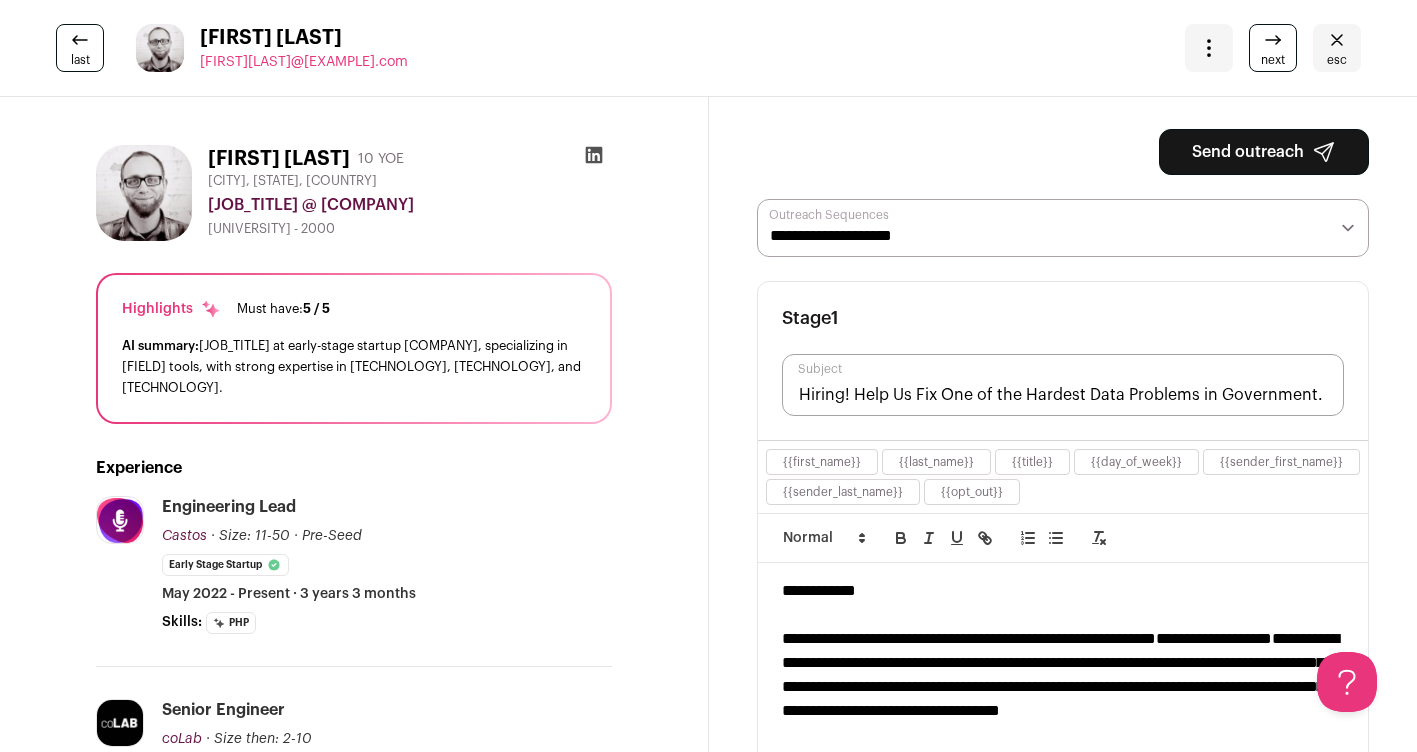 click on "Send outreach" at bounding box center (1264, 152) 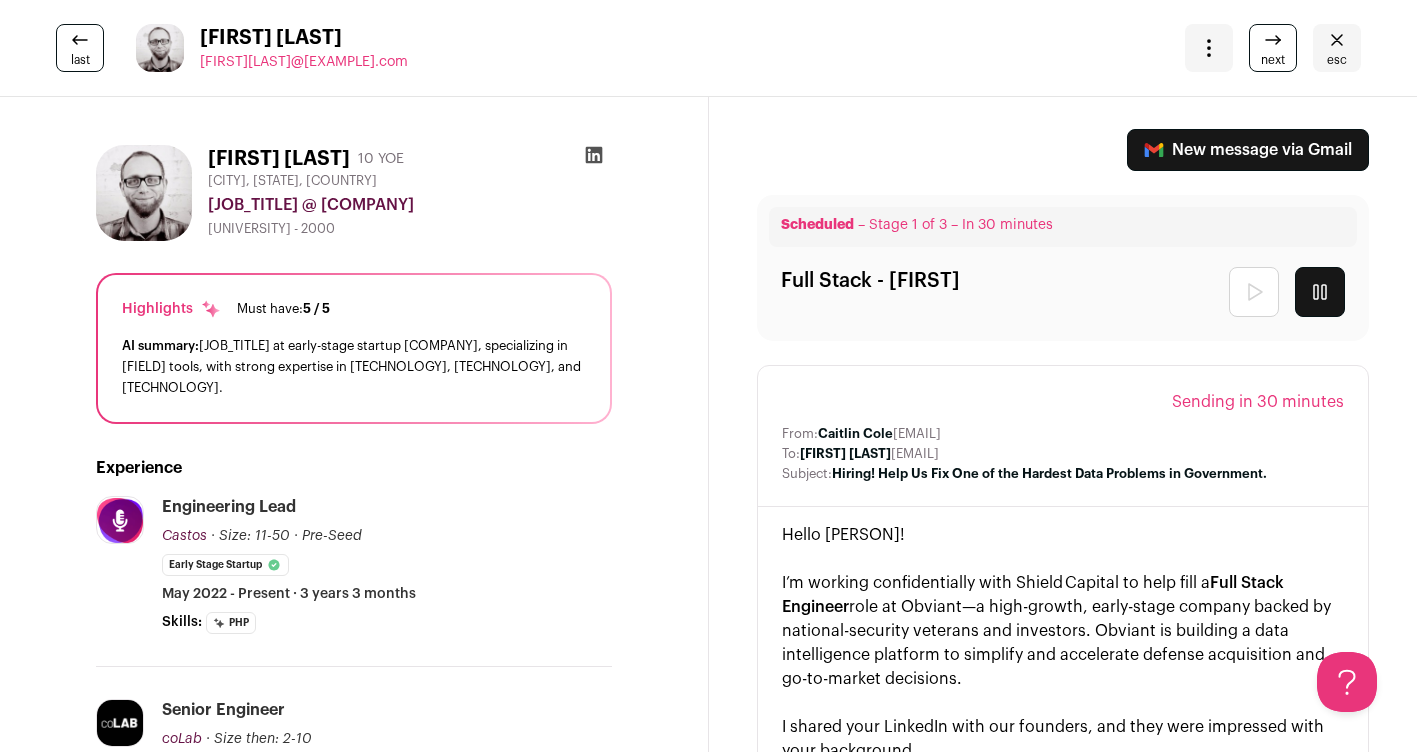 click on "next" at bounding box center [1273, 60] 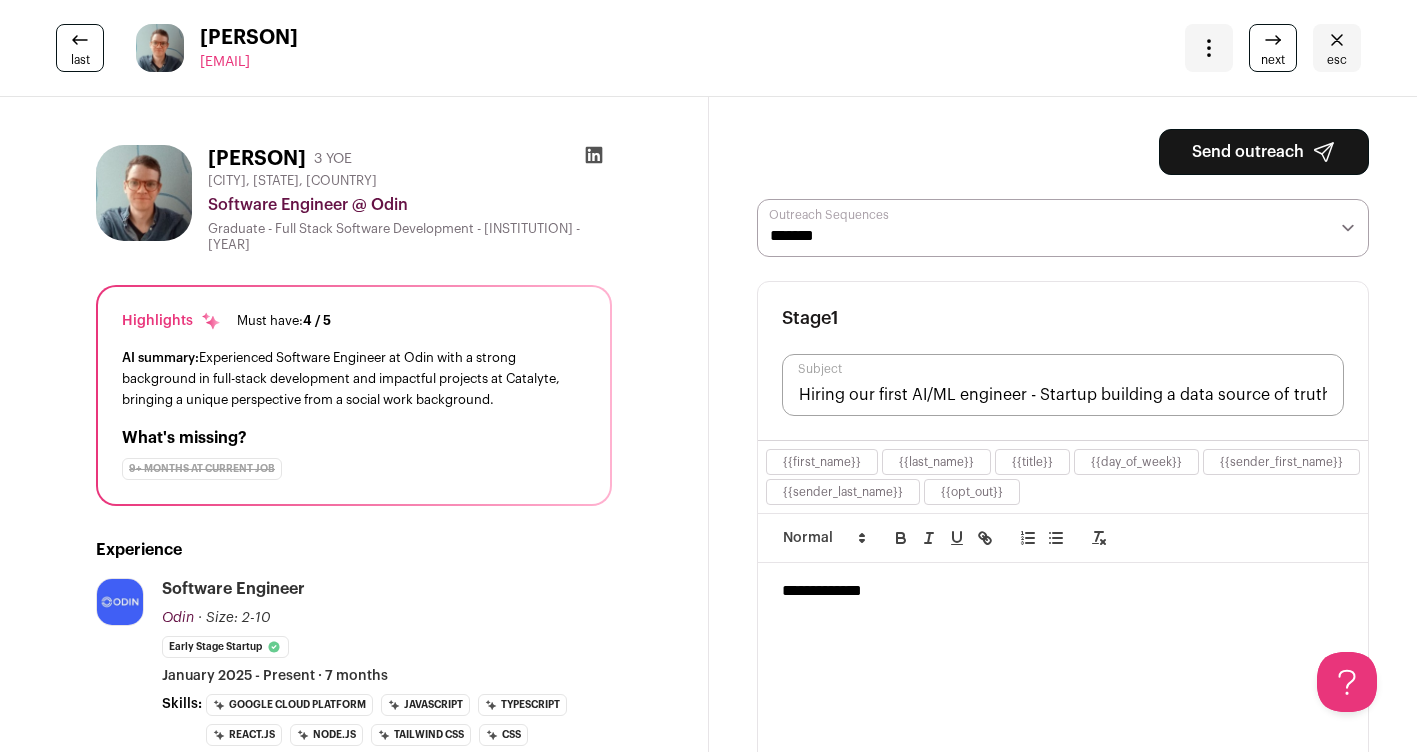 scroll, scrollTop: 0, scrollLeft: 0, axis: both 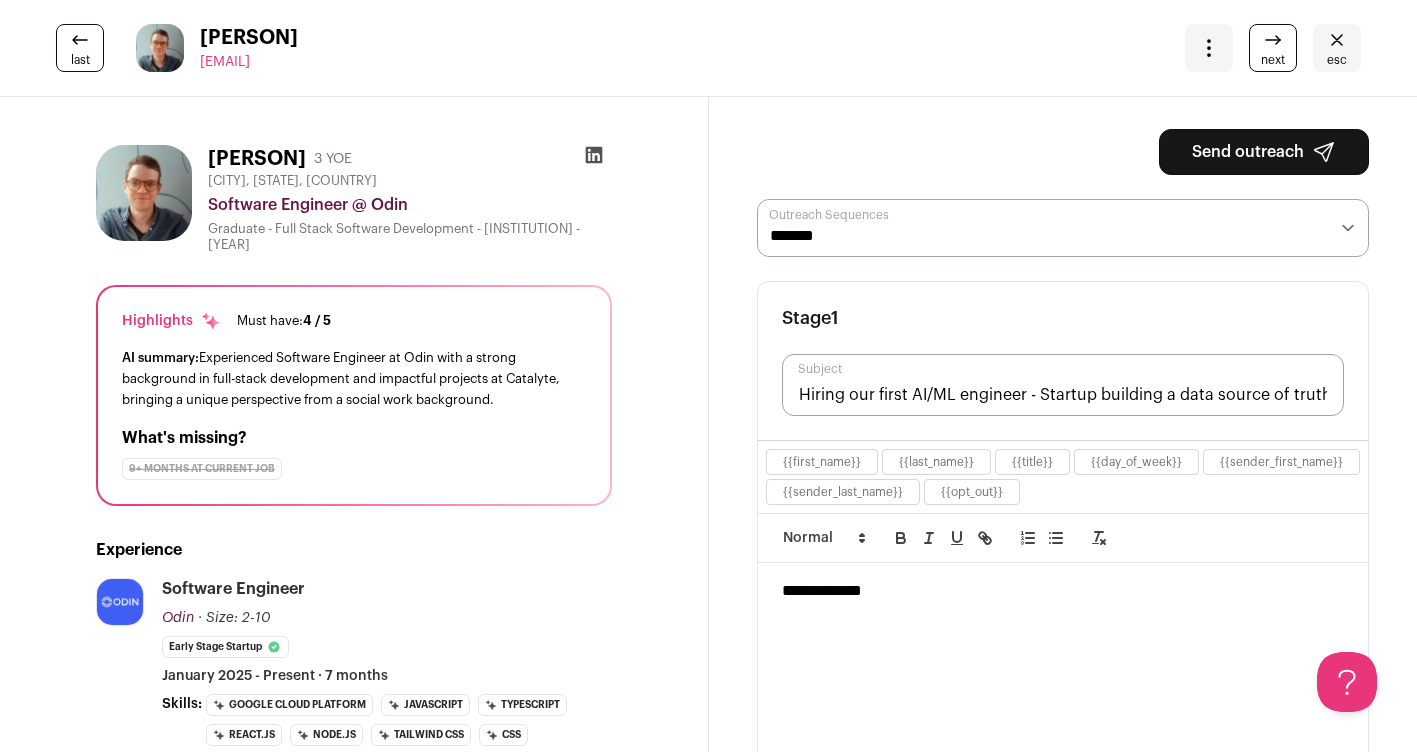 click on "**********" at bounding box center (1063, 228) 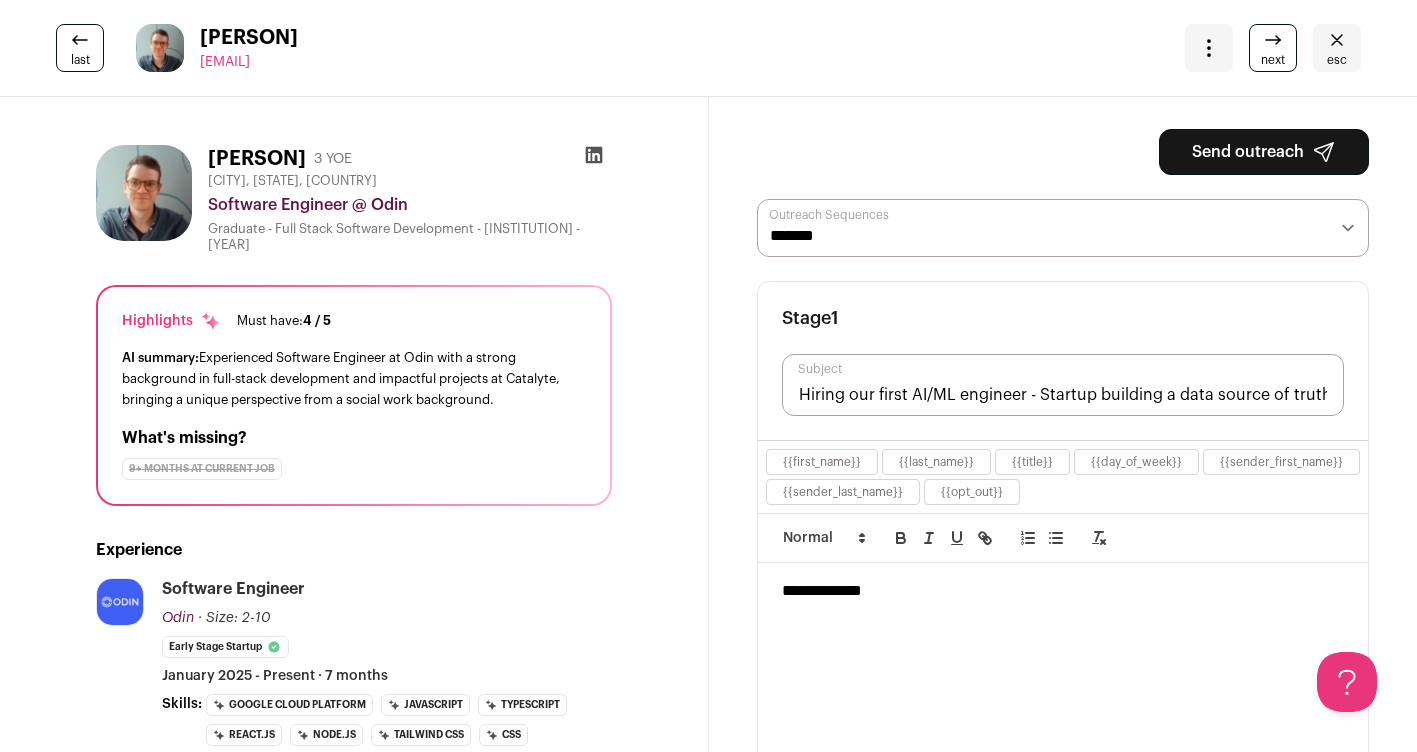 select on "*****" 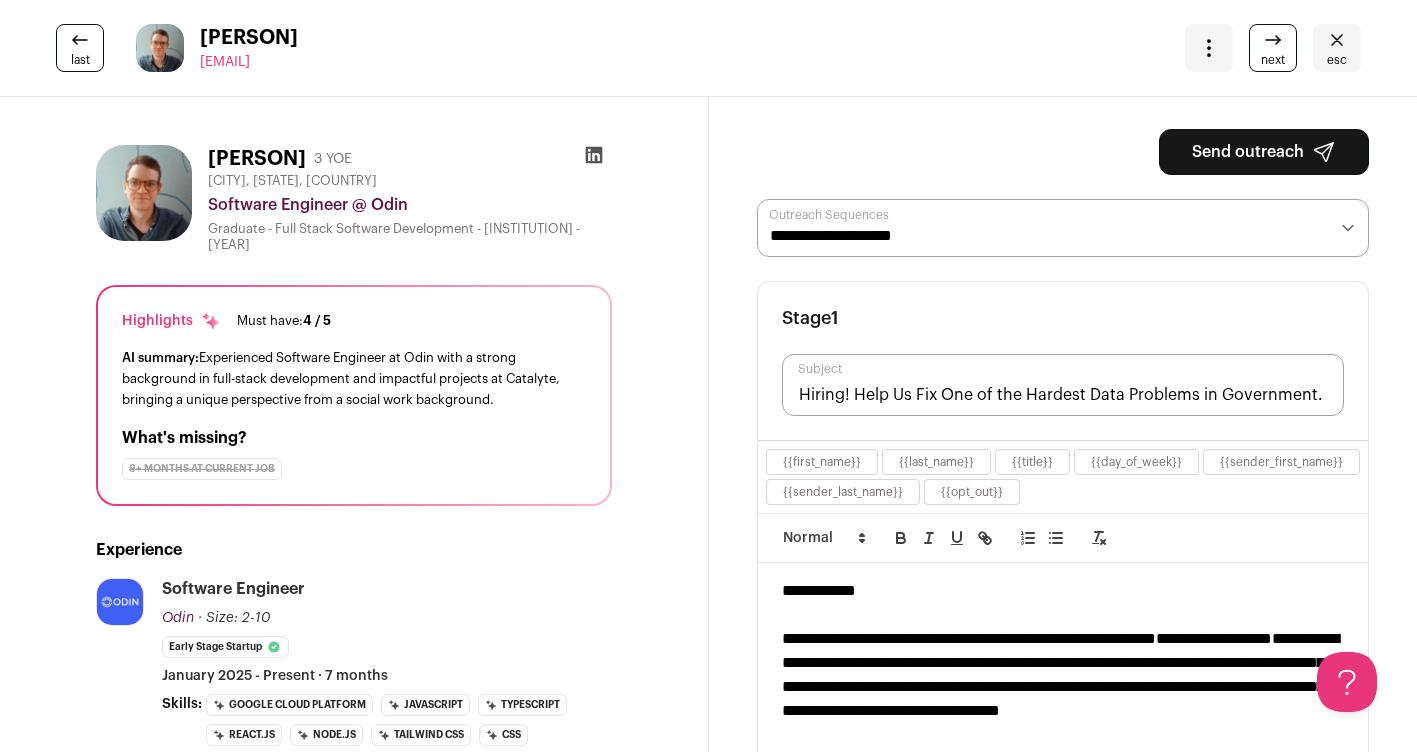 click on "Send outreach" at bounding box center (1264, 152) 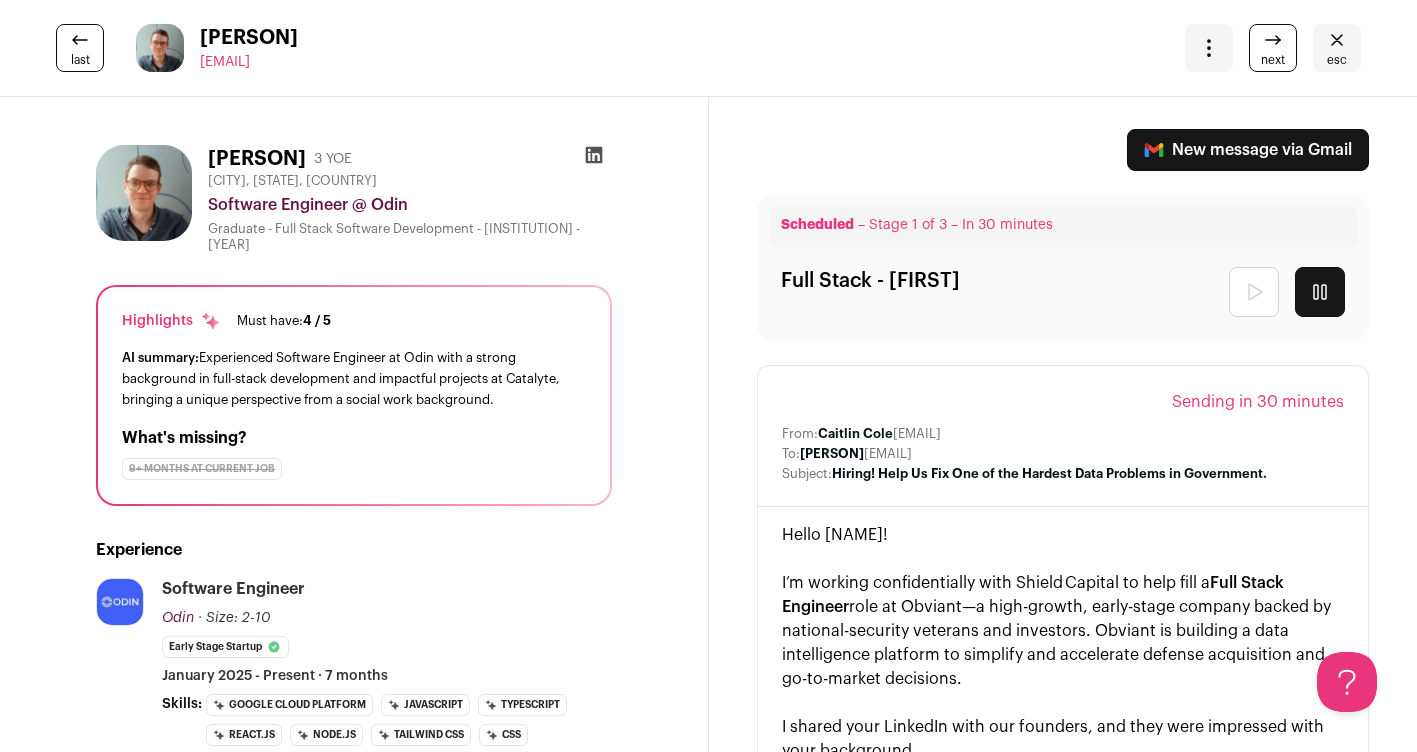 click at bounding box center (1273, 40) 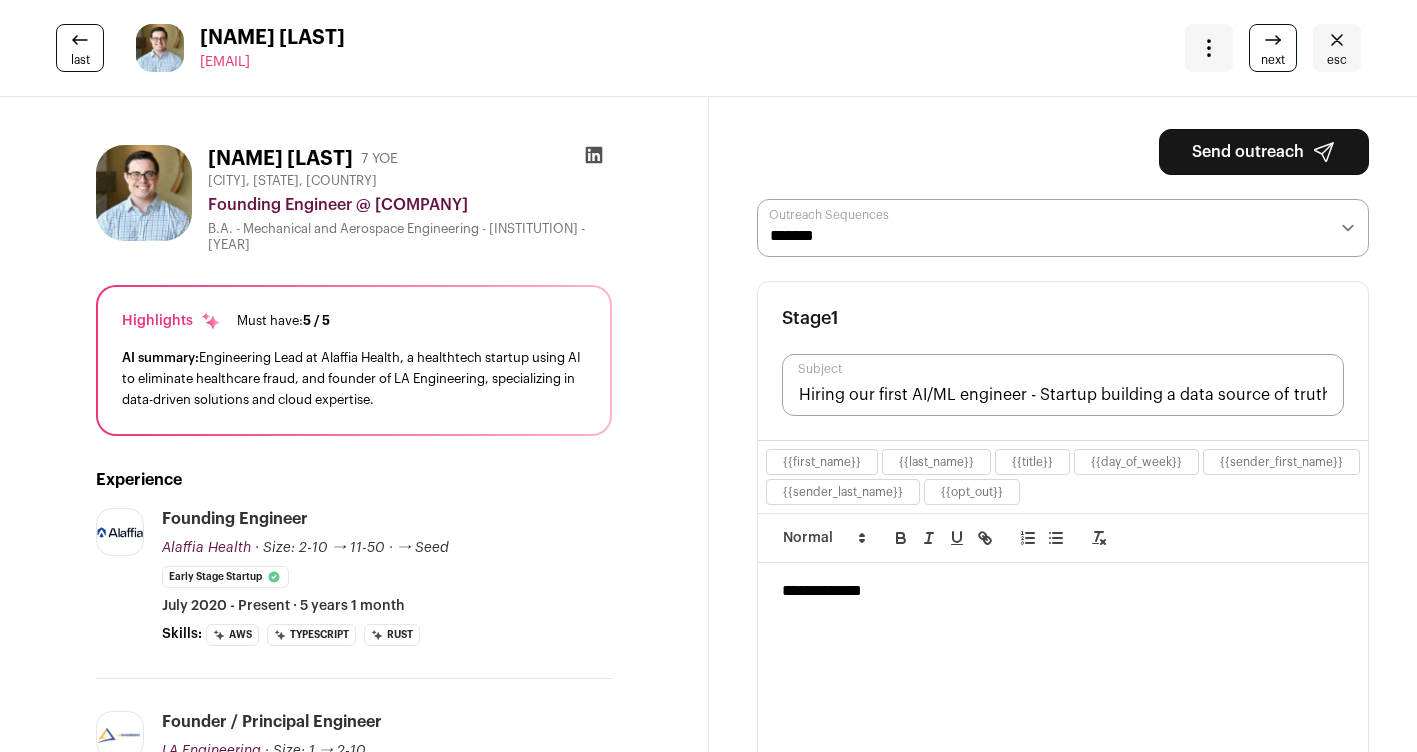 scroll, scrollTop: 0, scrollLeft: 0, axis: both 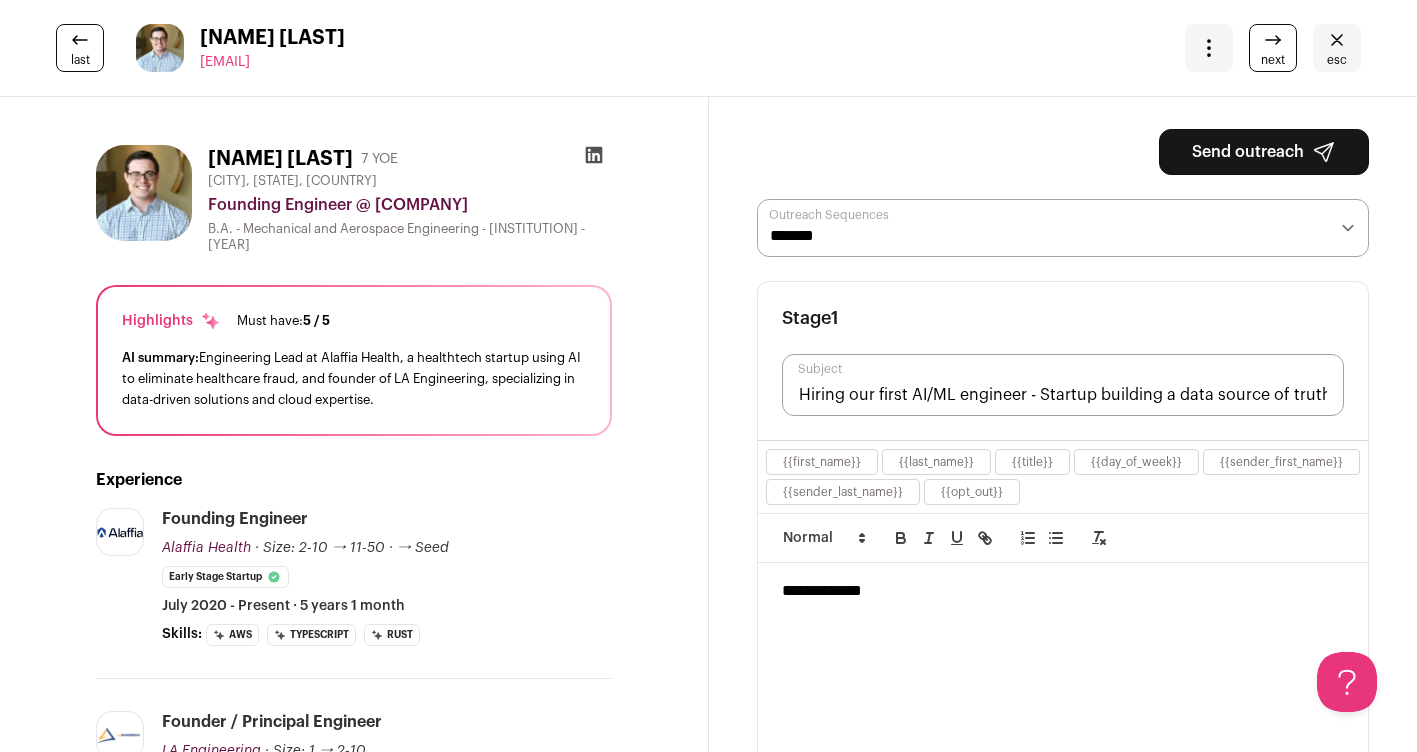 click on "**********" at bounding box center (1063, 228) 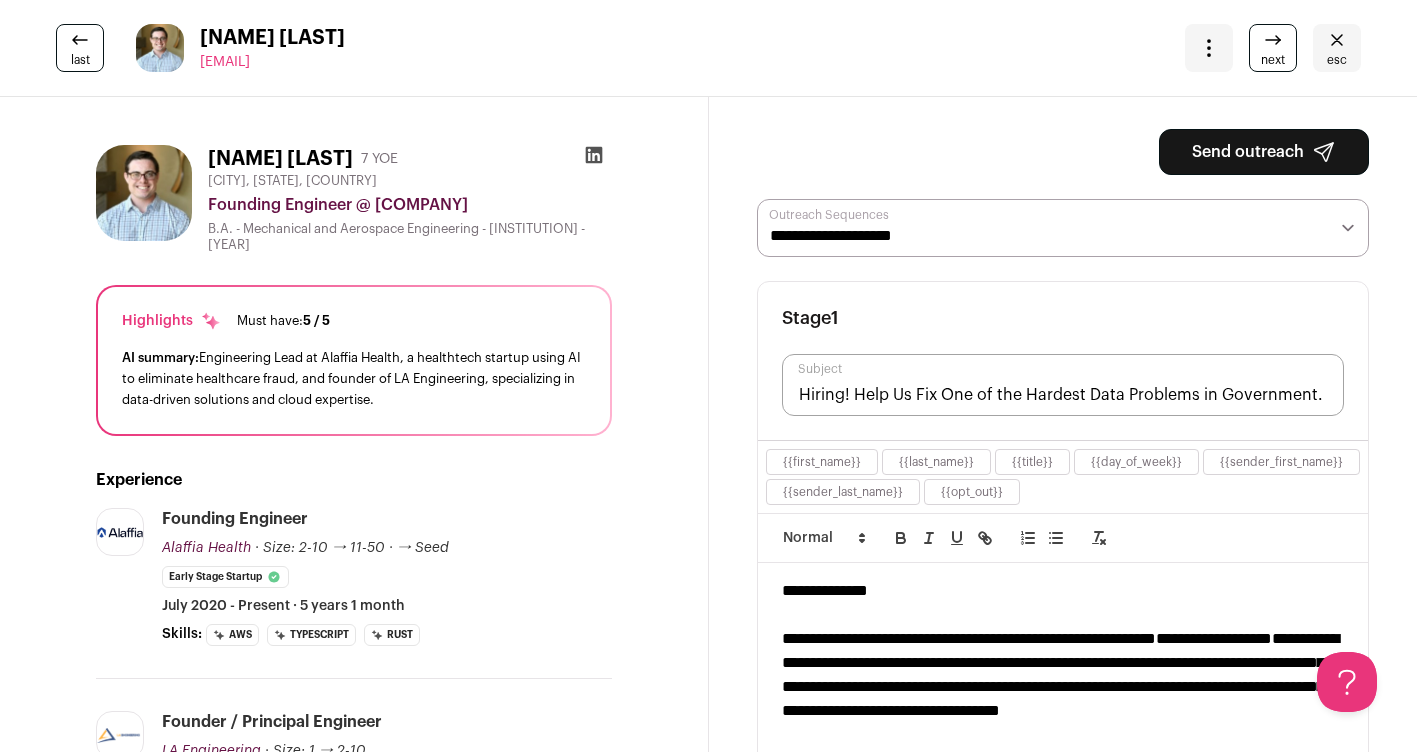click on "Send outreach" at bounding box center (1264, 152) 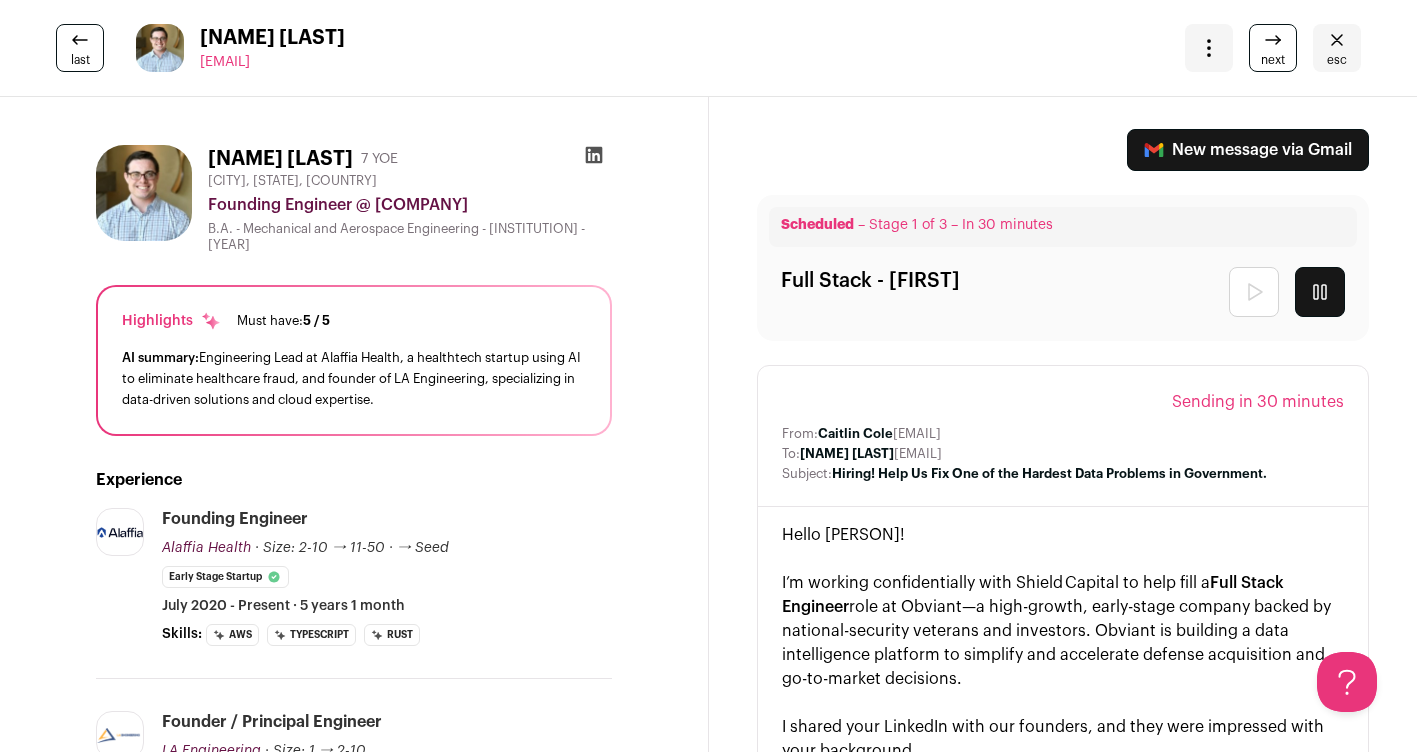 click on "next" at bounding box center (1273, 60) 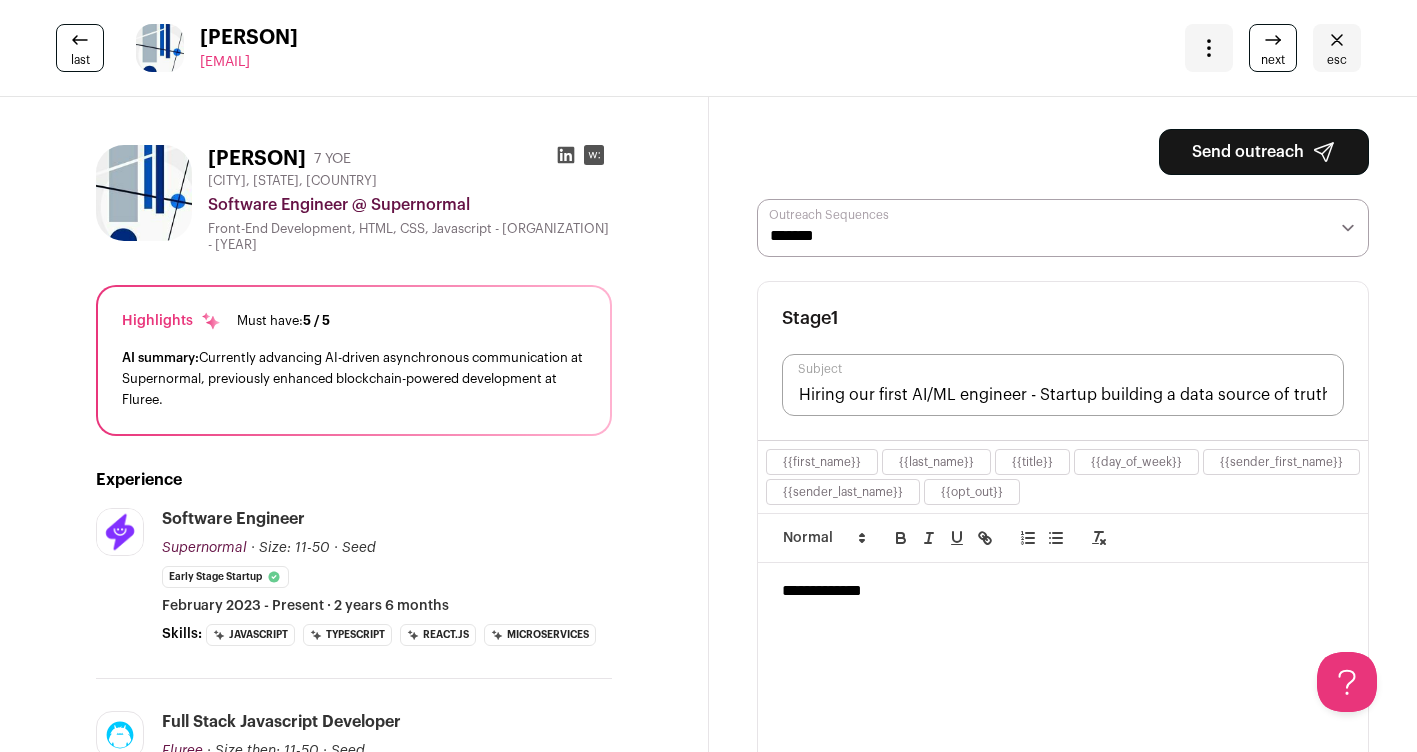 scroll, scrollTop: 0, scrollLeft: 0, axis: both 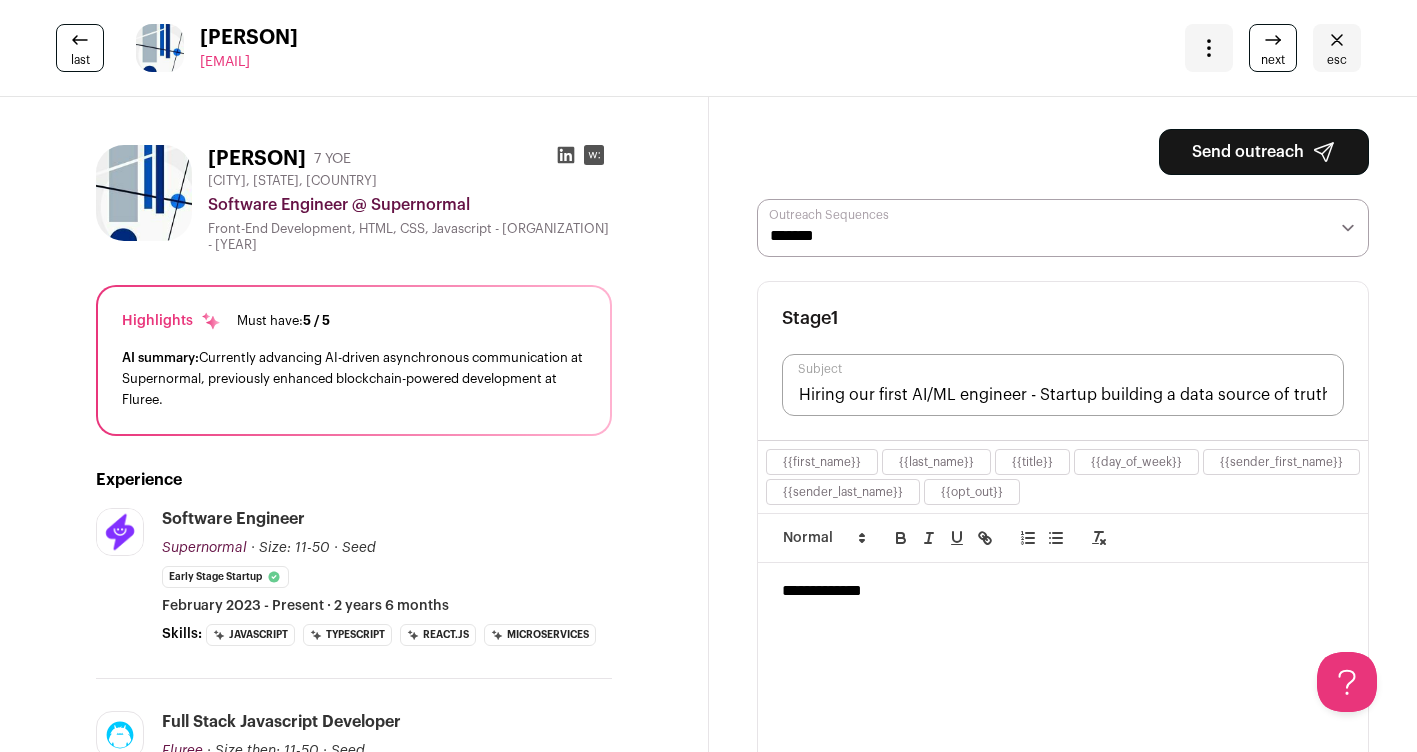 click on "**********" at bounding box center (1063, 228) 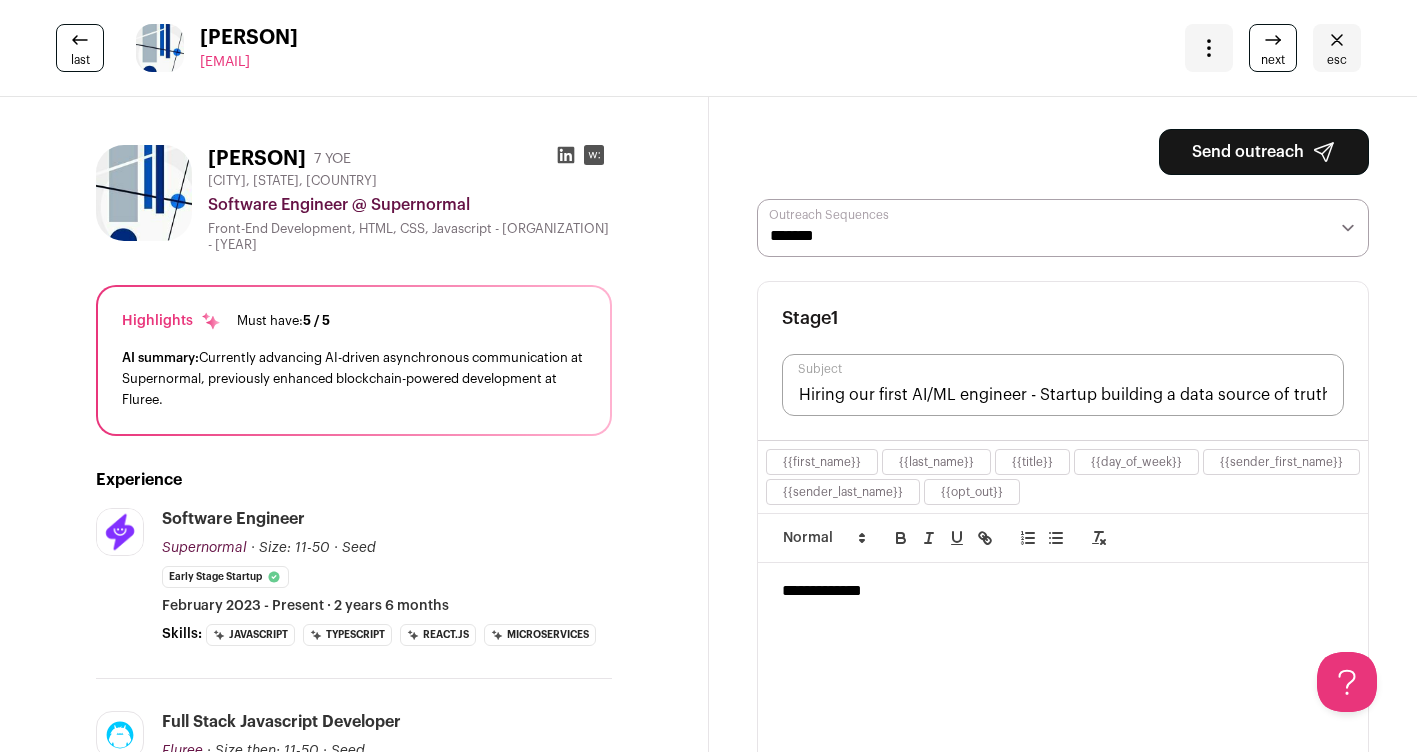 select on "*****" 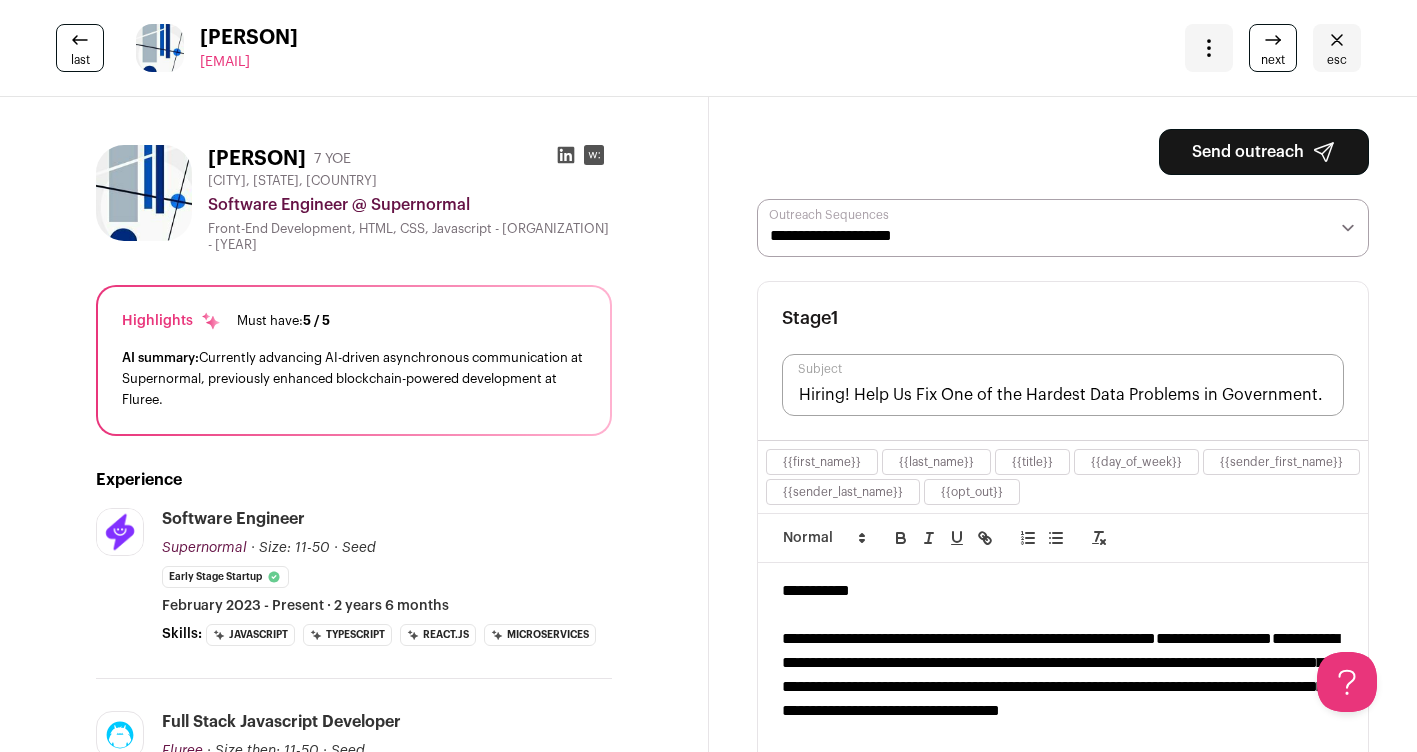 click on "Send outreach" at bounding box center [1264, 152] 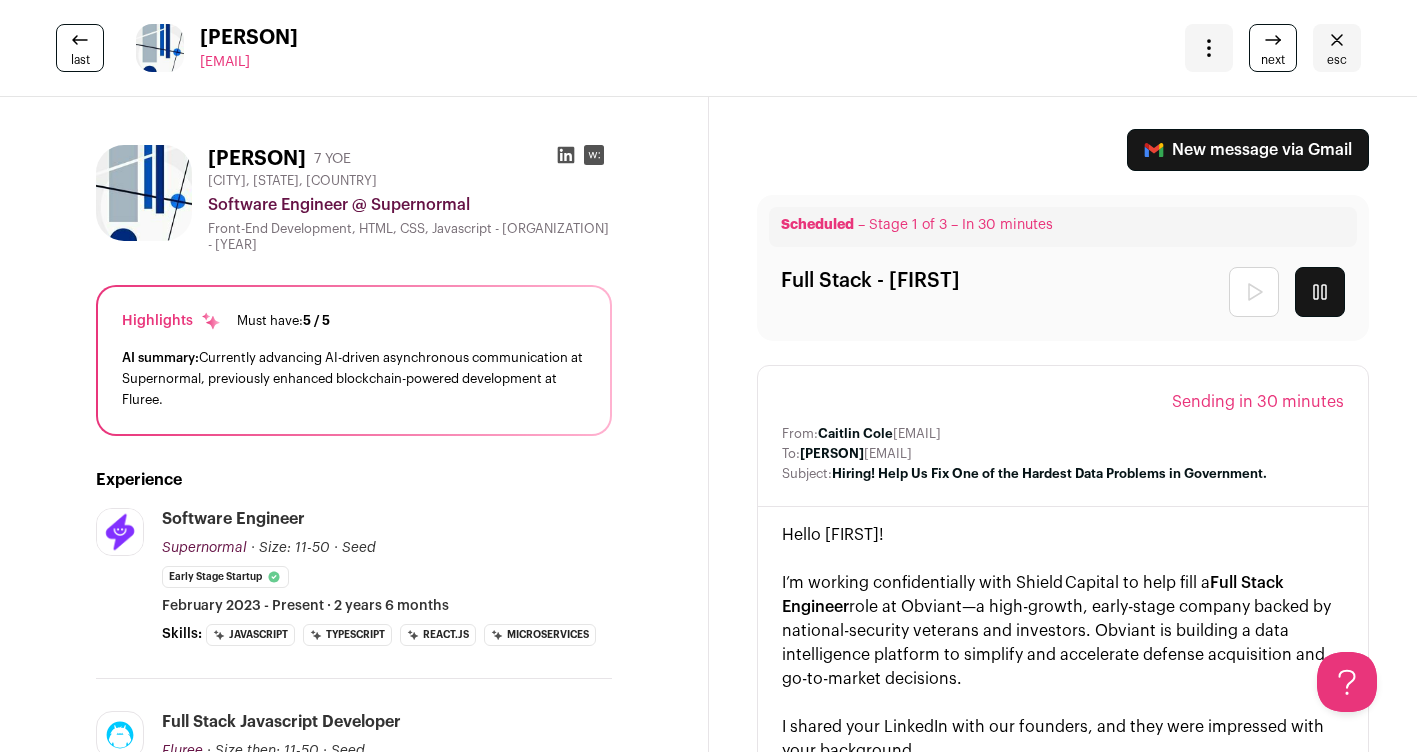 click at bounding box center (593, 155) 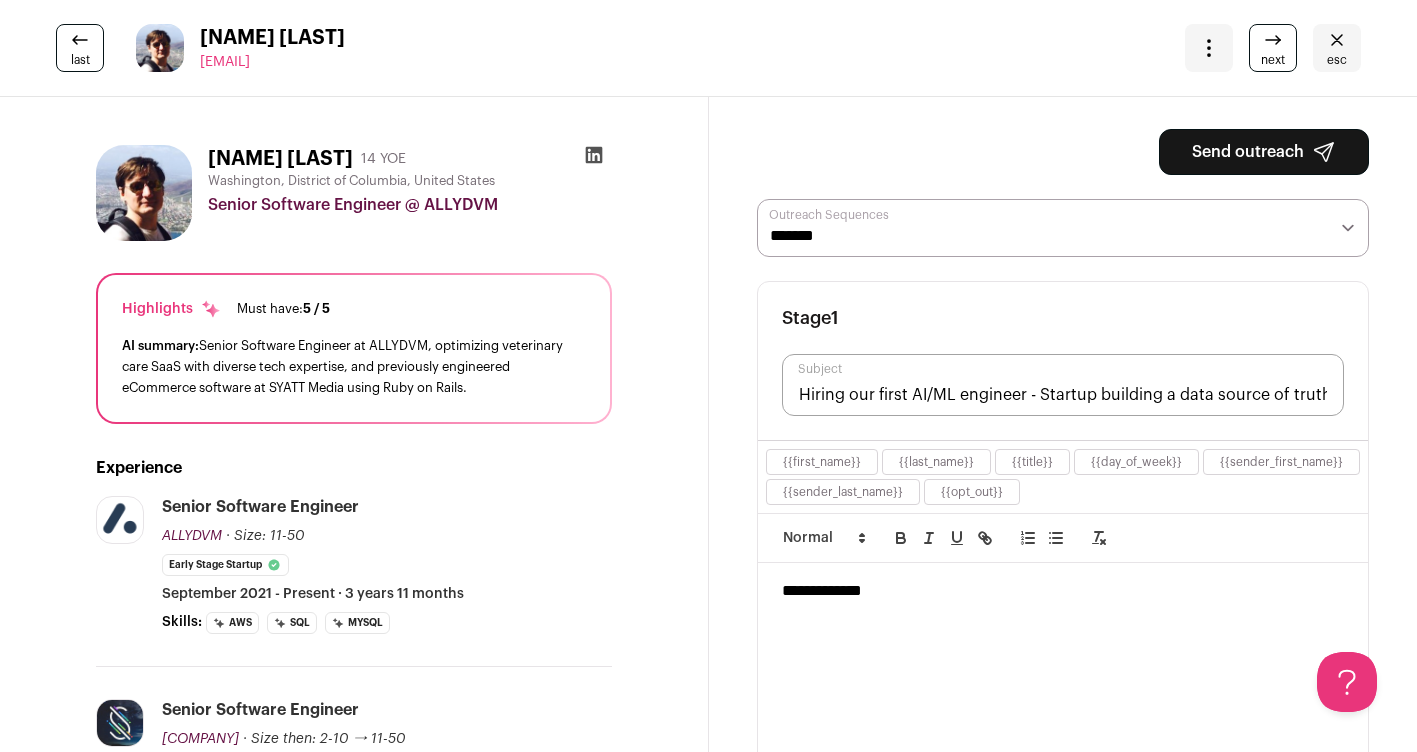 scroll, scrollTop: 0, scrollLeft: 0, axis: both 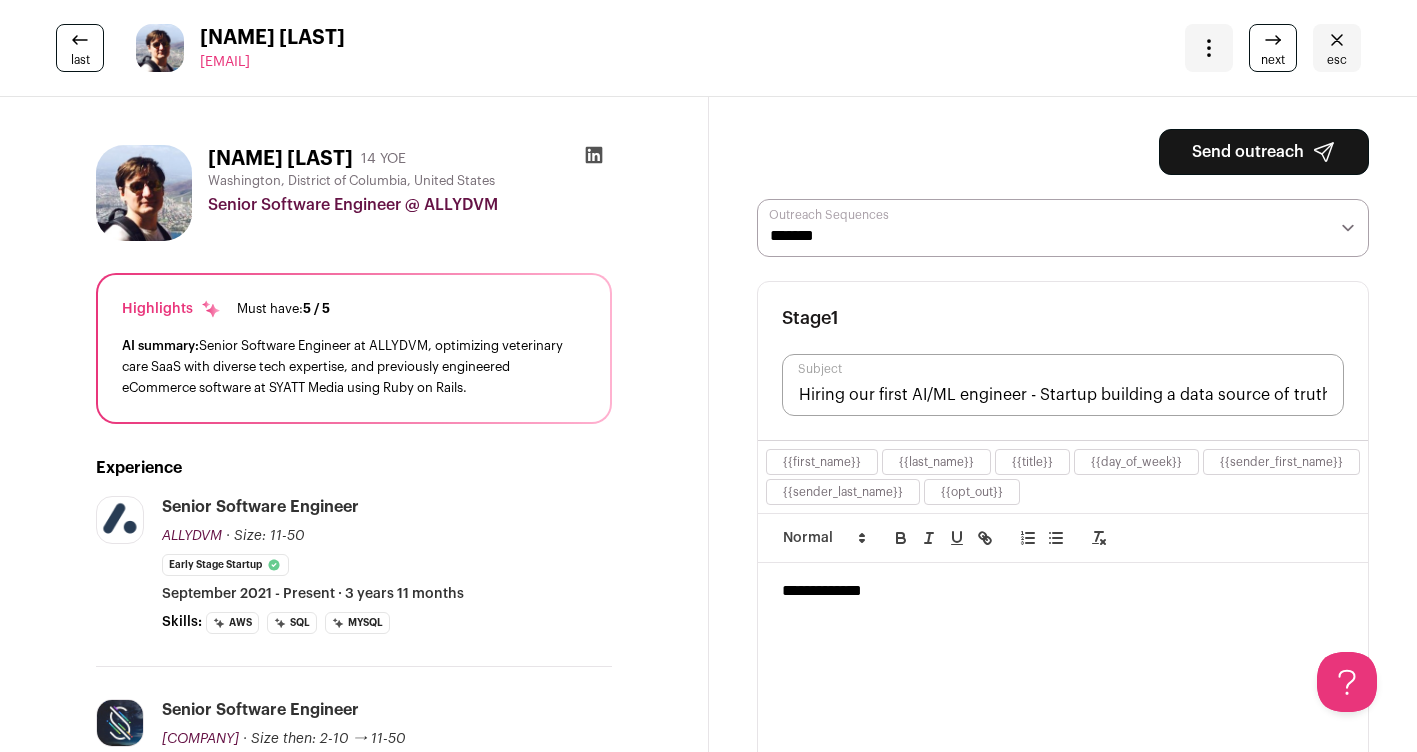 click on "**********" at bounding box center (1063, 228) 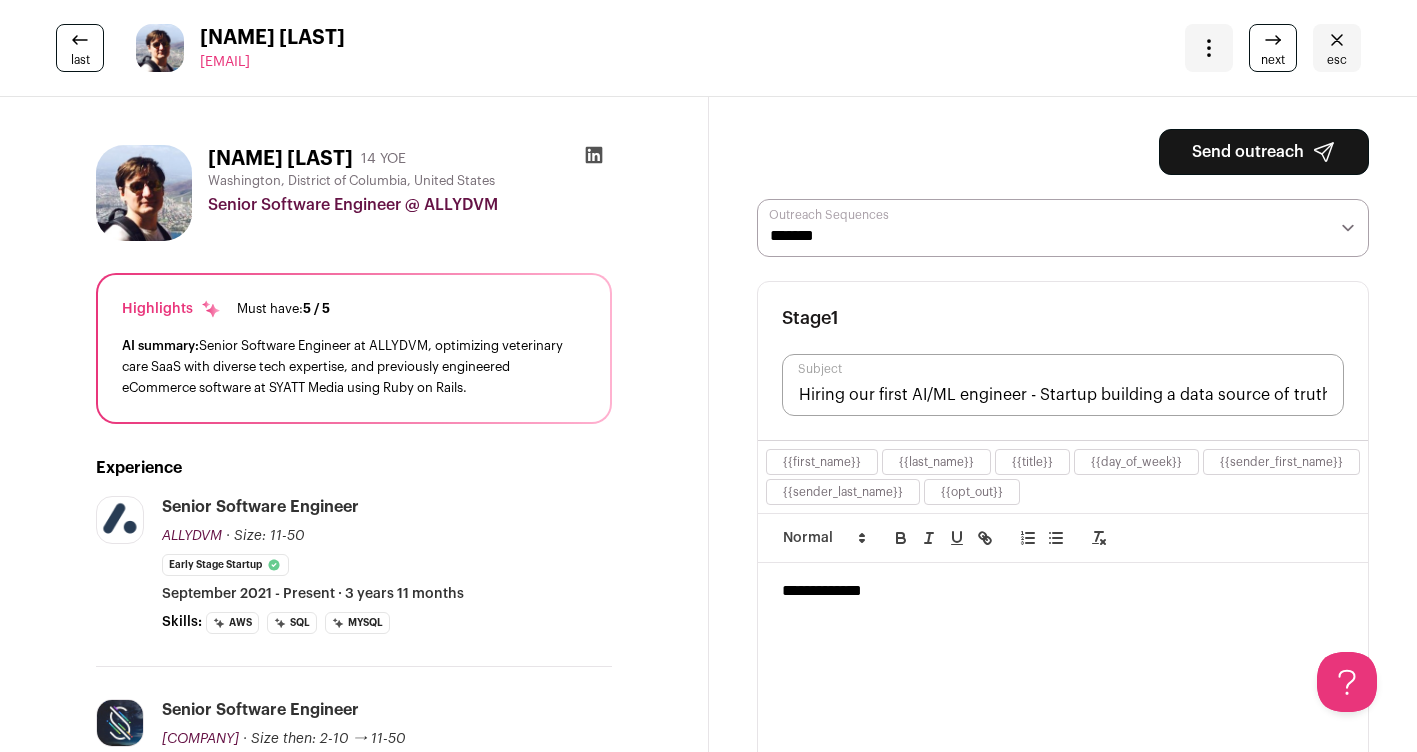 select on "*****" 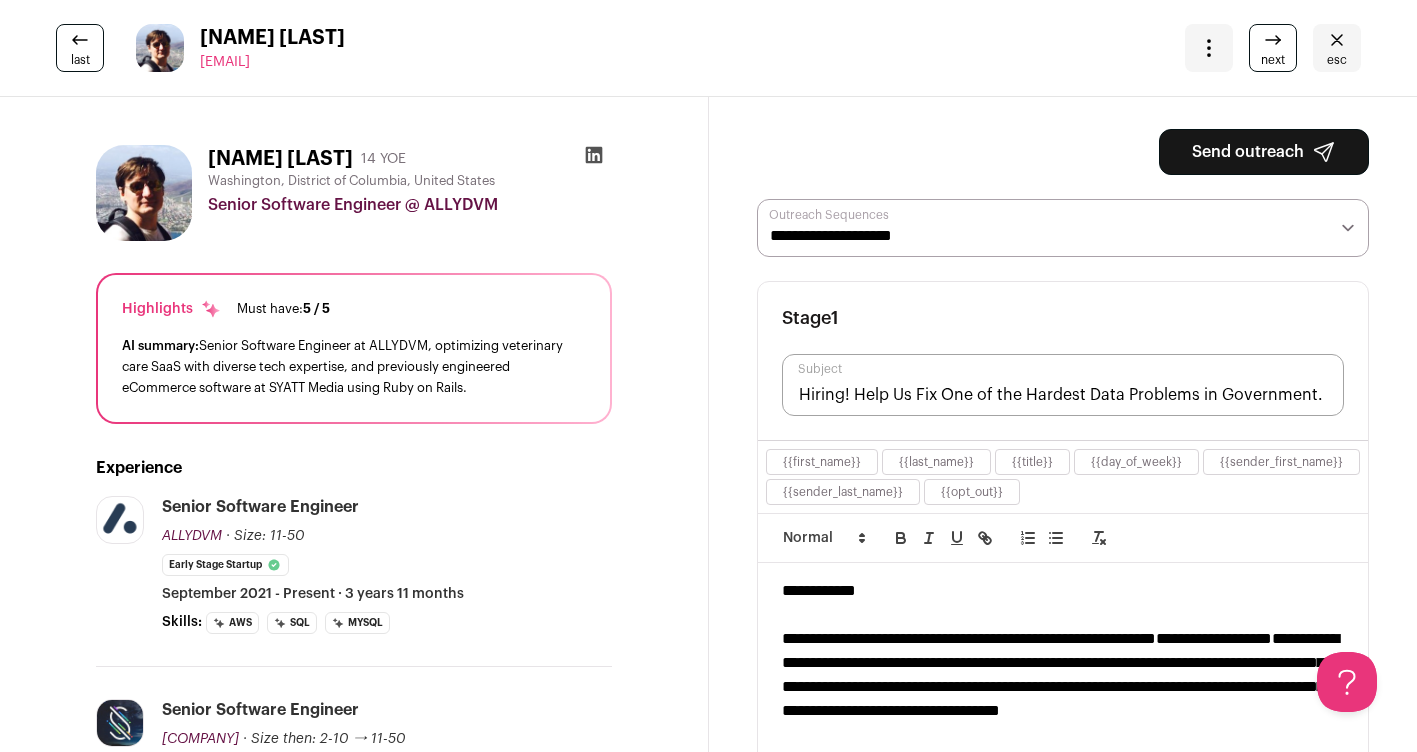 click on "Send outreach" at bounding box center (1264, 152) 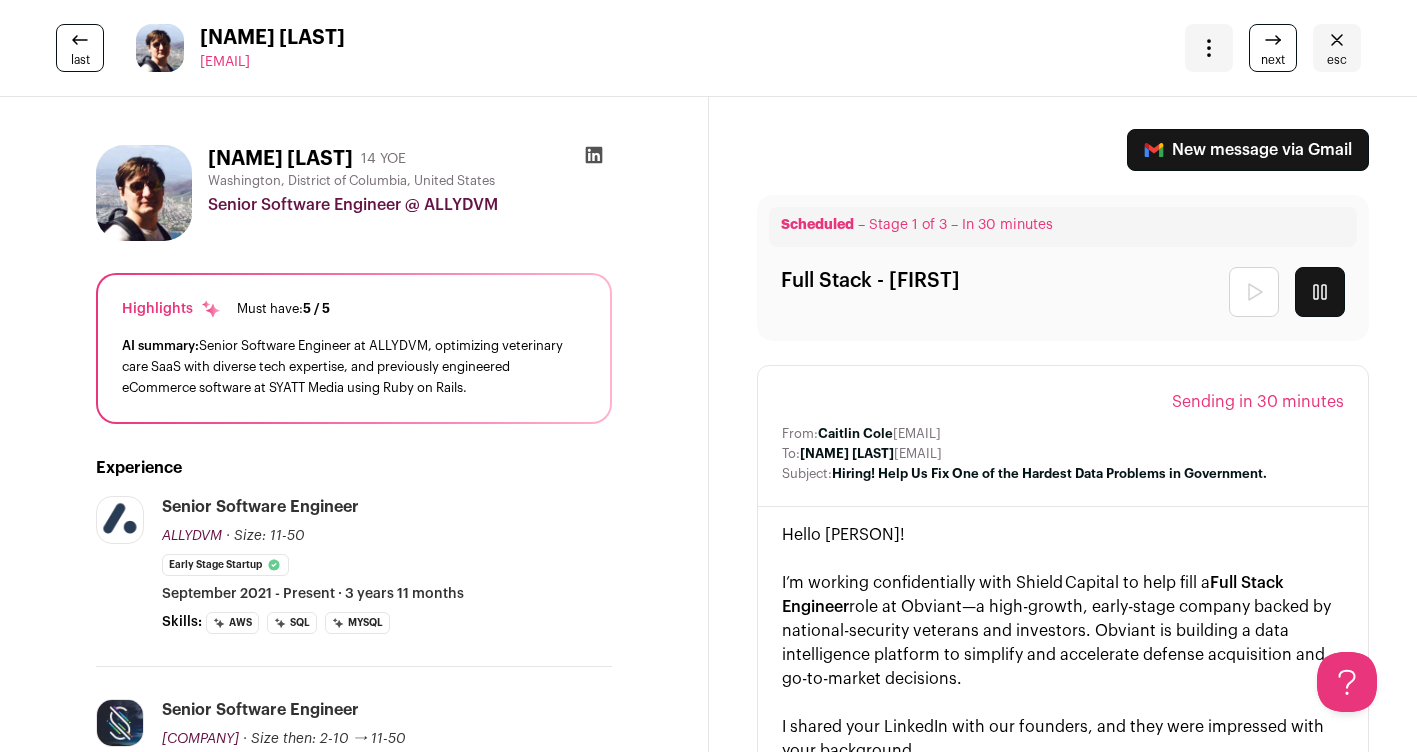 click at bounding box center (1273, 40) 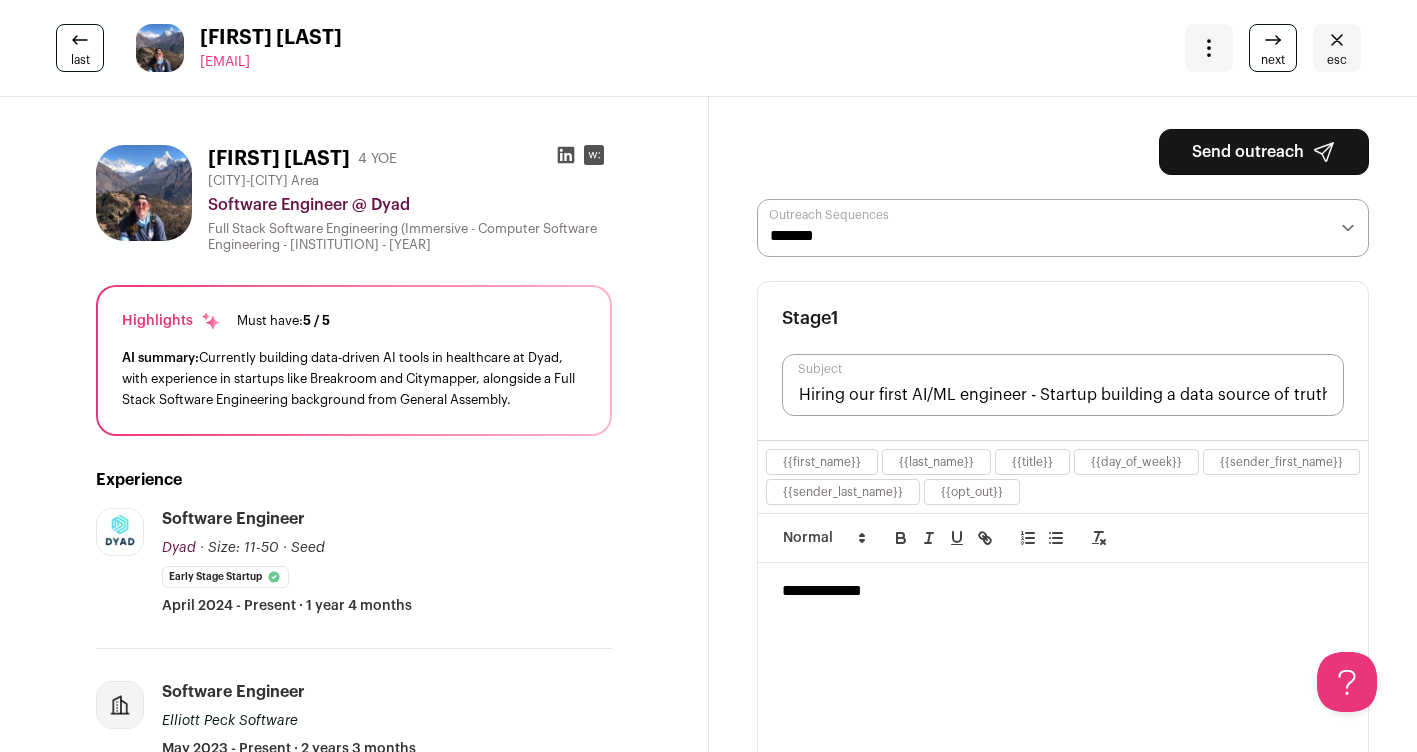 scroll, scrollTop: 0, scrollLeft: 0, axis: both 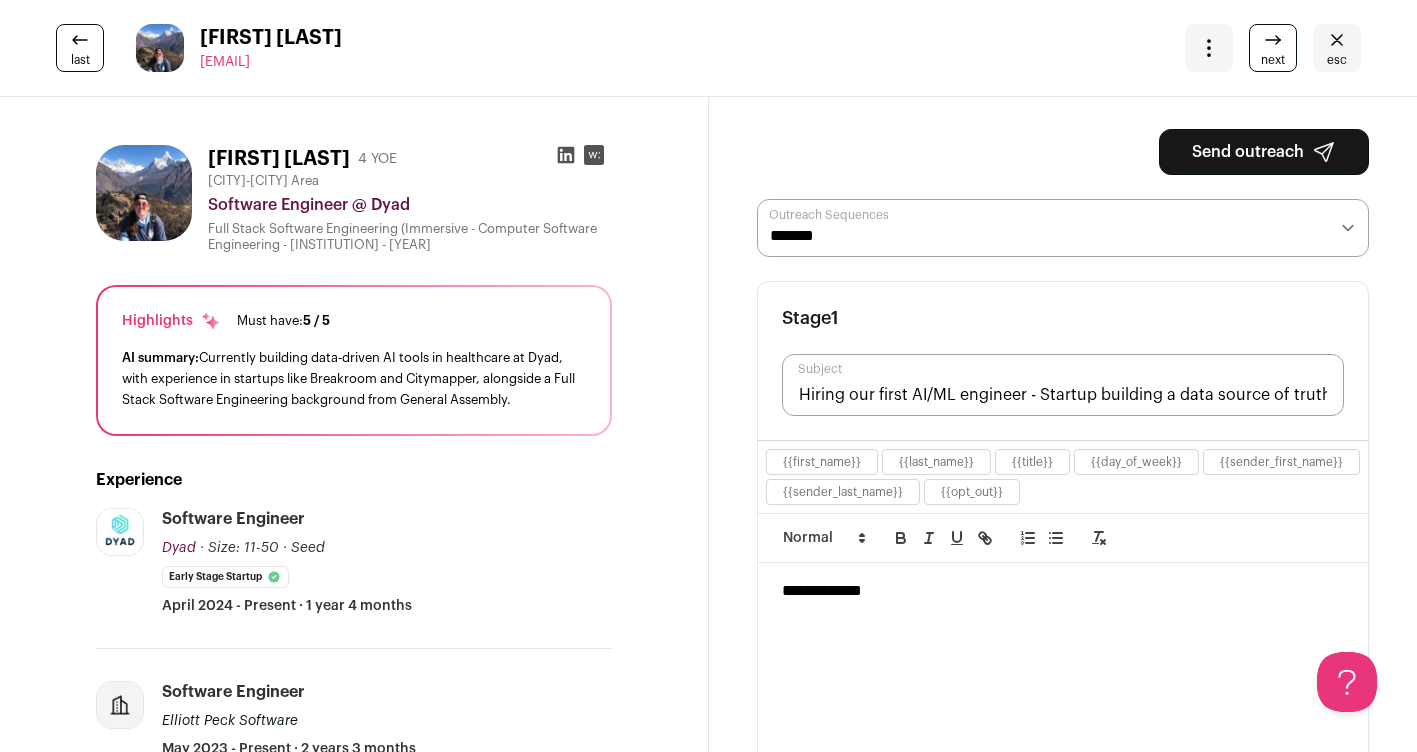 click on "**********" at bounding box center [1063, 228] 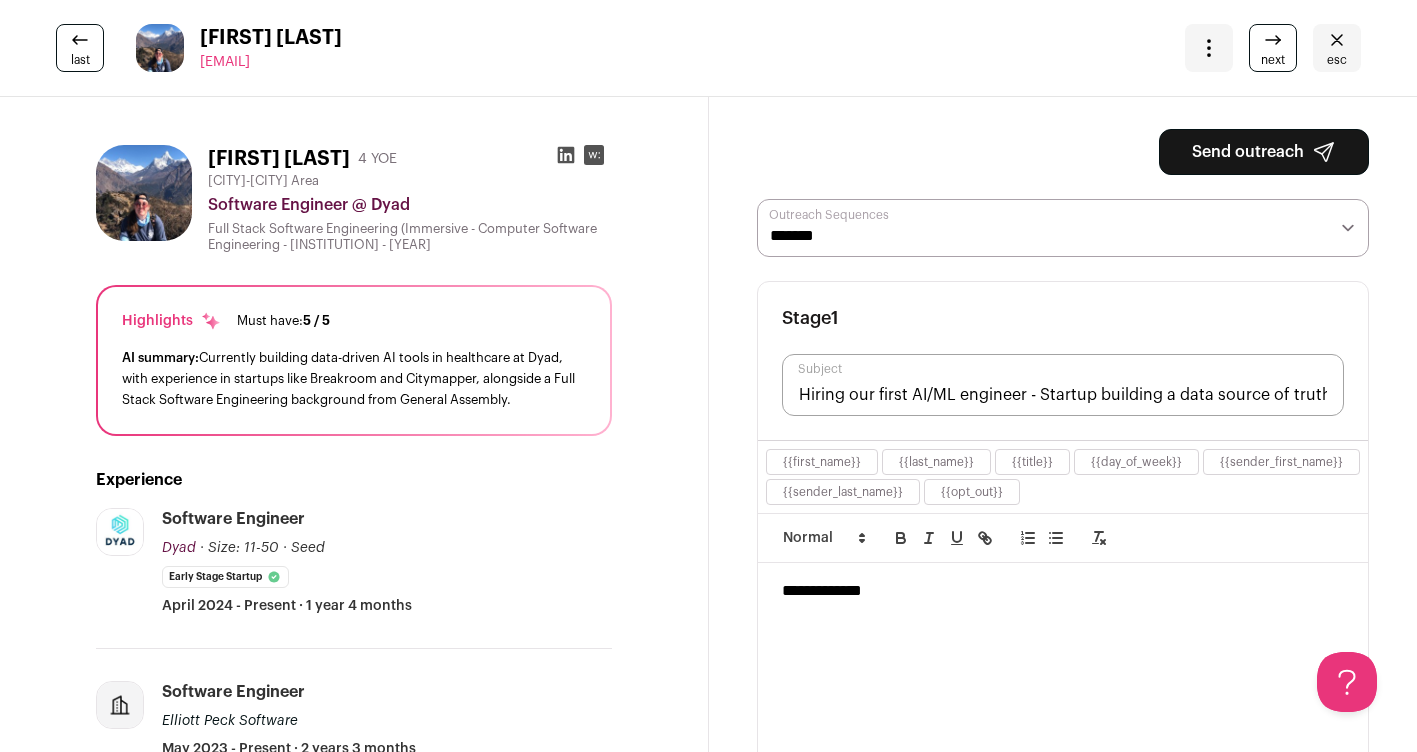 select on "*****" 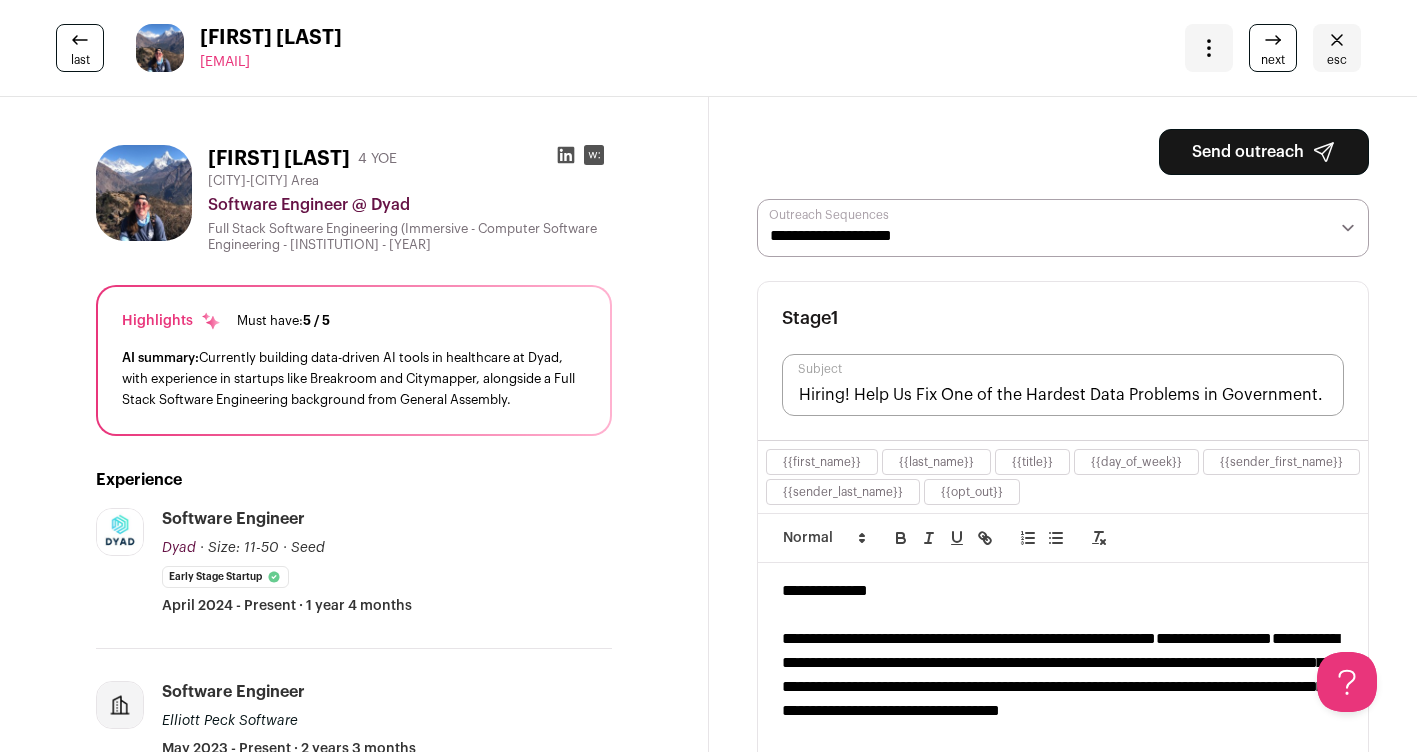 click on "Send outreach" at bounding box center (1264, 152) 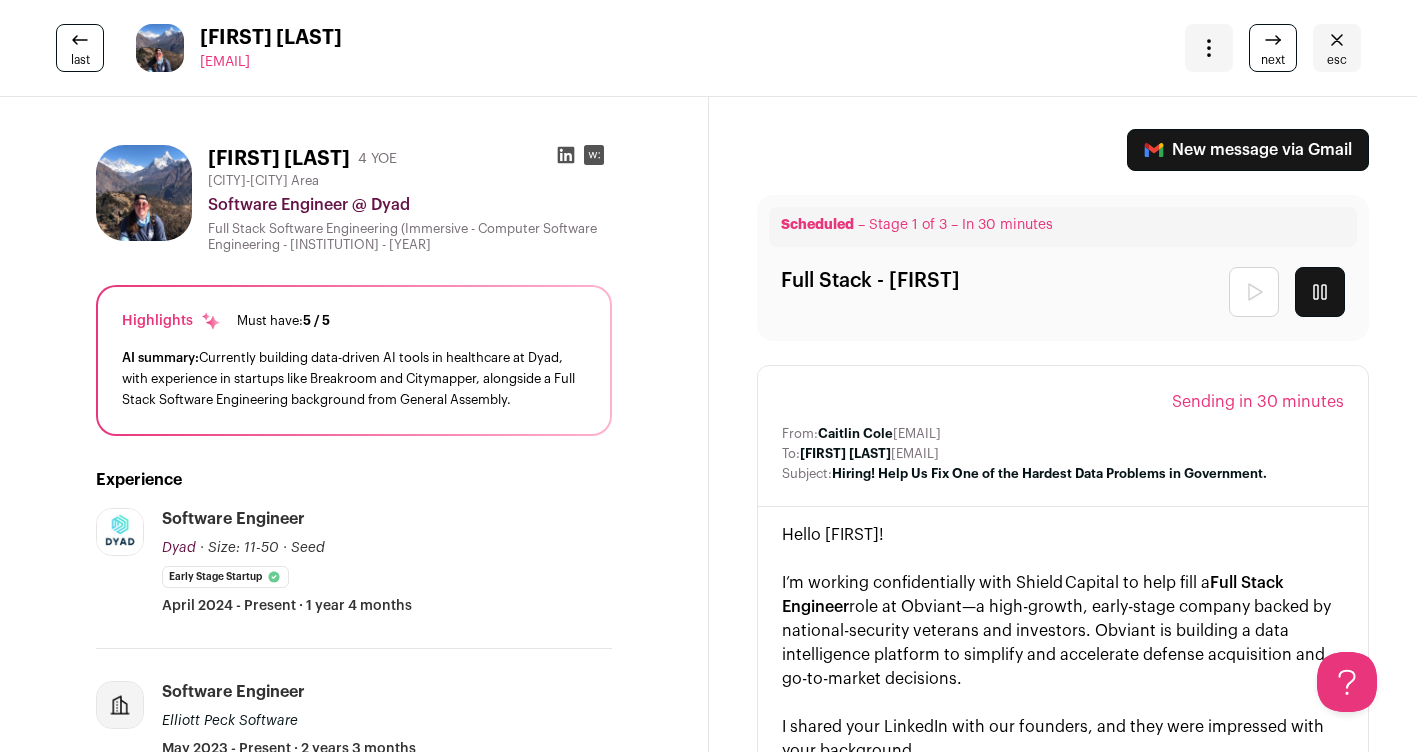 click on "next" at bounding box center (1273, 60) 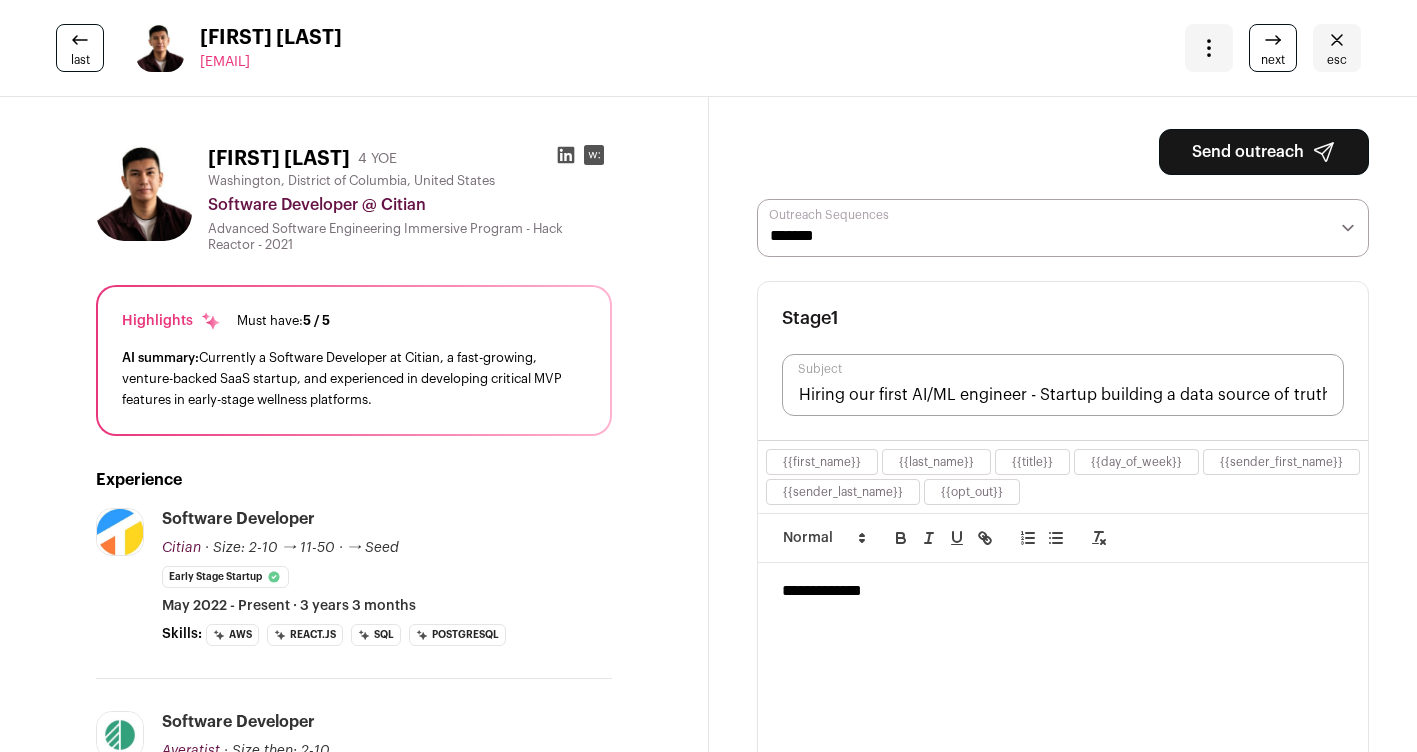 scroll, scrollTop: 0, scrollLeft: 0, axis: both 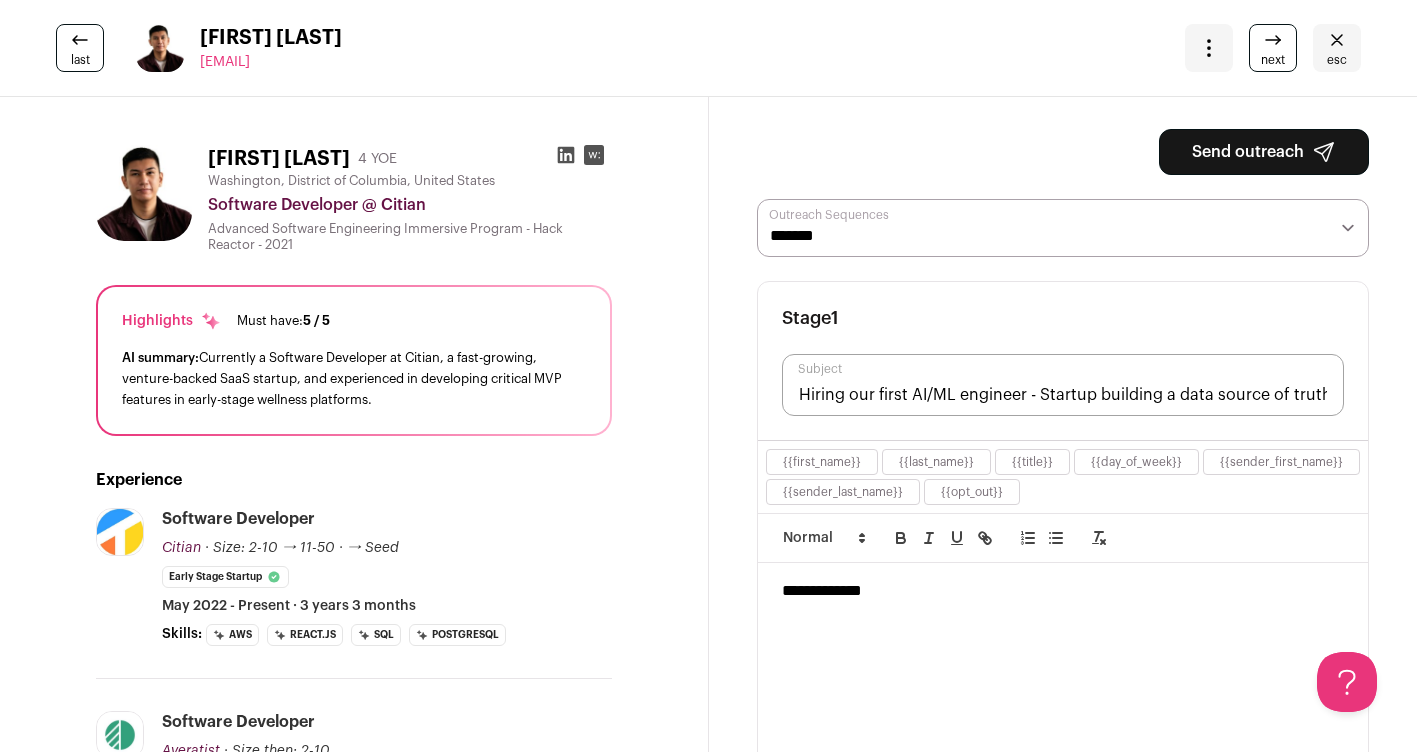 click on "**********" at bounding box center (1063, 228) 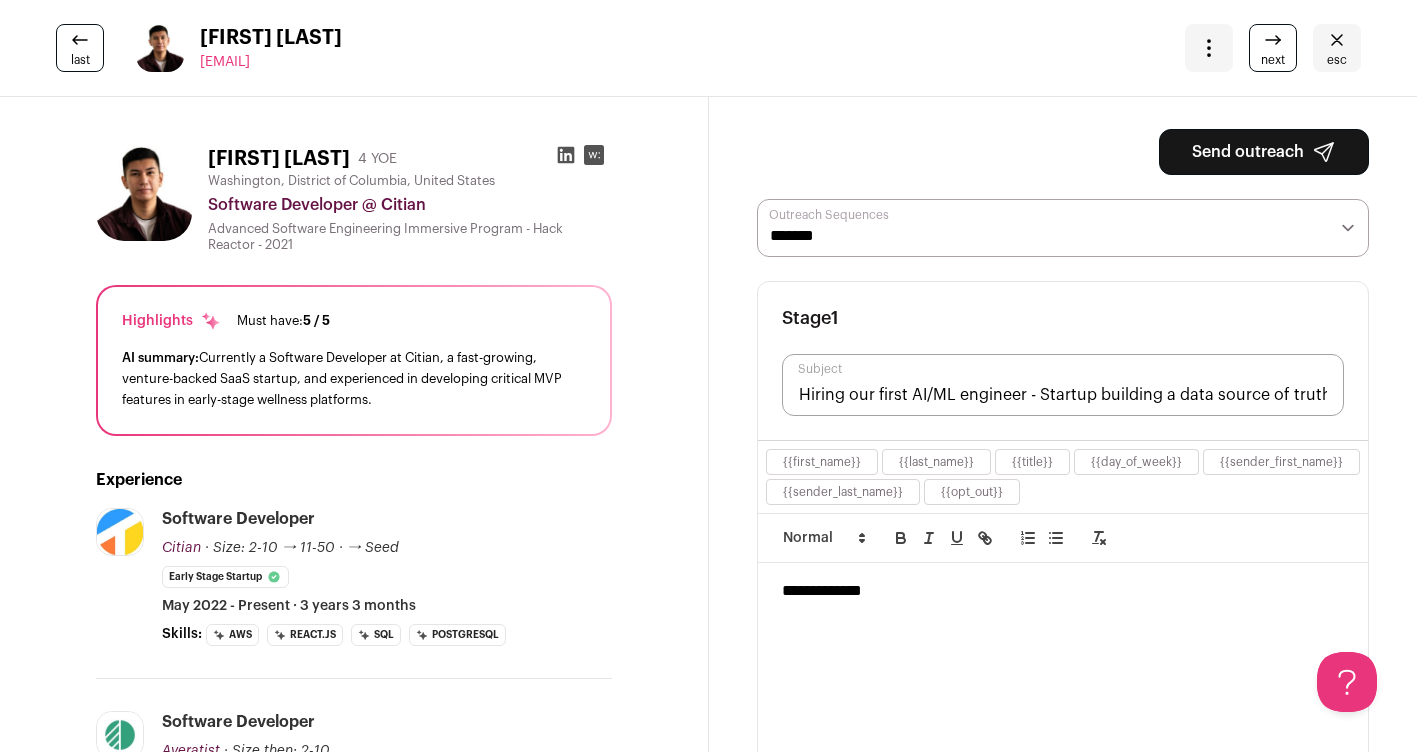 select on "*****" 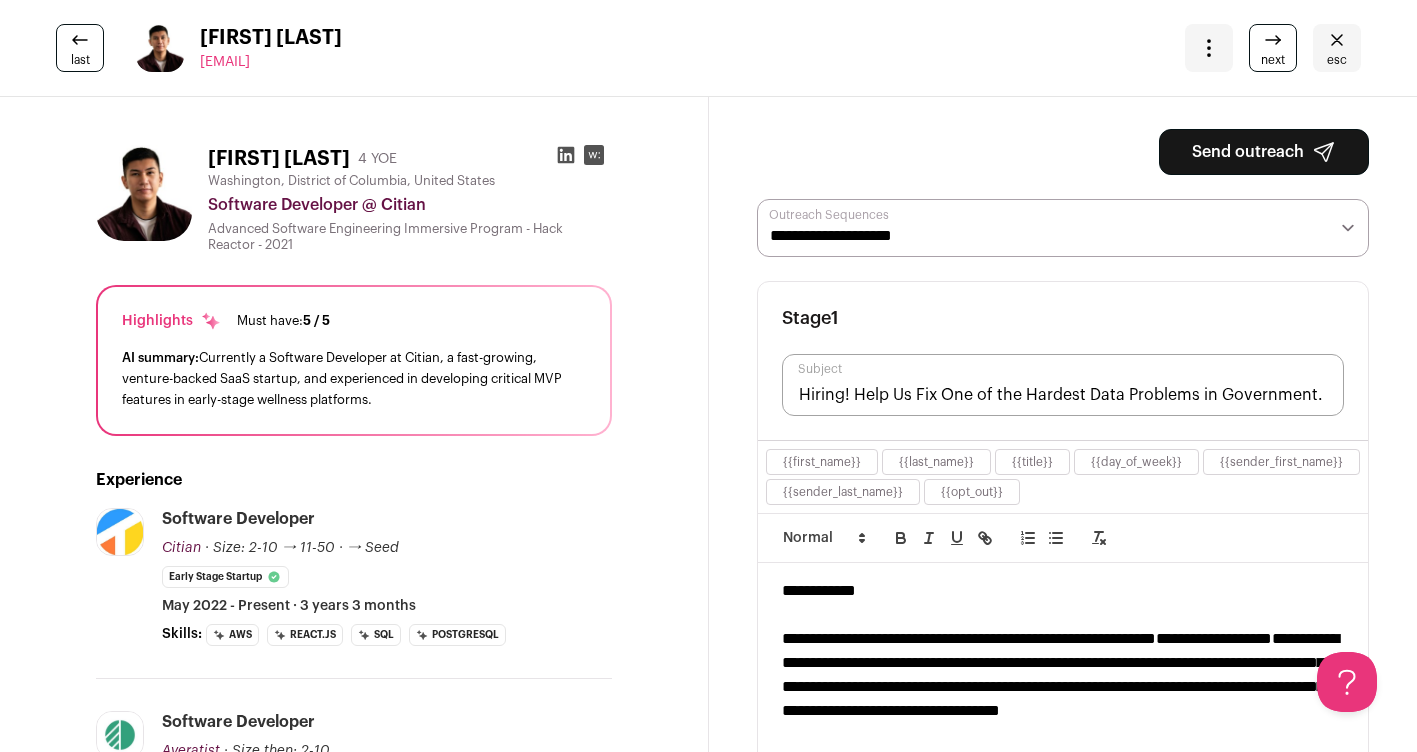 click on "Send outreach" at bounding box center (1264, 152) 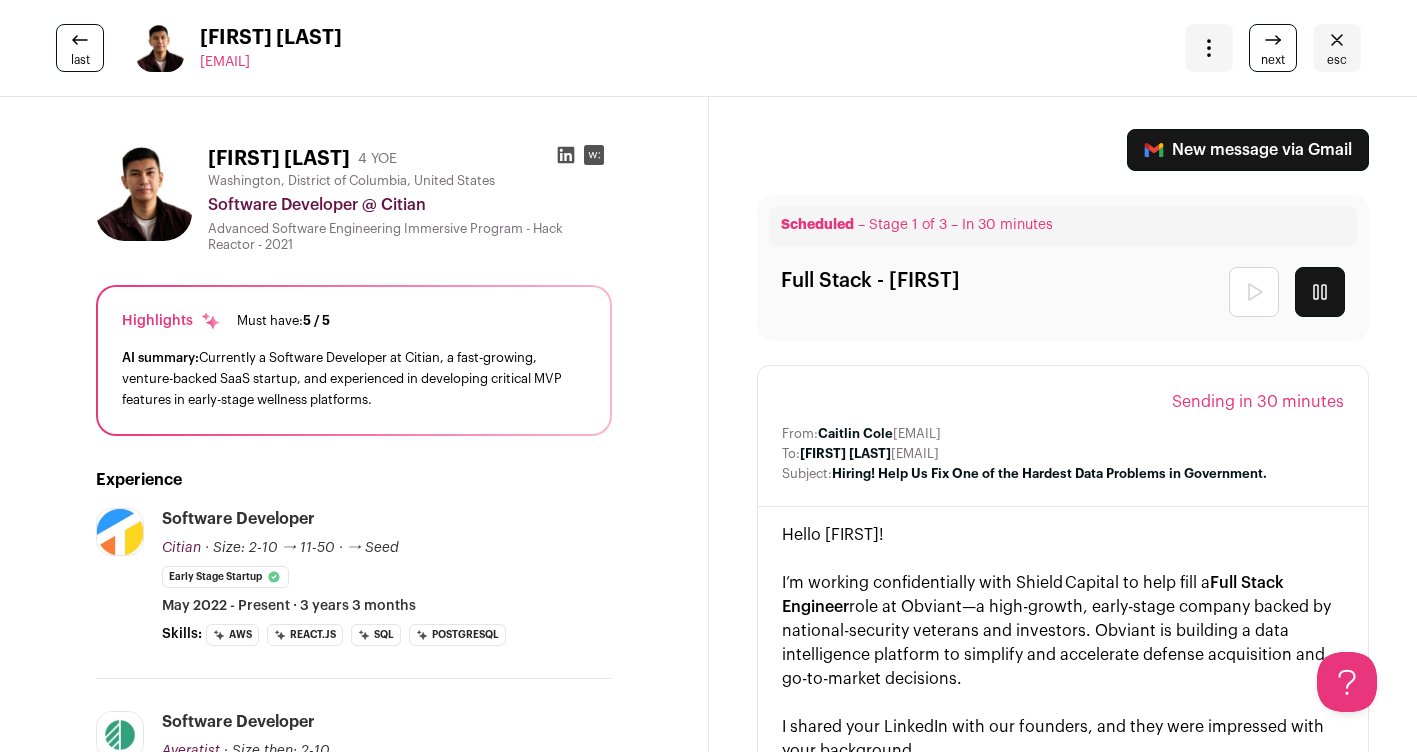 click on "next" at bounding box center (1273, 60) 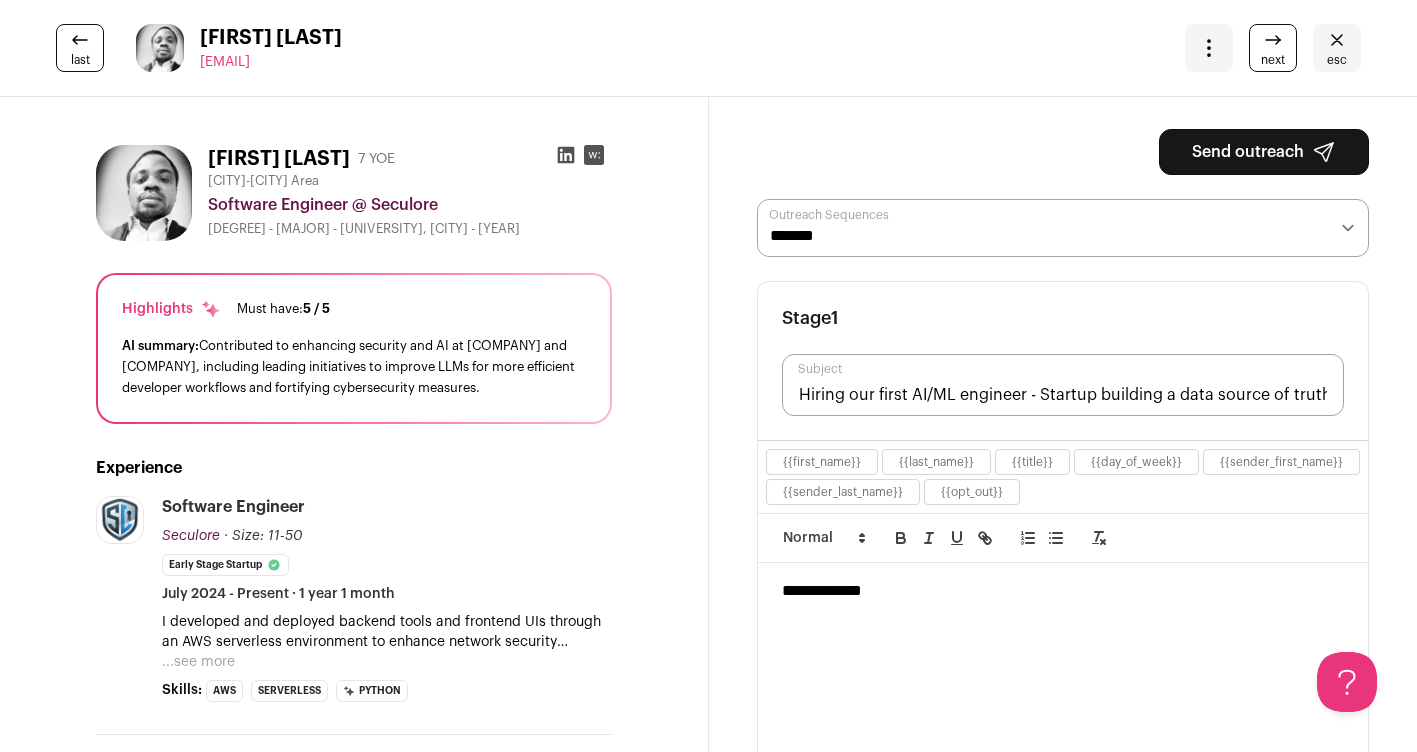 scroll, scrollTop: 0, scrollLeft: 0, axis: both 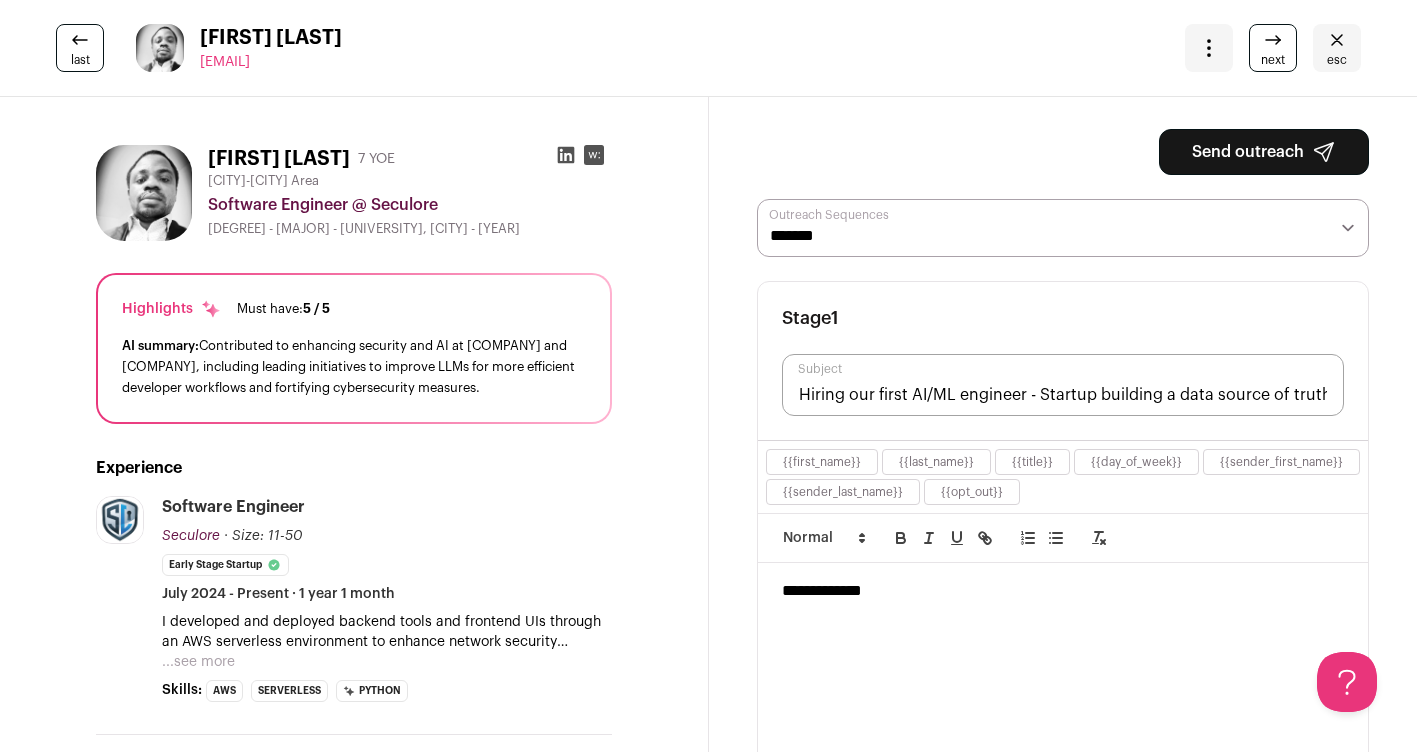 click on "**********" at bounding box center [1063, 228] 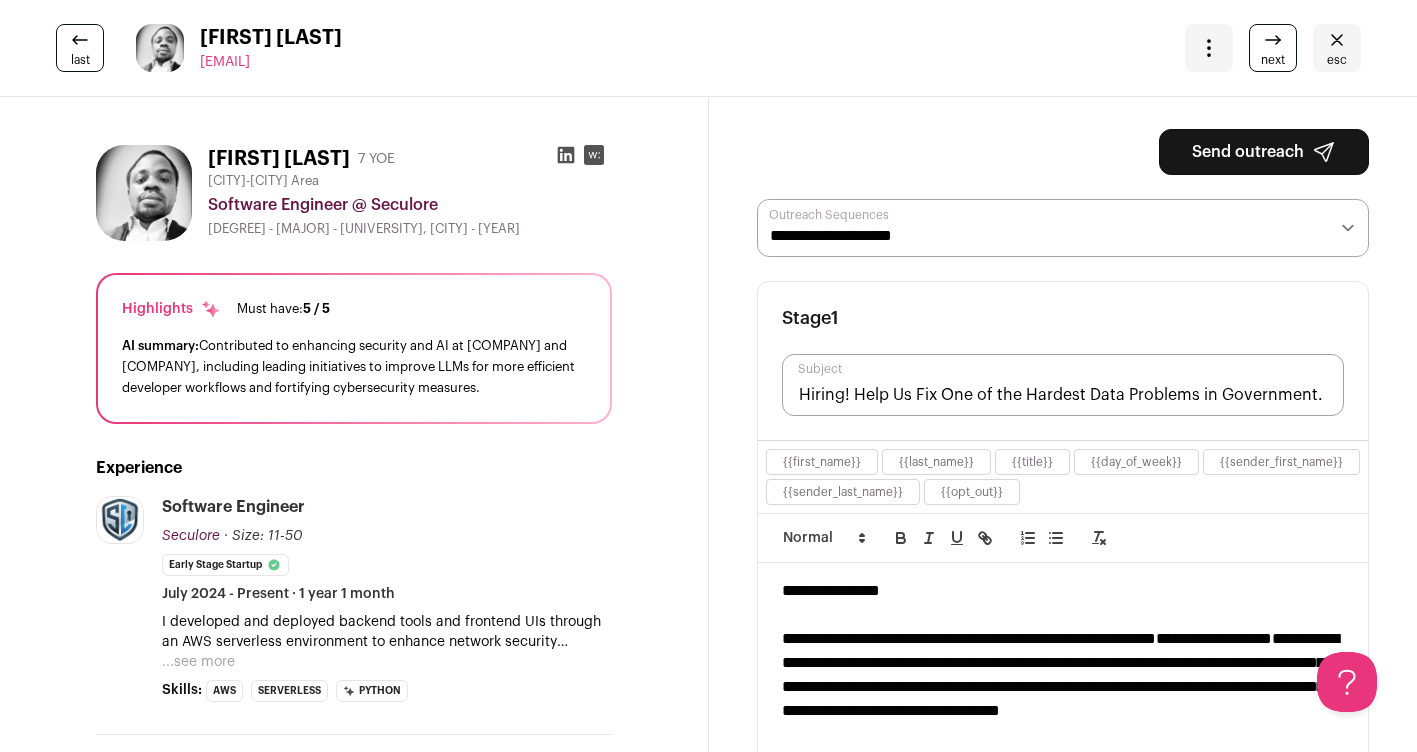 click on "Send outreach" at bounding box center [1264, 152] 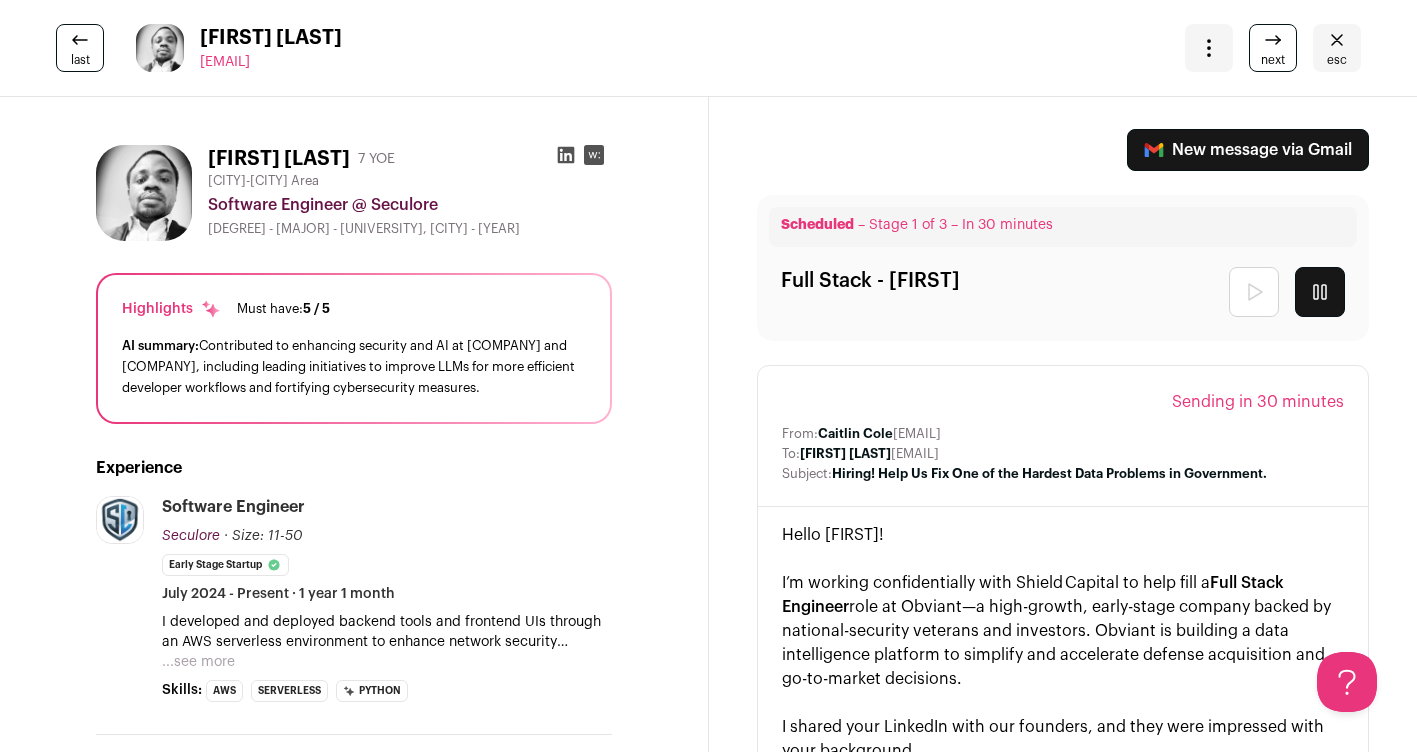 click at bounding box center [1273, 40] 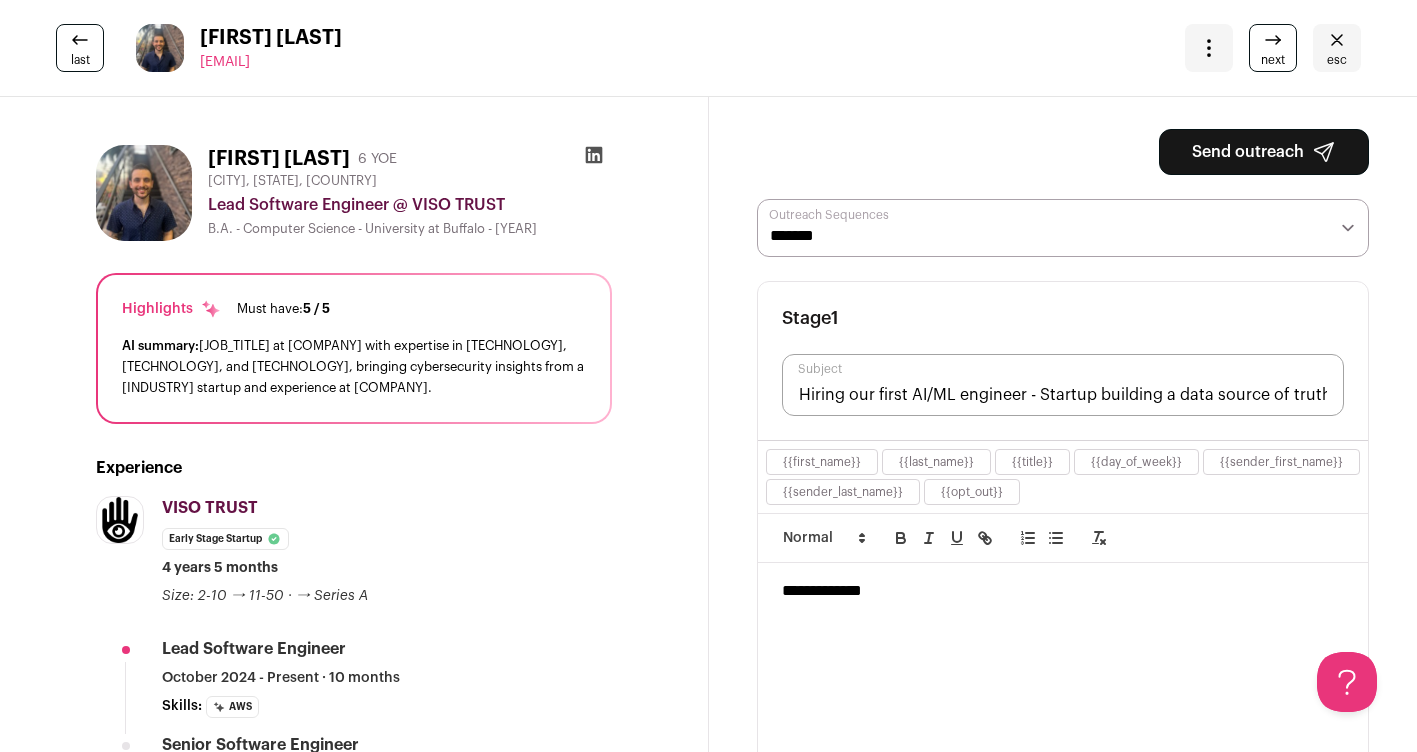 scroll, scrollTop: 0, scrollLeft: 0, axis: both 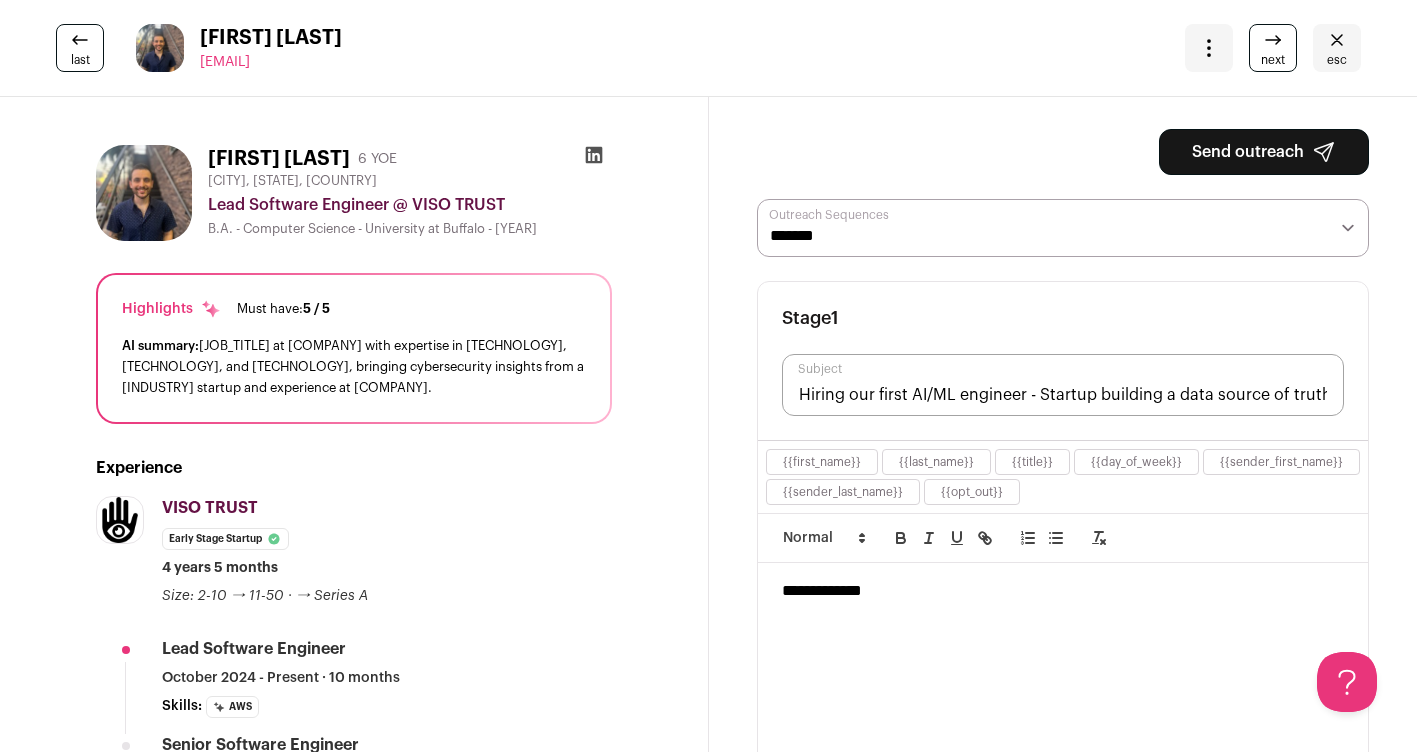 click on "**********" at bounding box center (1063, 228) 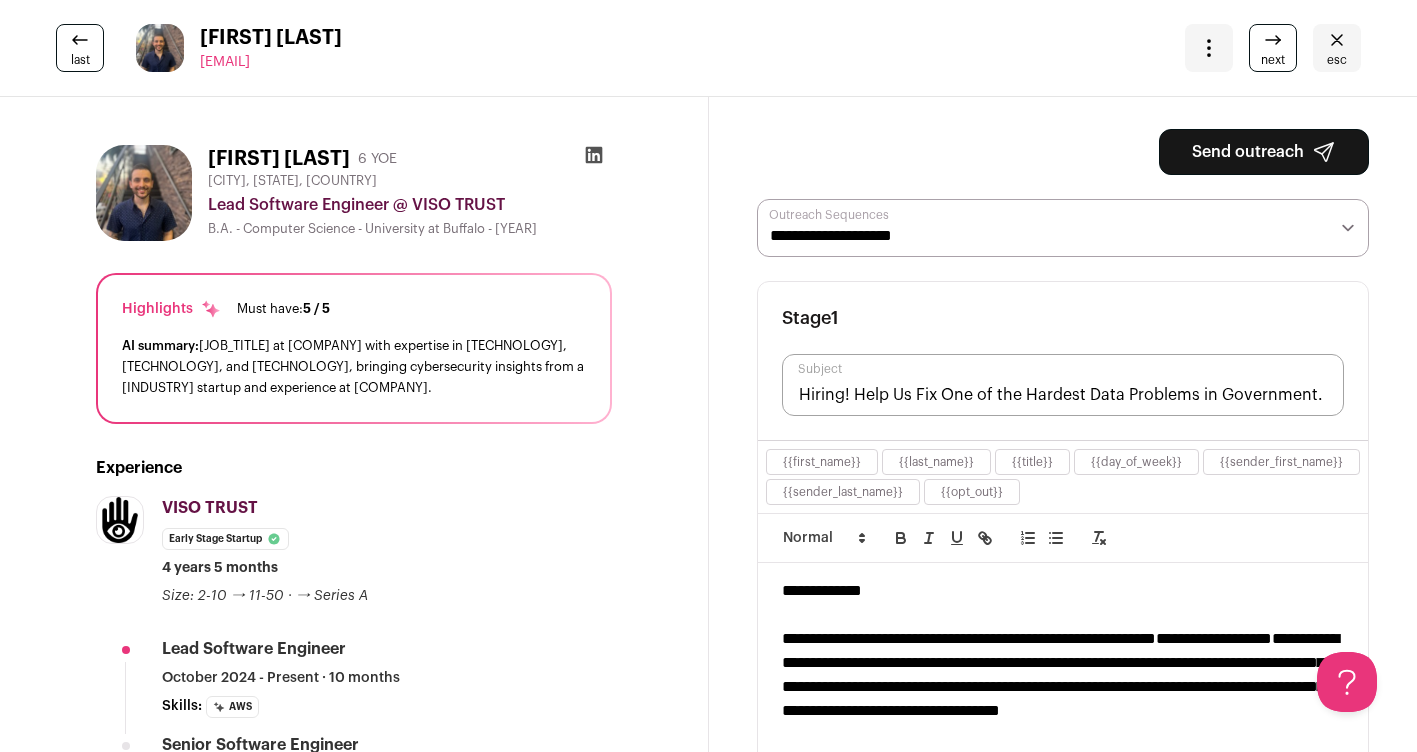 click on "Send outreach" at bounding box center [1264, 152] 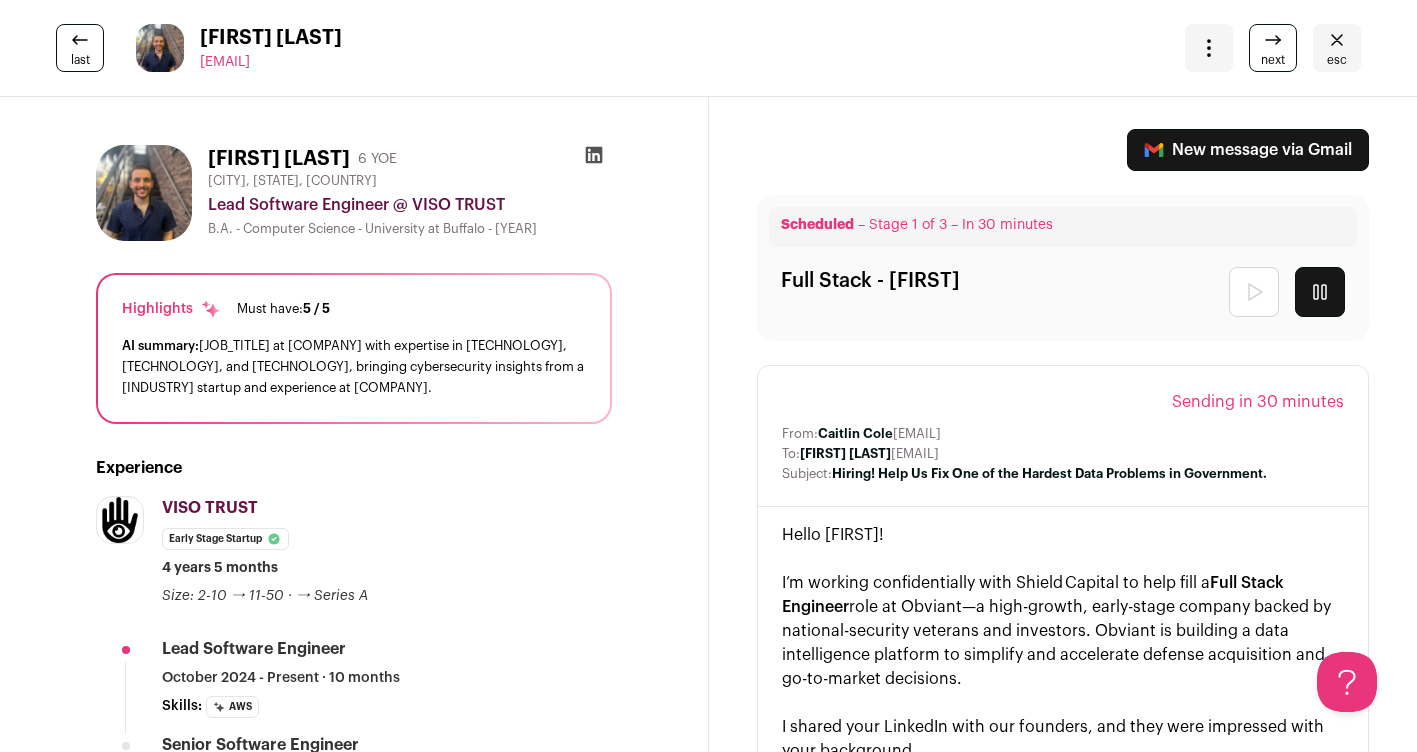 click on "next" at bounding box center [1273, 60] 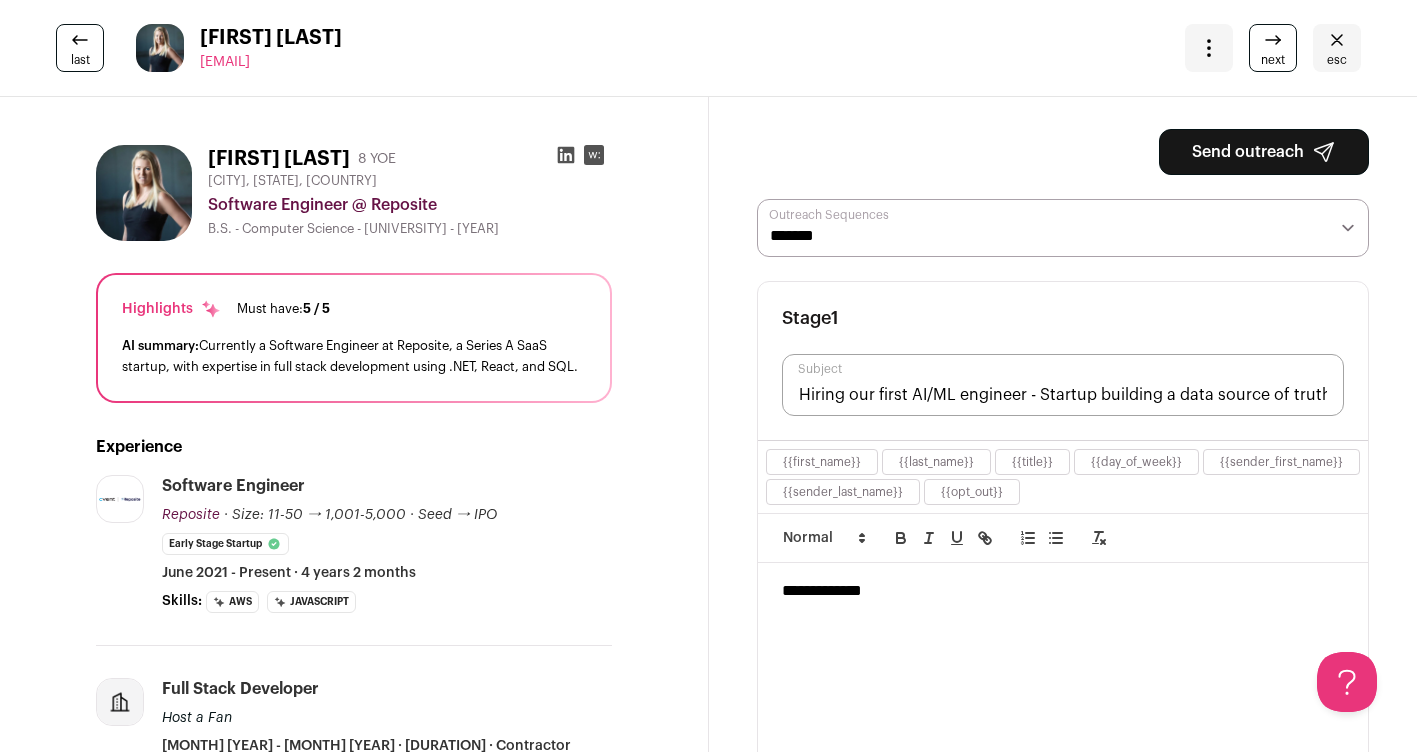 scroll, scrollTop: 0, scrollLeft: 0, axis: both 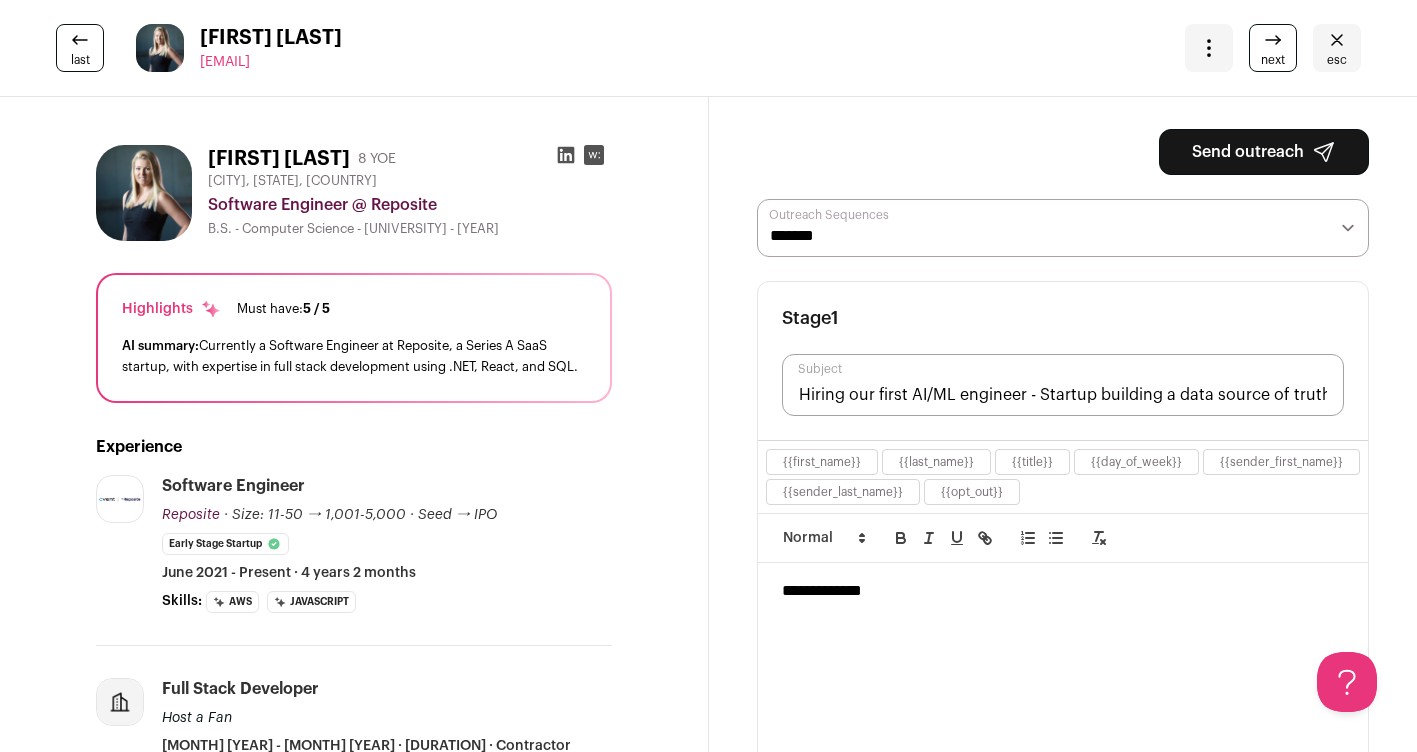 click on "**********" at bounding box center [1063, 228] 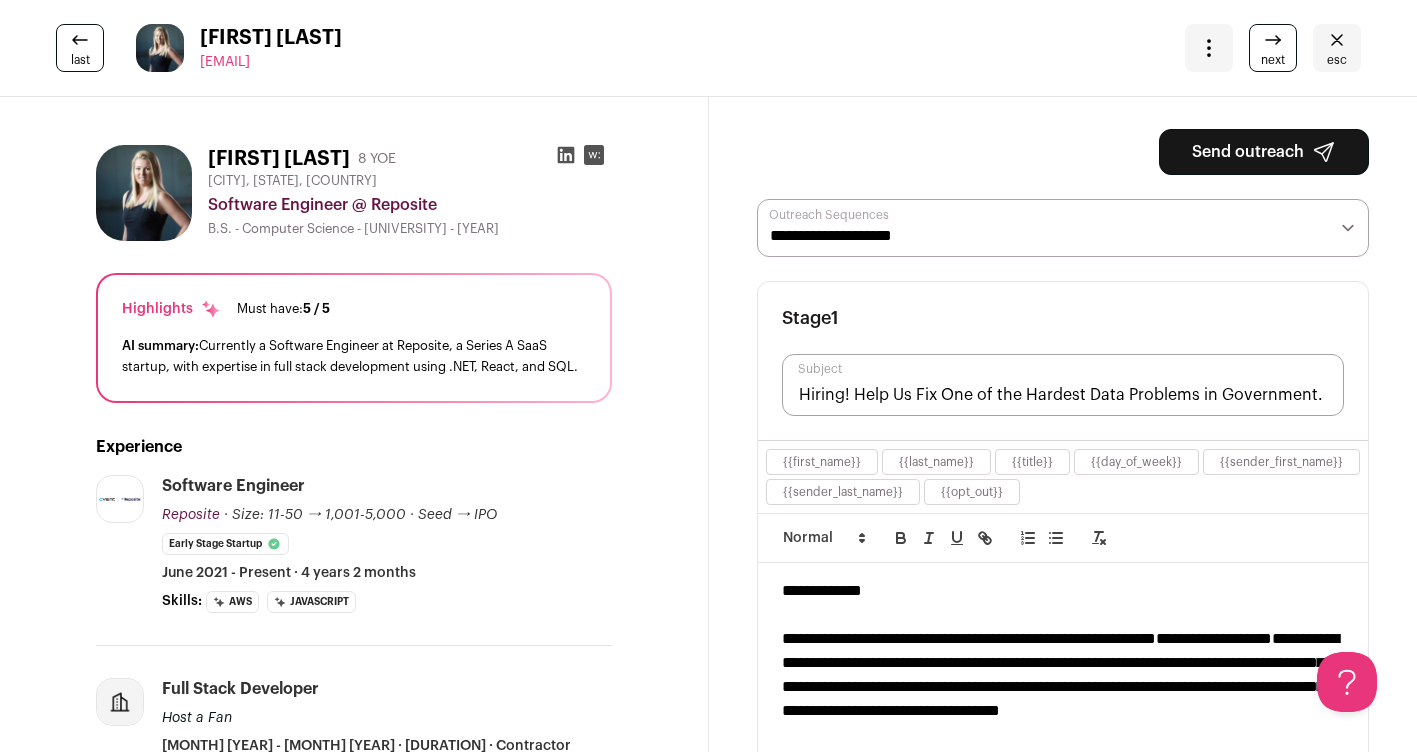 click on "Send outreach" at bounding box center [1264, 152] 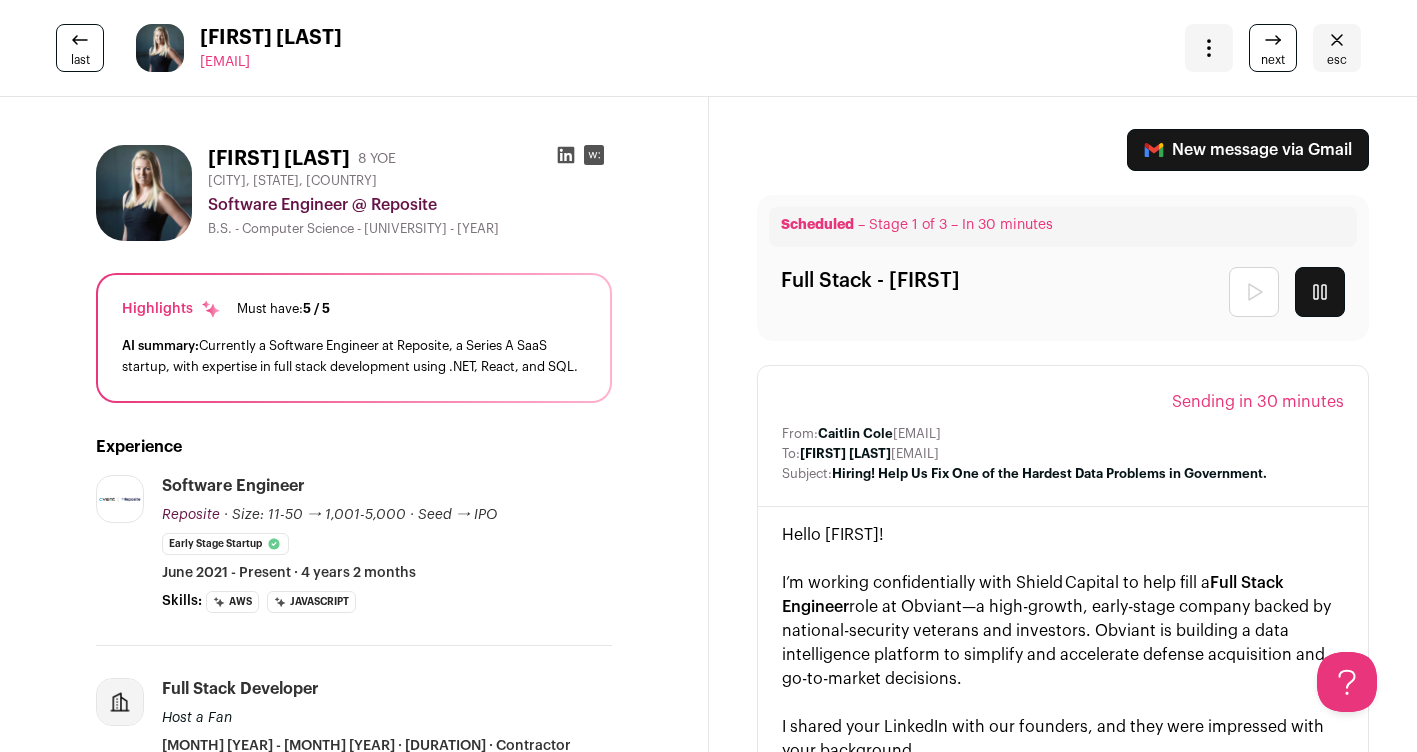 click on "next" at bounding box center (1273, 60) 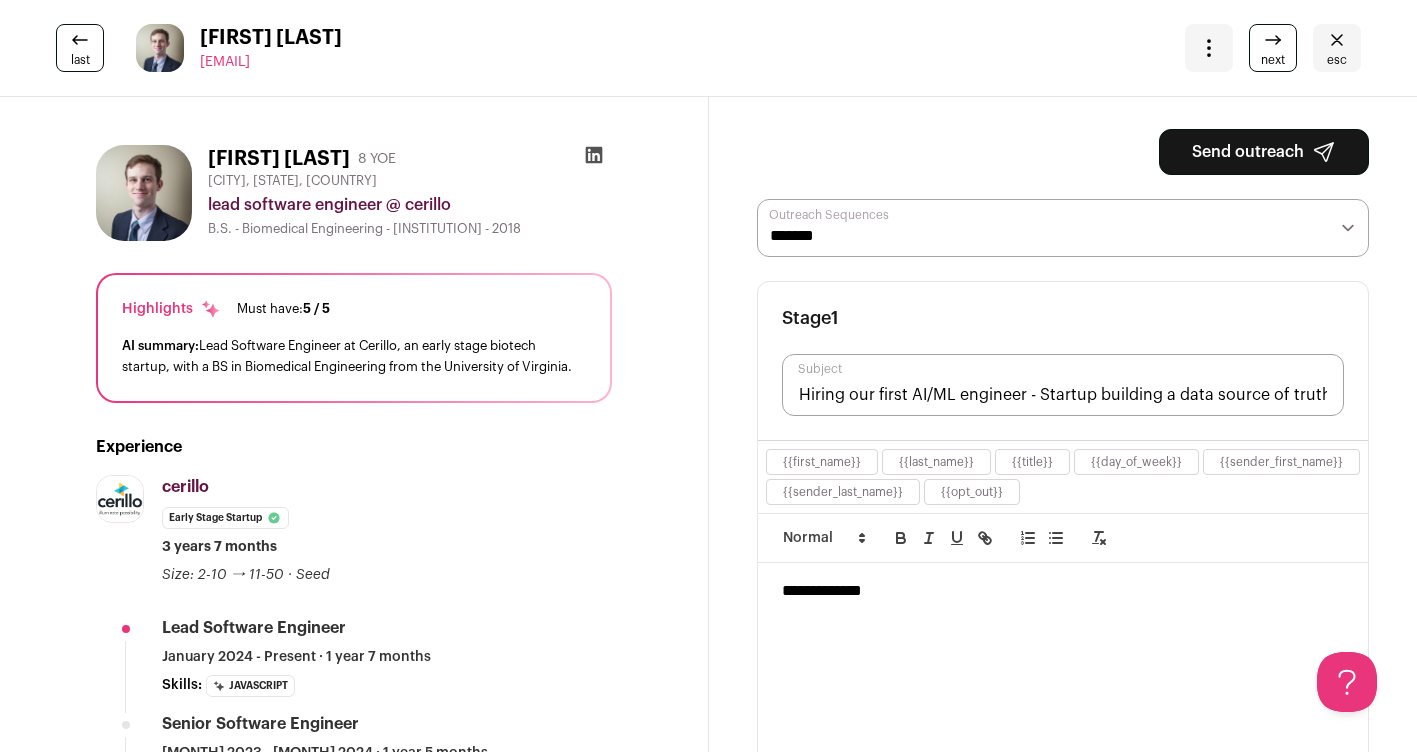 scroll, scrollTop: 0, scrollLeft: 0, axis: both 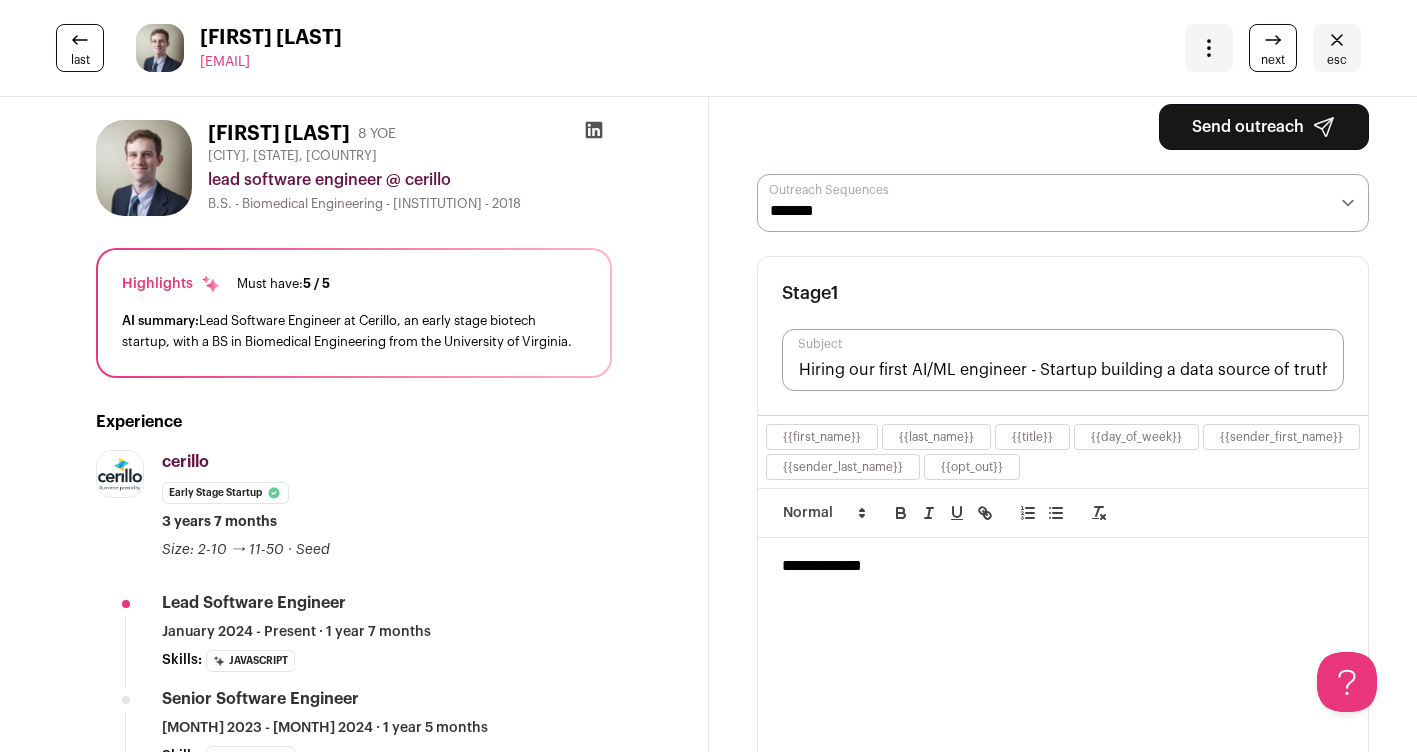 click on "**********" at bounding box center [1063, 203] 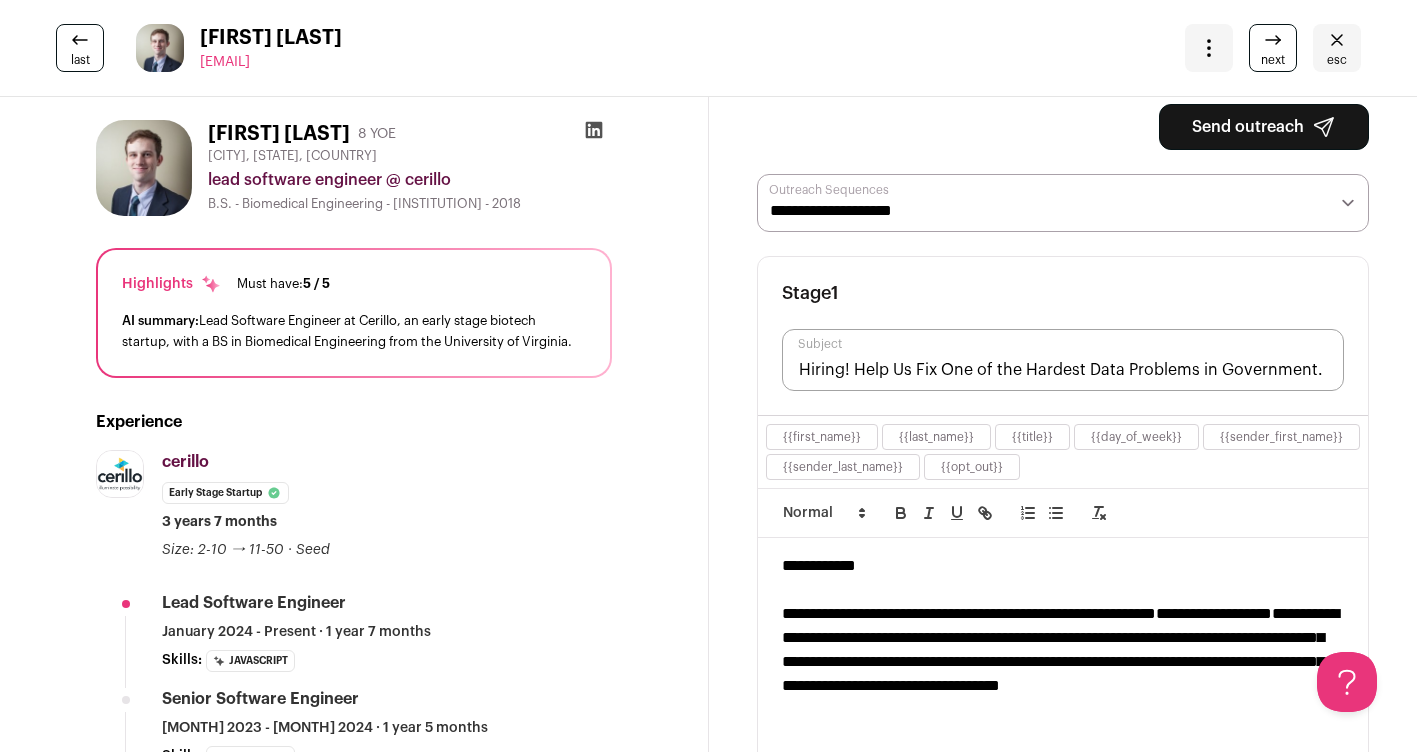 scroll, scrollTop: 0, scrollLeft: 0, axis: both 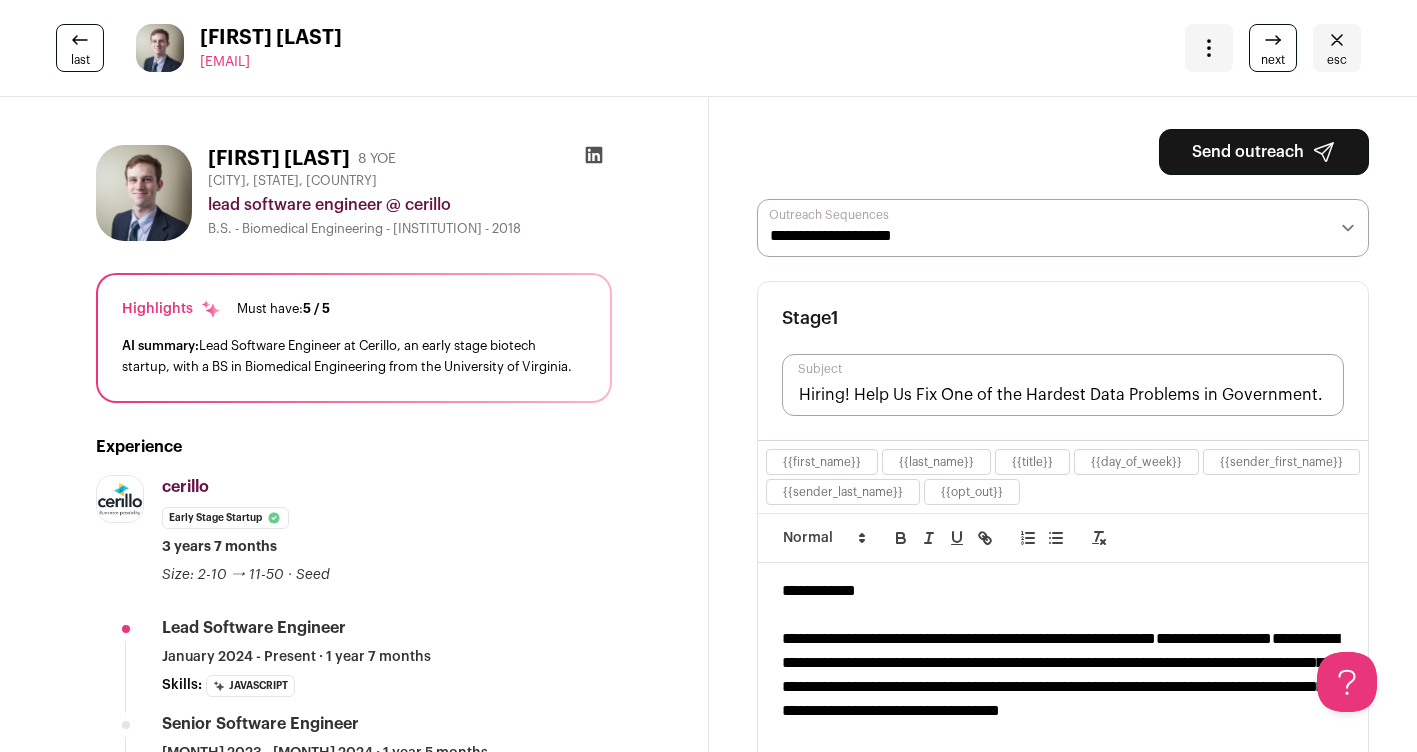 click on "Send outreach" at bounding box center [1264, 152] 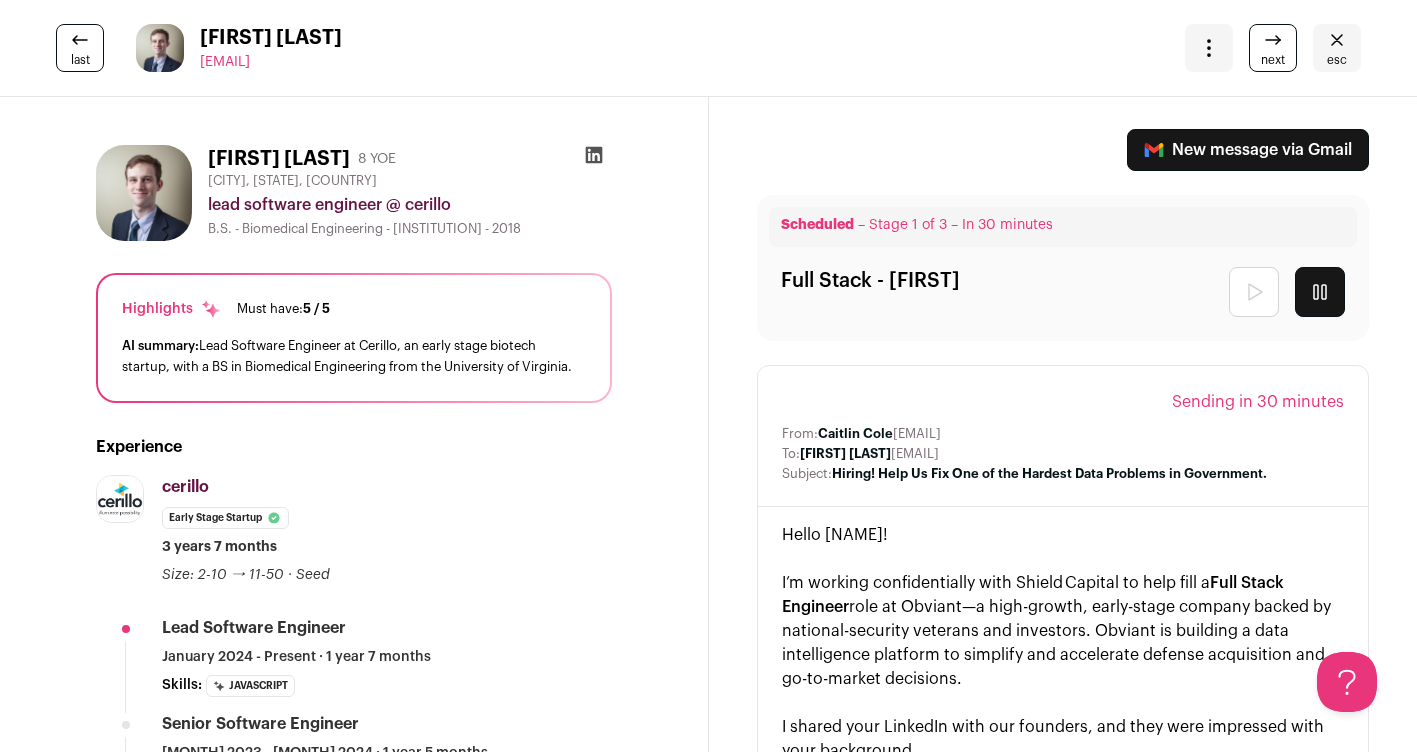 click at bounding box center (1273, 40) 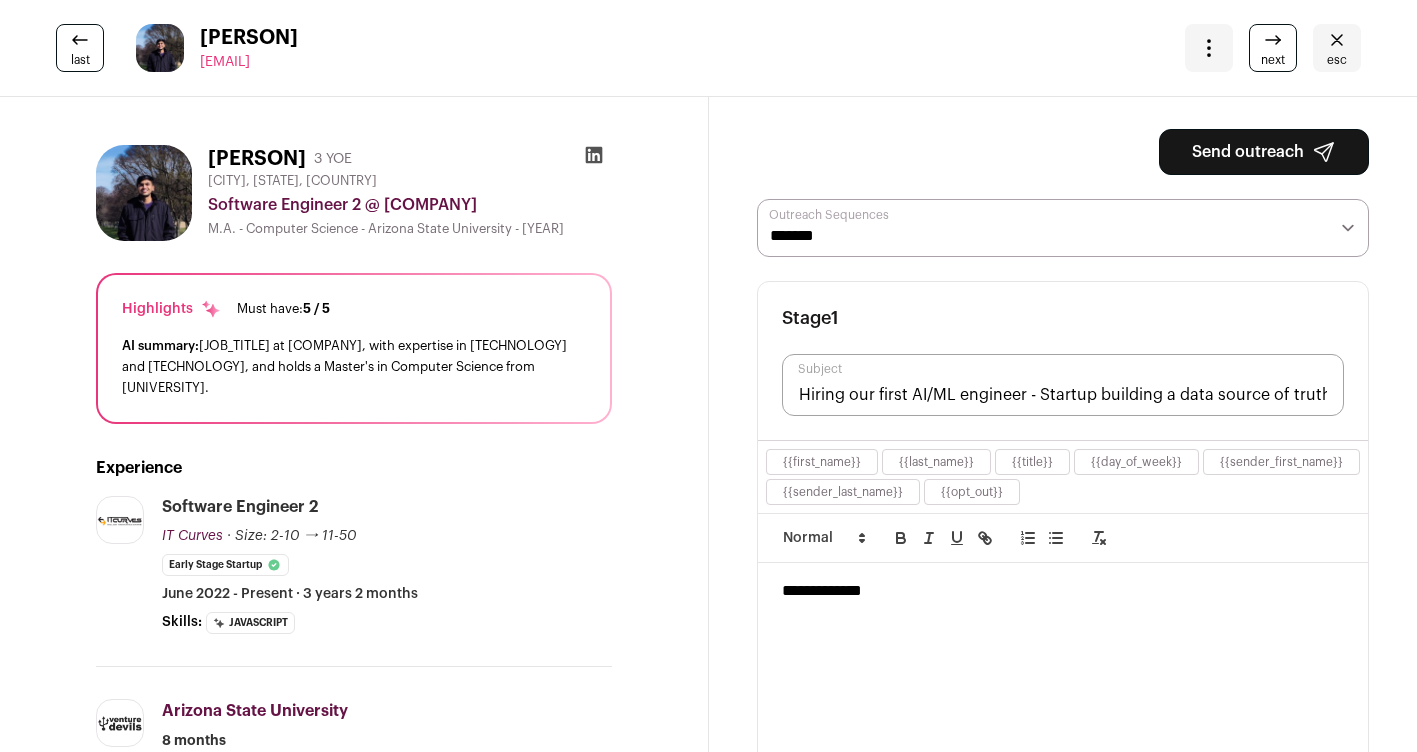 scroll, scrollTop: 0, scrollLeft: 0, axis: both 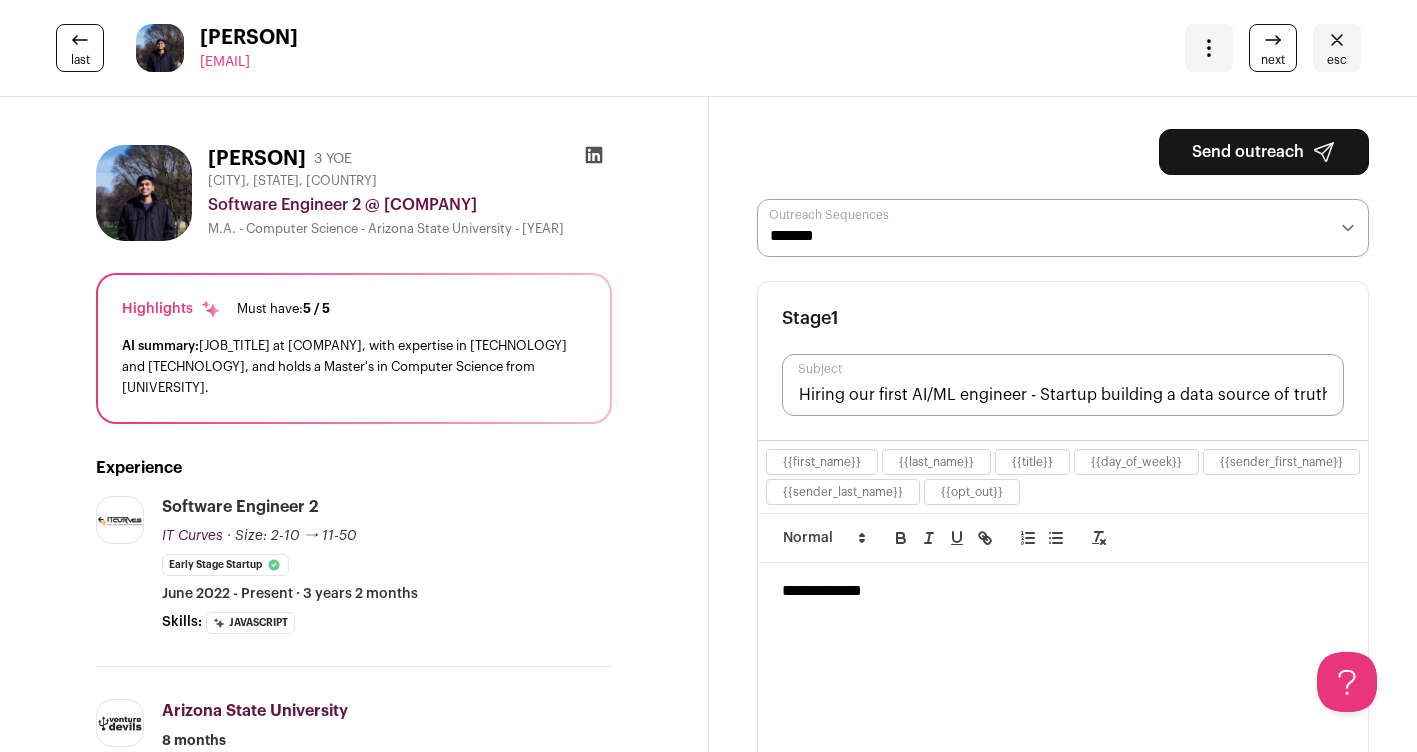 click on "**********" at bounding box center [1063, 228] 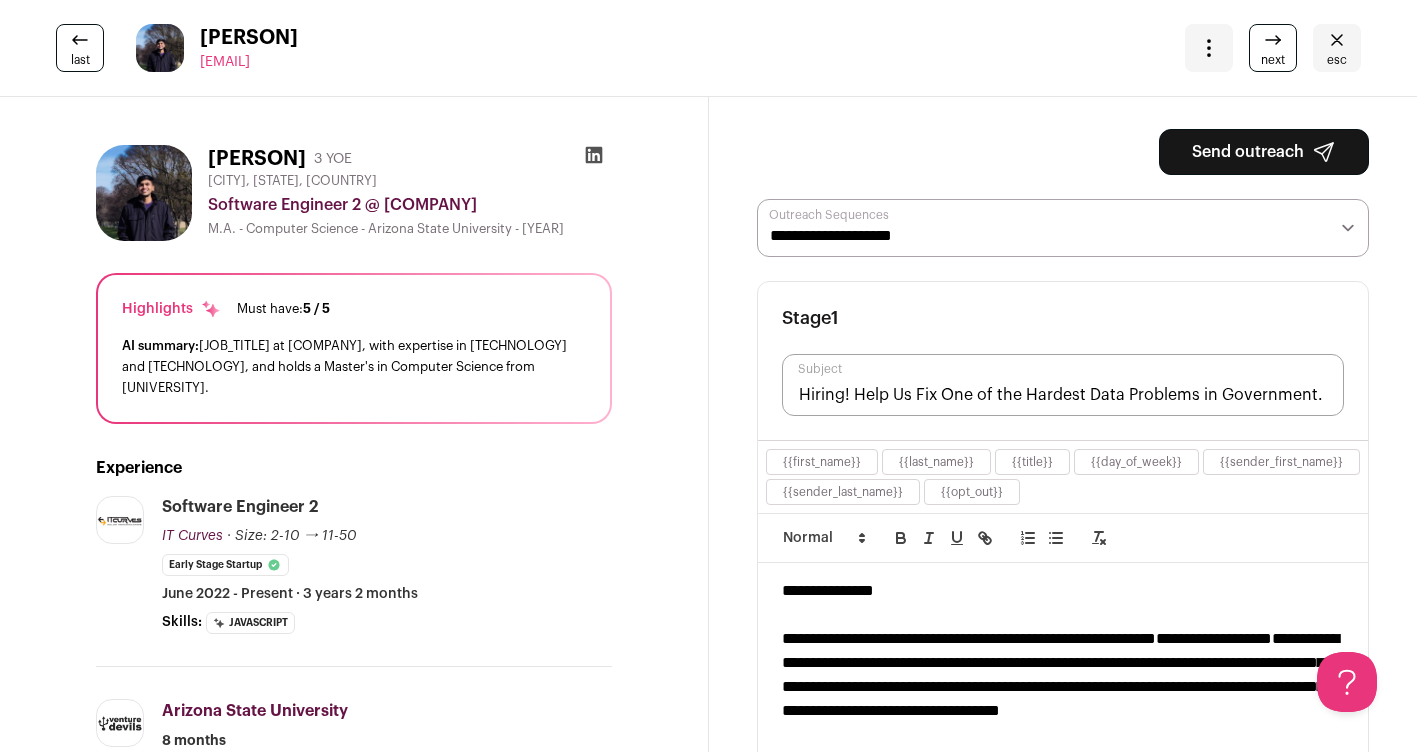 click on "Send outreach" at bounding box center (1264, 152) 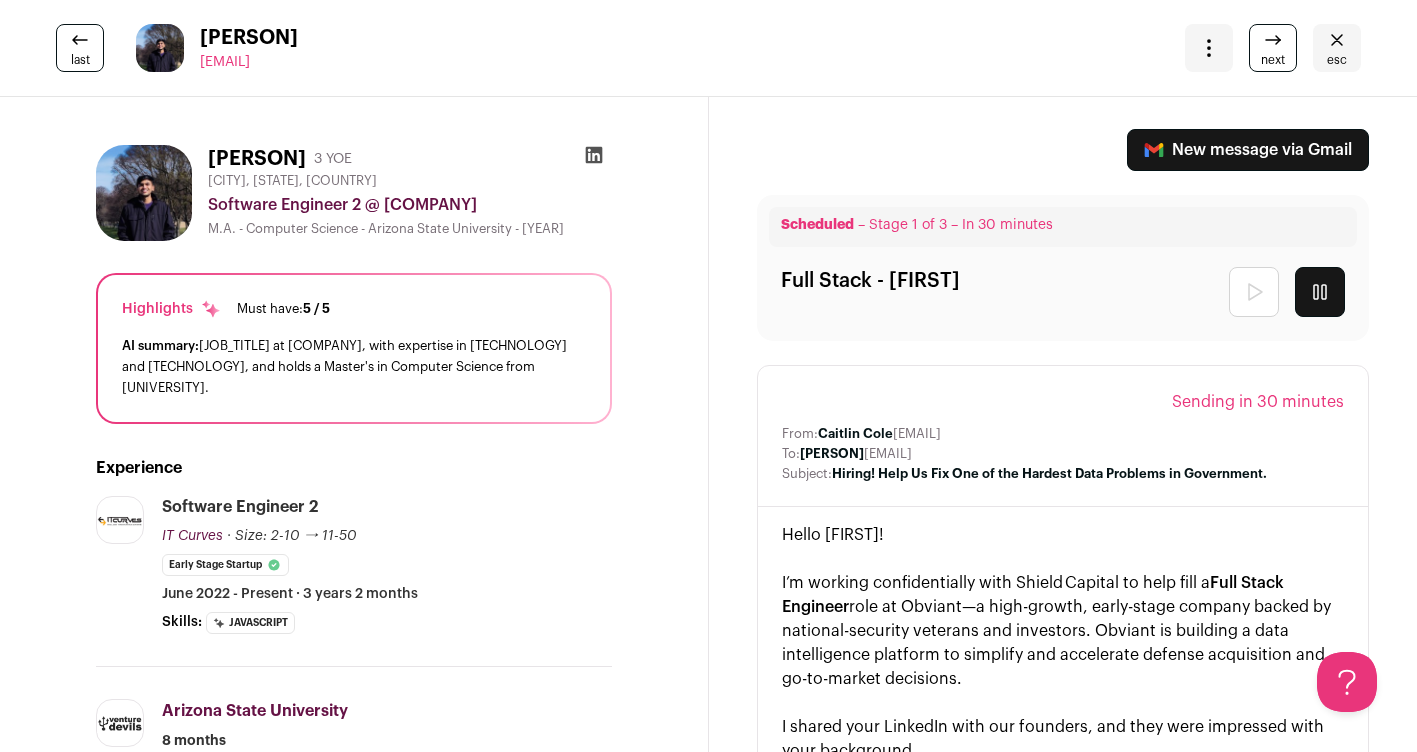 click at bounding box center (1273, 40) 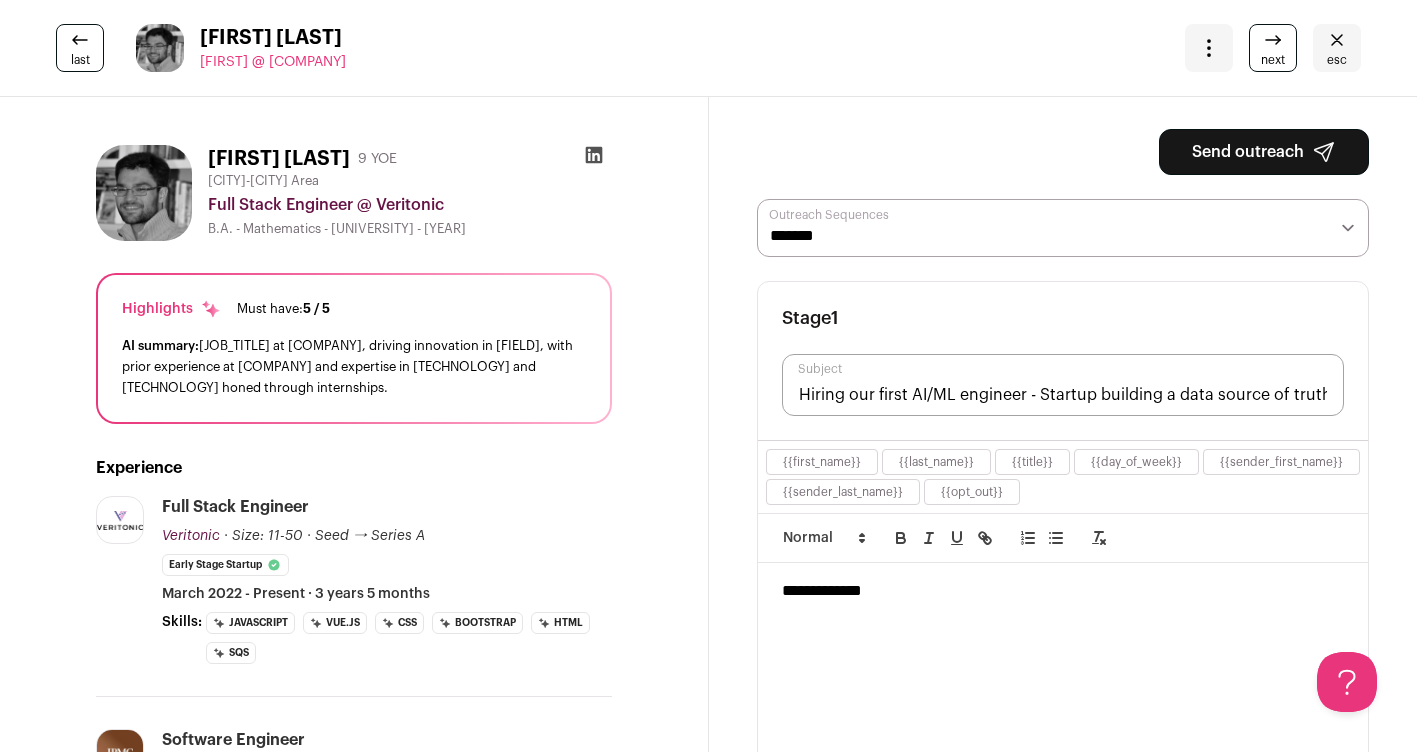 scroll, scrollTop: 0, scrollLeft: 0, axis: both 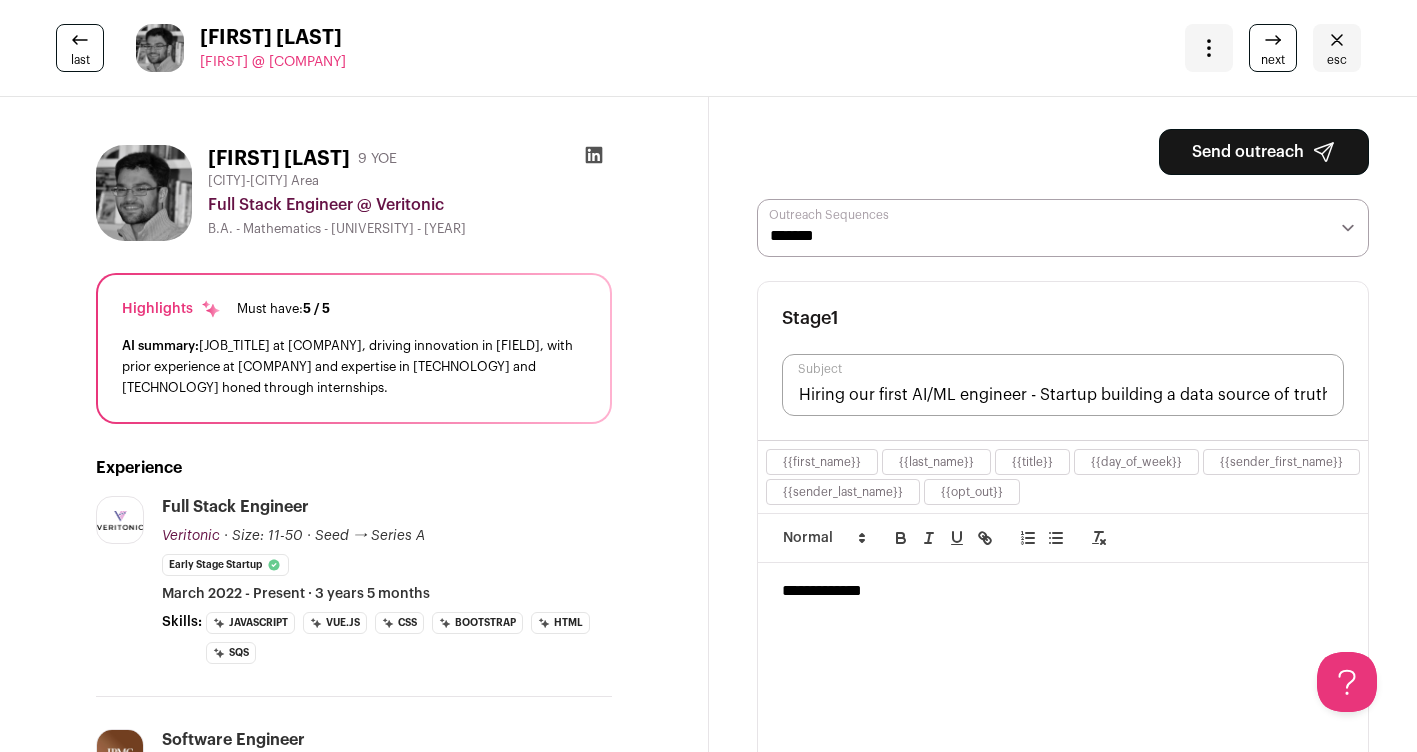 click at bounding box center [593, 155] 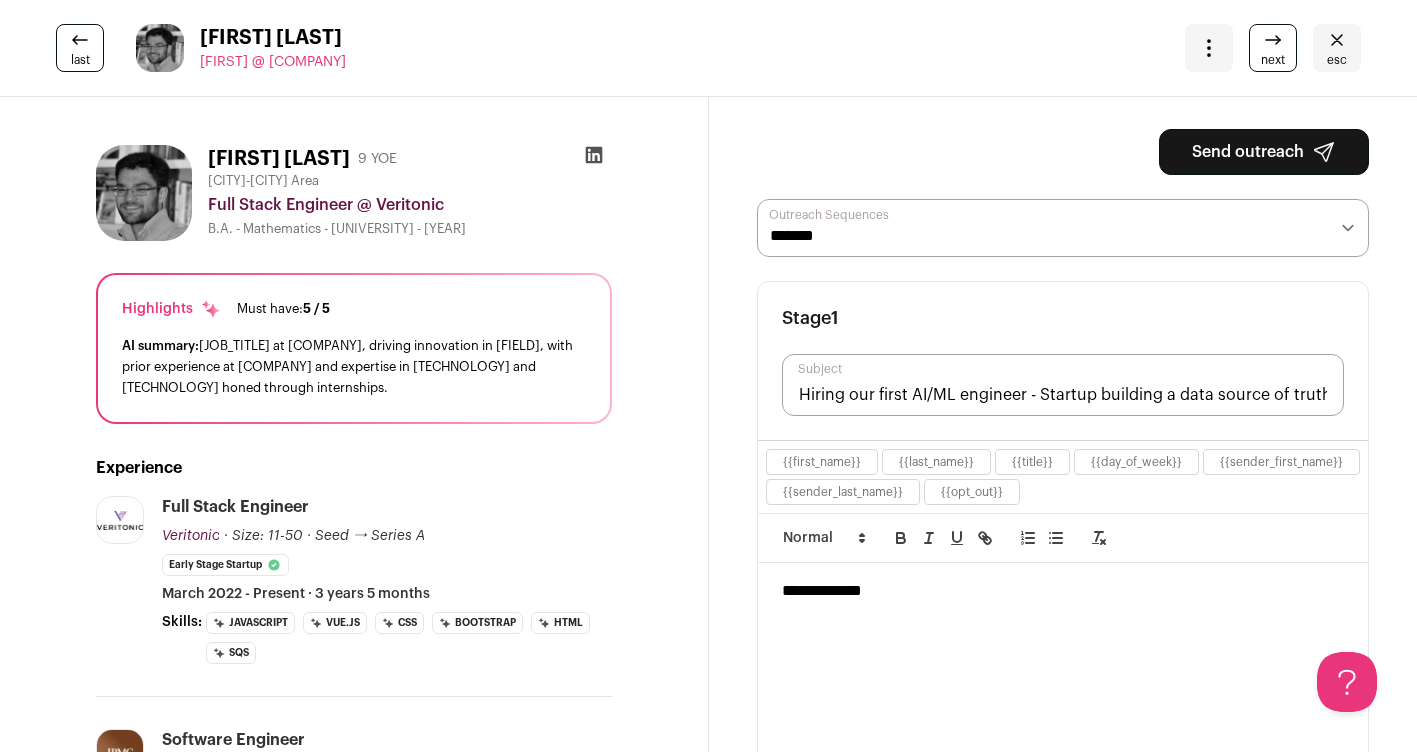 click on "**********" at bounding box center (1063, 228) 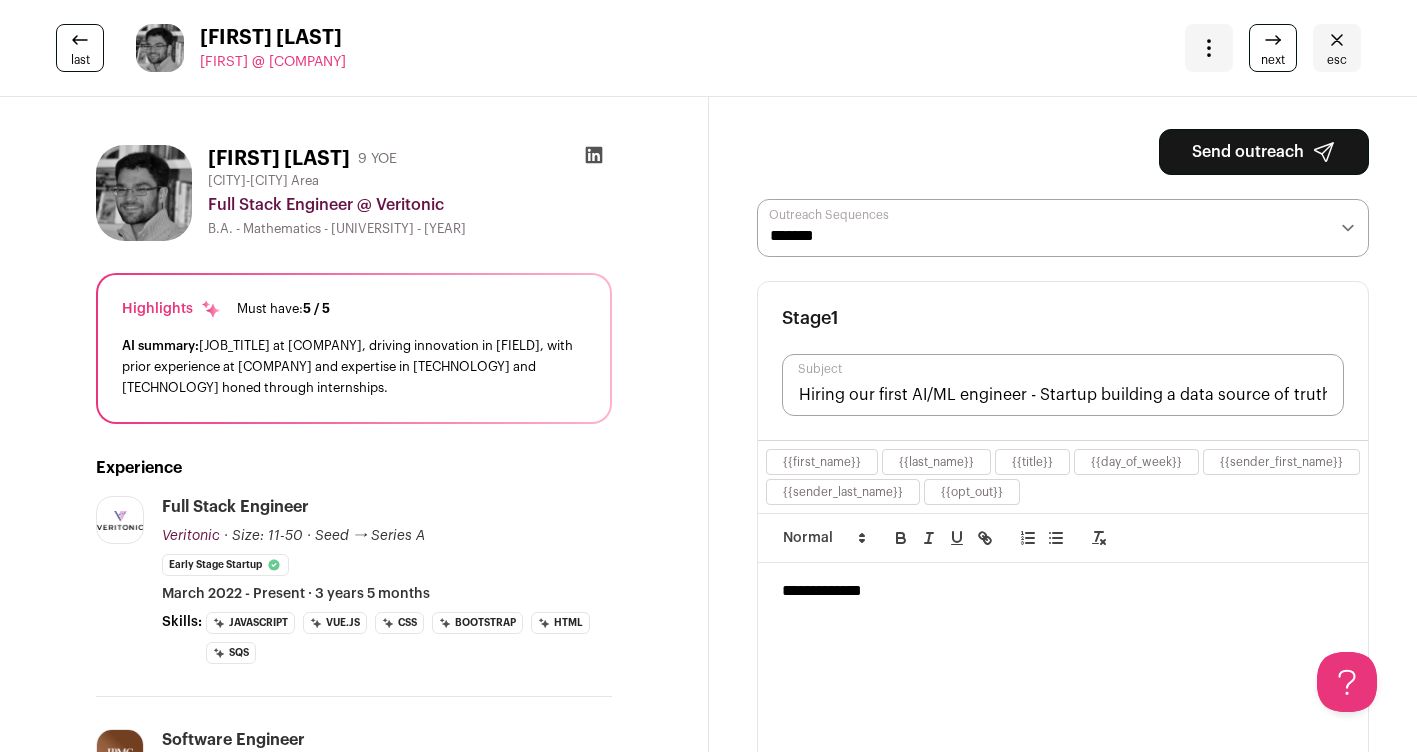 select on "*****" 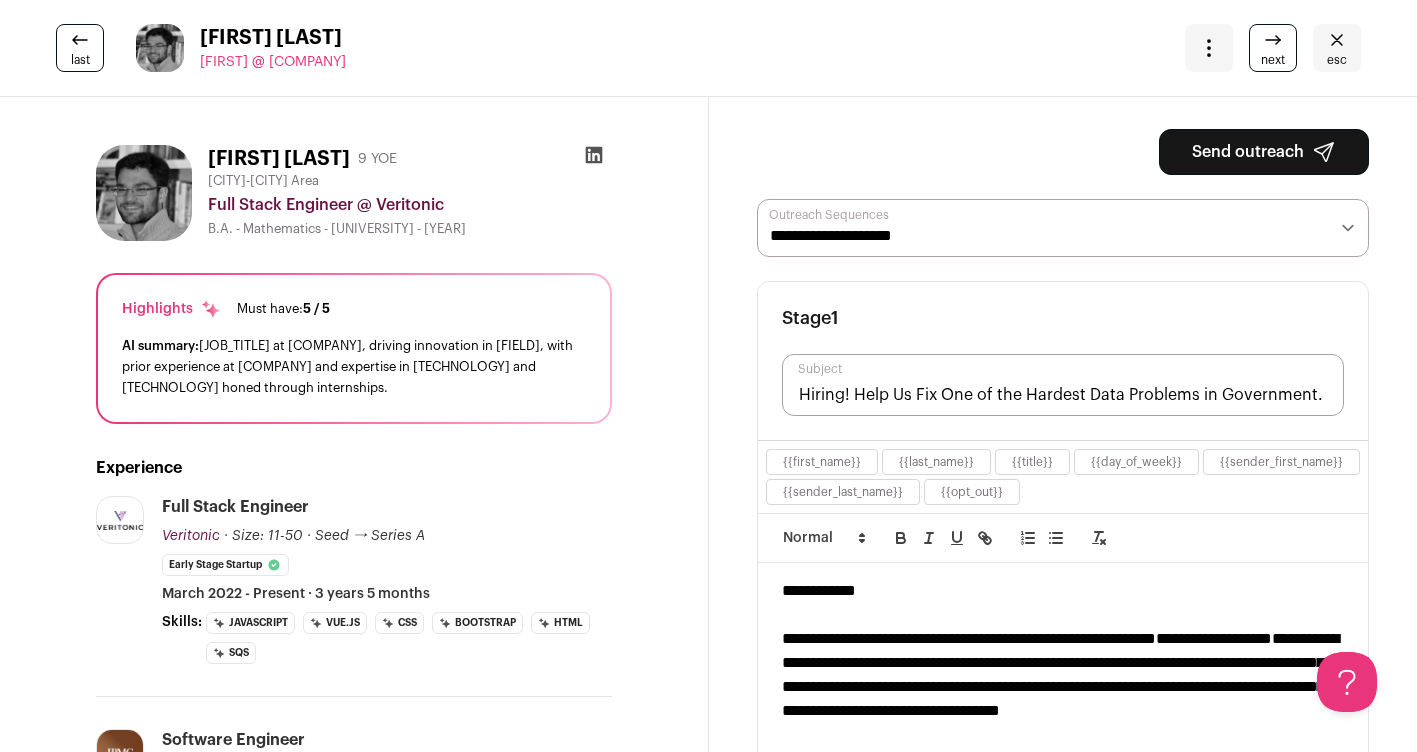 click on "Send outreach" at bounding box center [1264, 152] 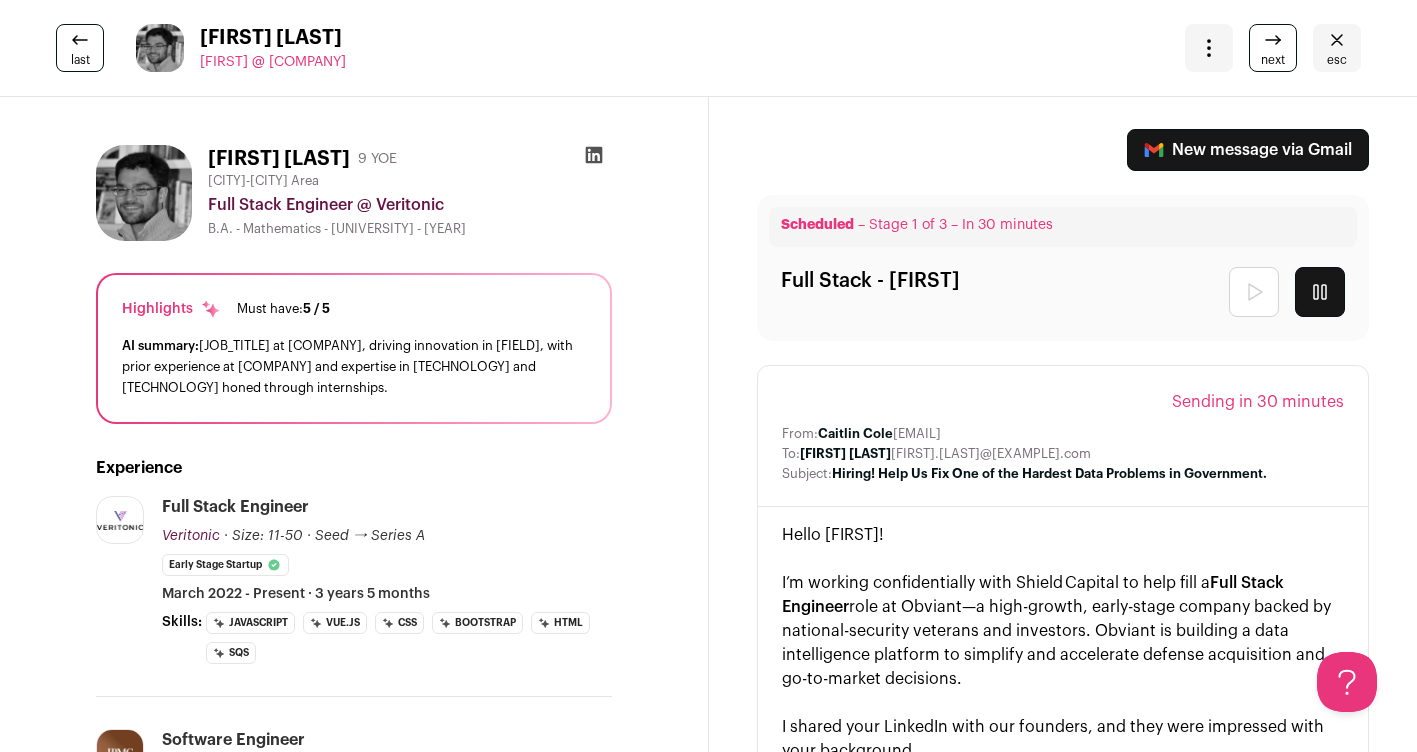 click at bounding box center [594, 155] 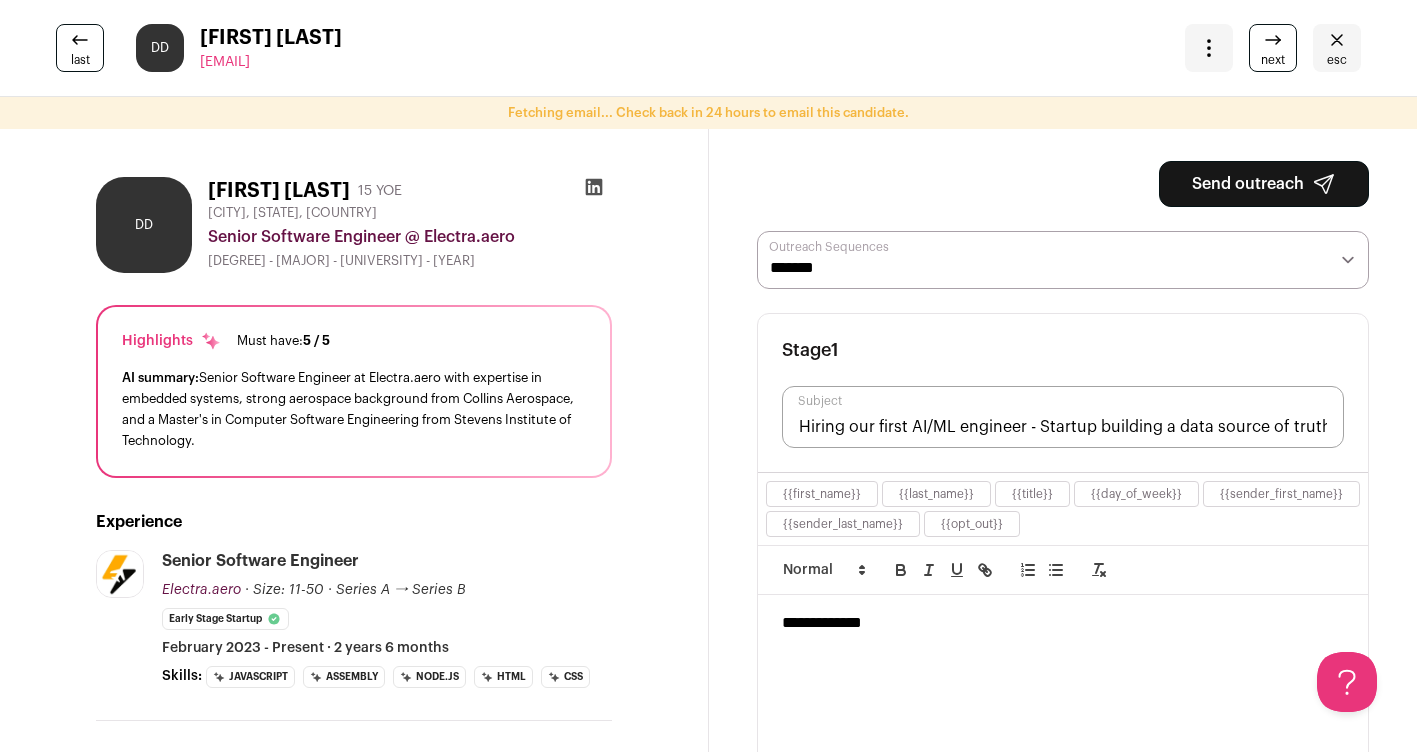scroll, scrollTop: 0, scrollLeft: 0, axis: both 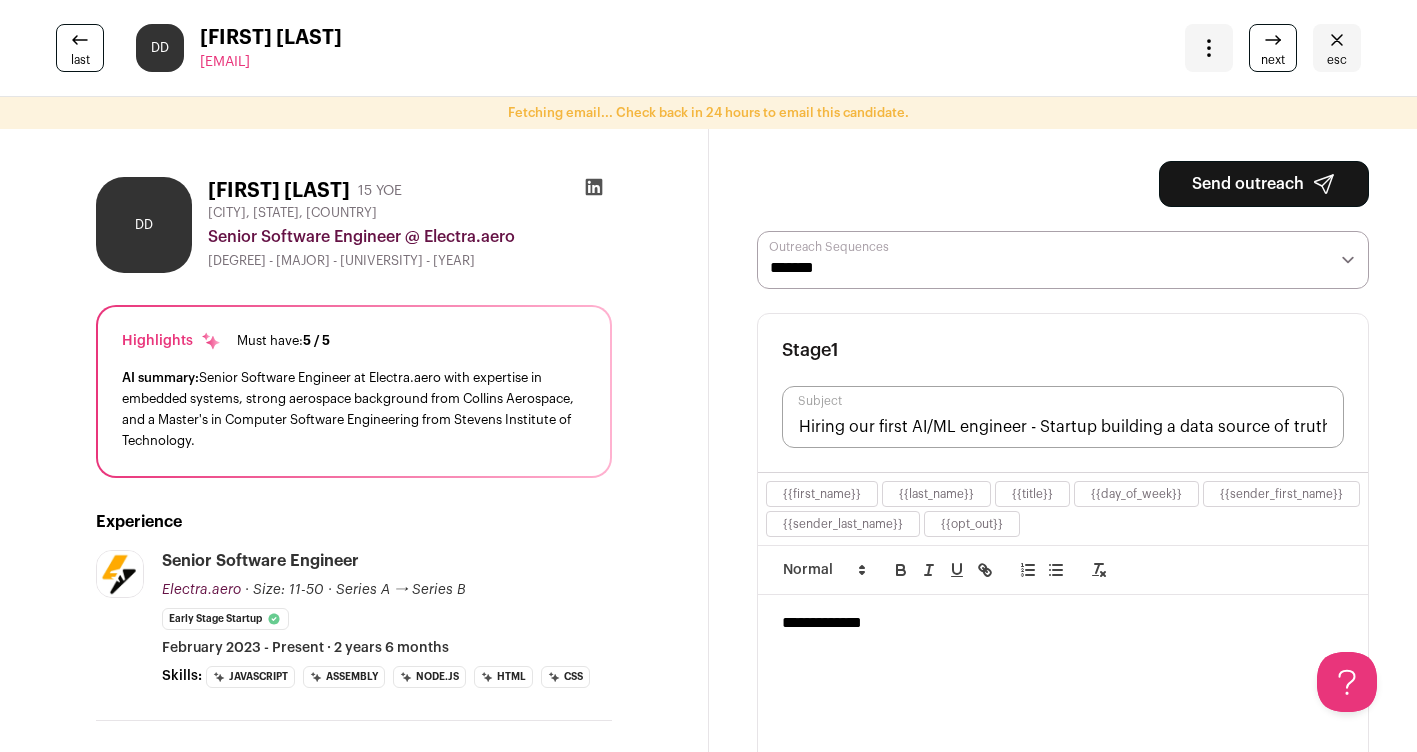 click on "**********" at bounding box center [1063, 260] 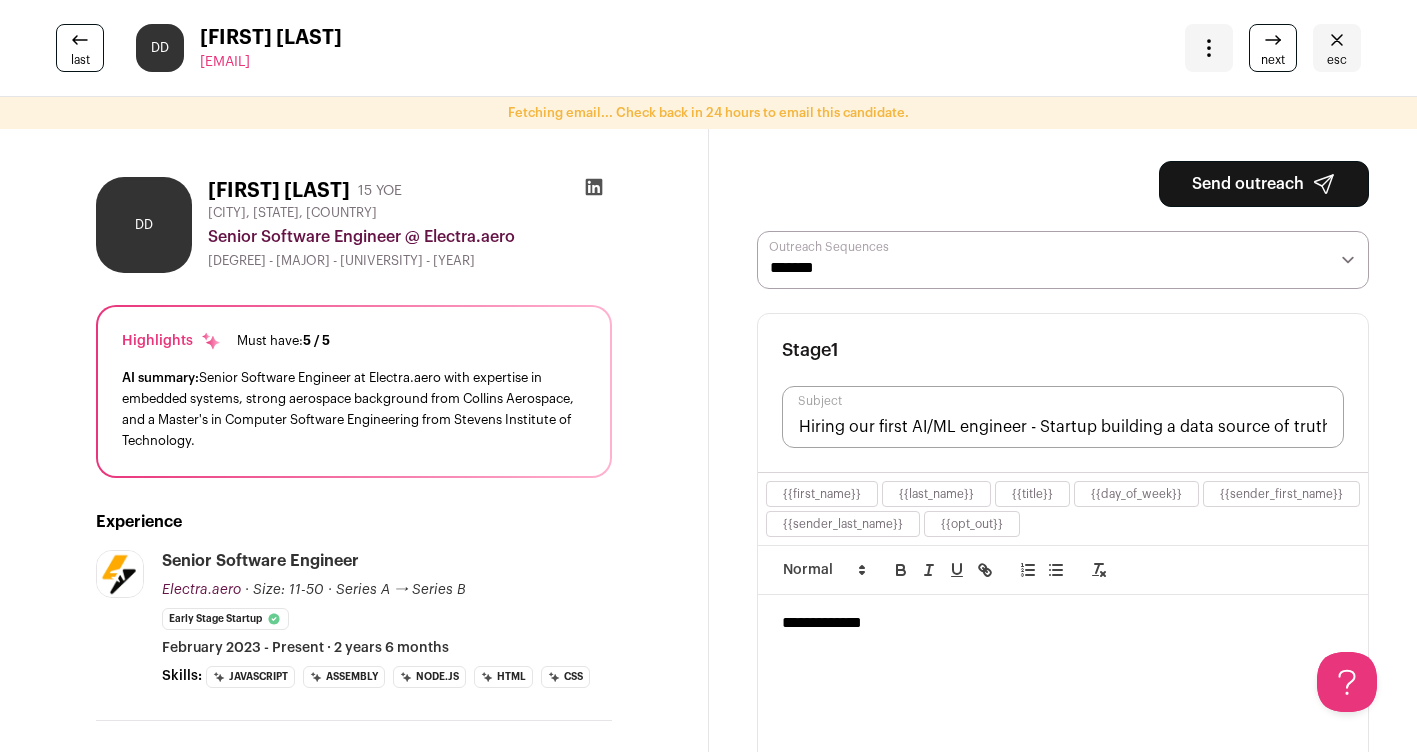 select on "*****" 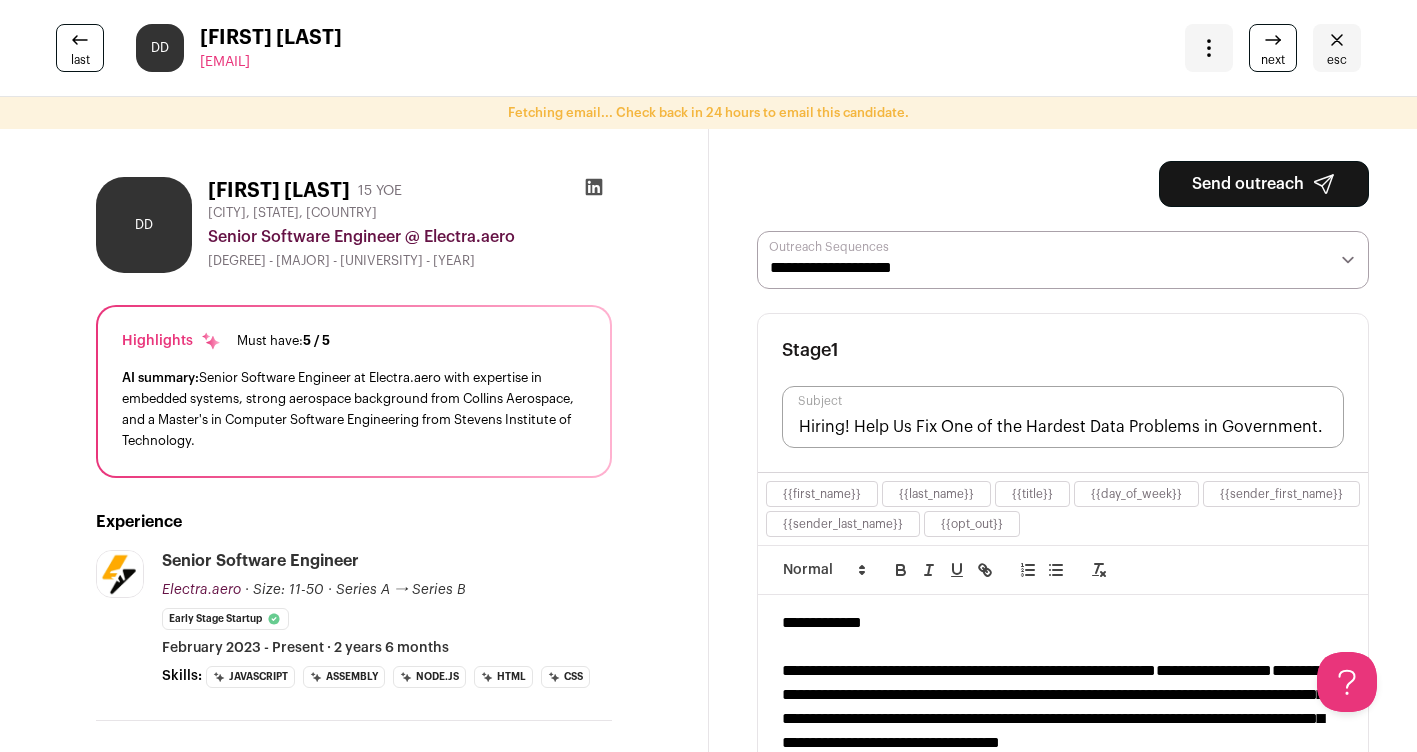 click on "Send outreach" at bounding box center (1264, 184) 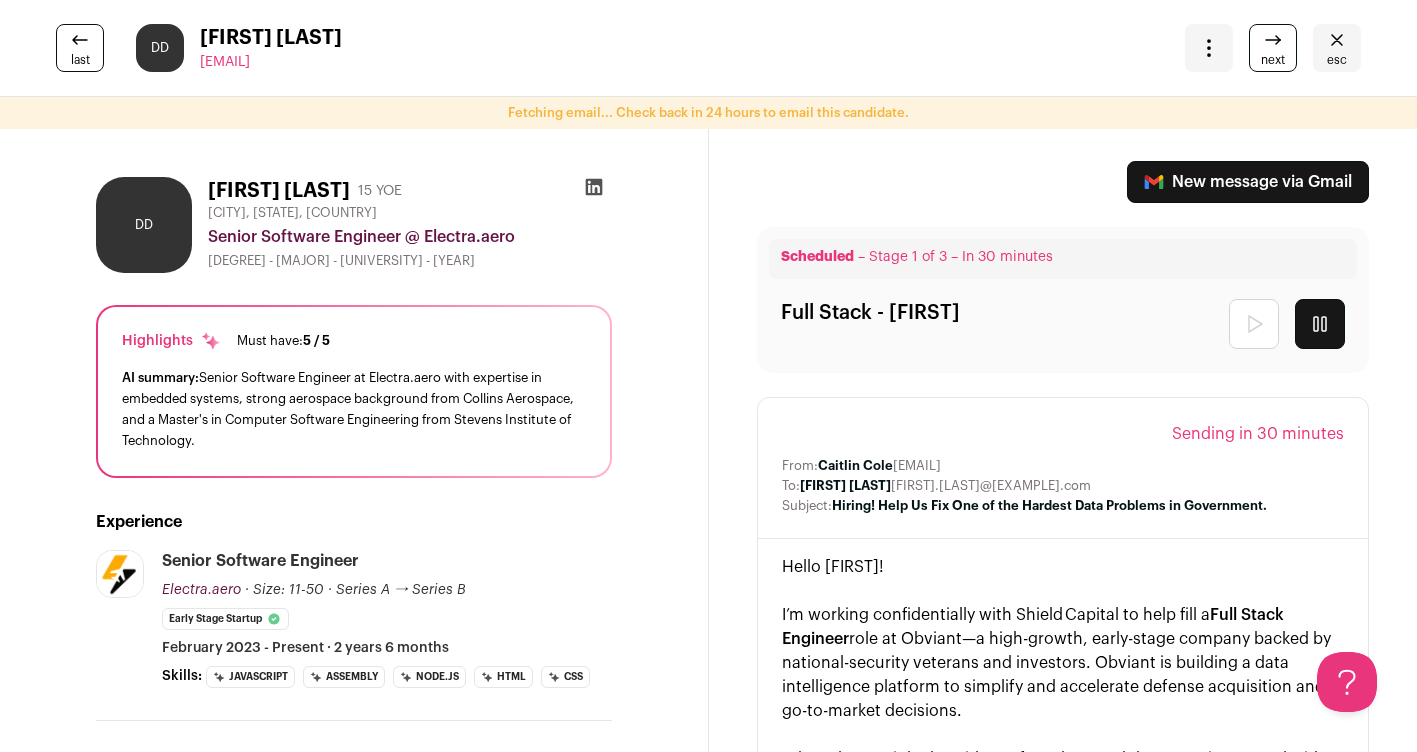 click at bounding box center (594, 187) 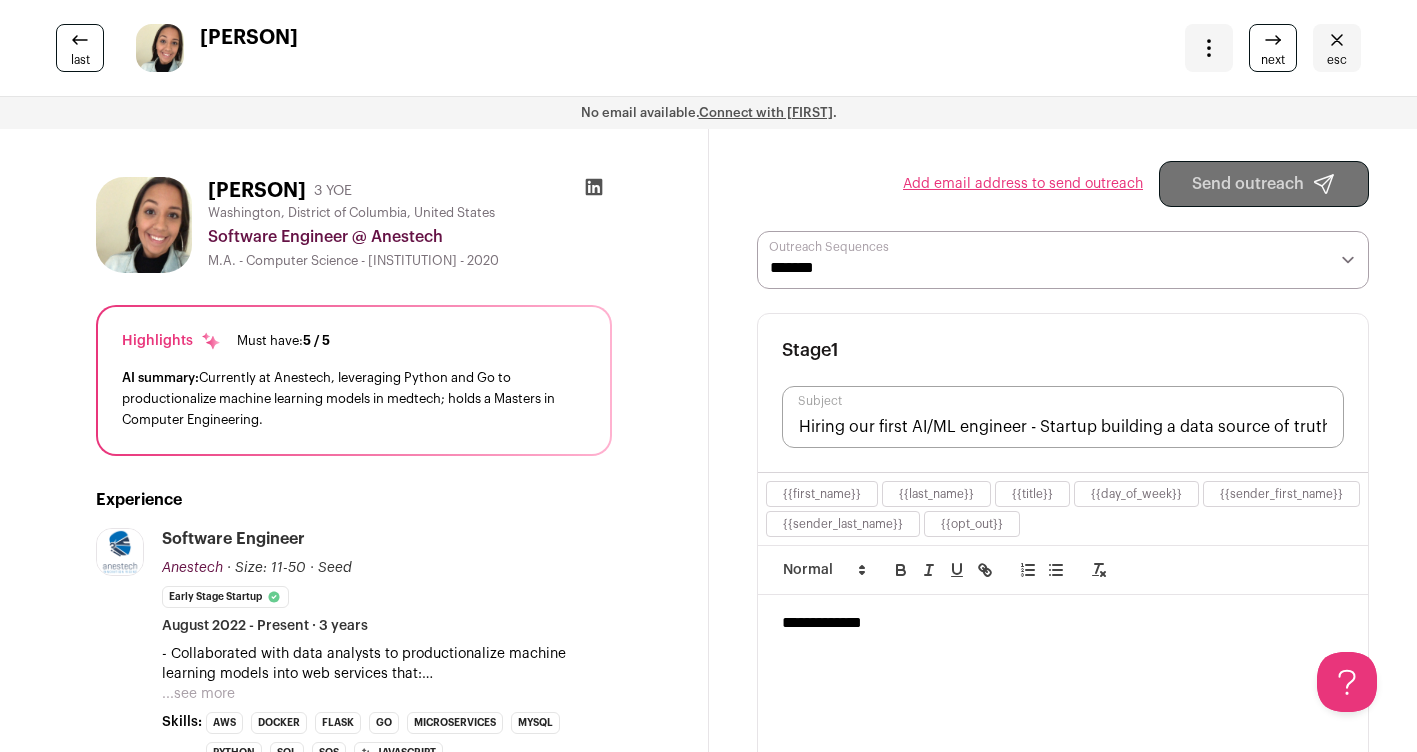 scroll, scrollTop: 0, scrollLeft: 0, axis: both 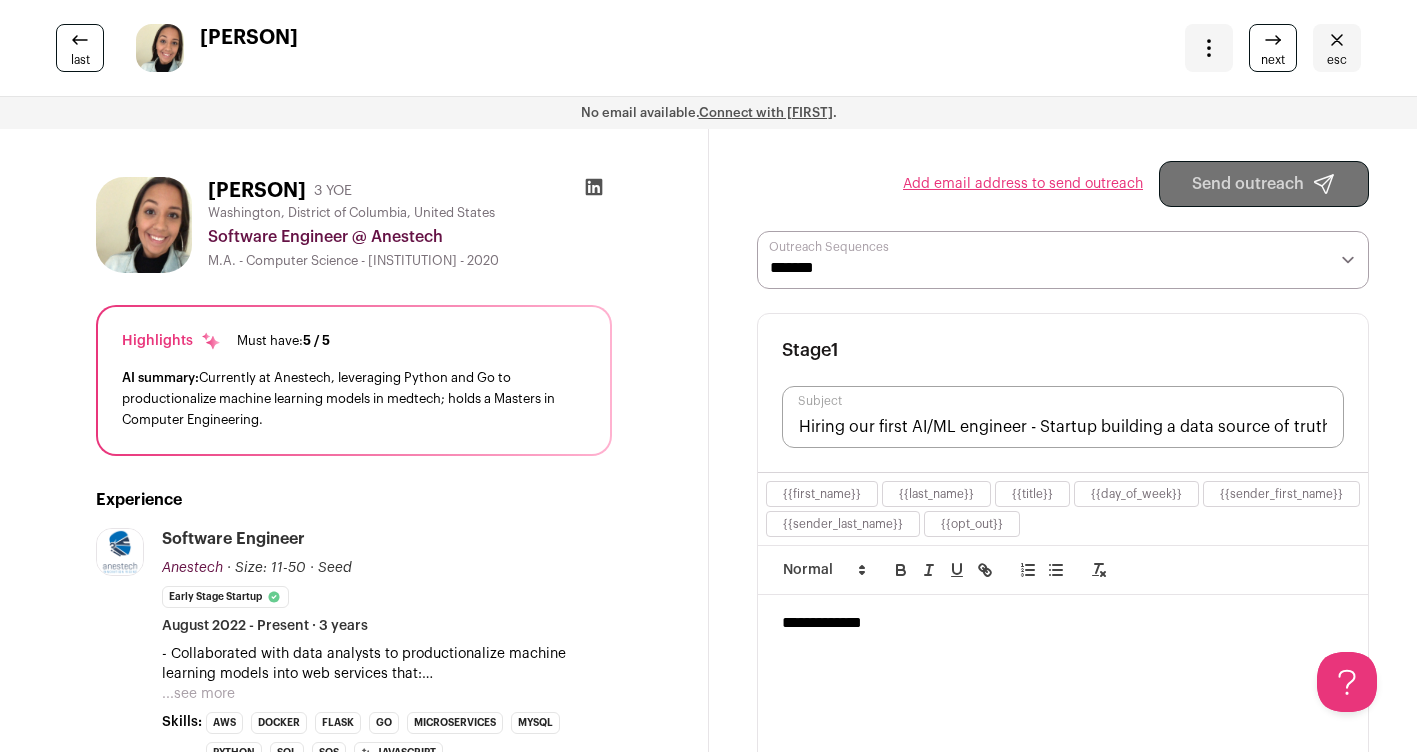 click on "**********" at bounding box center (1063, 260) 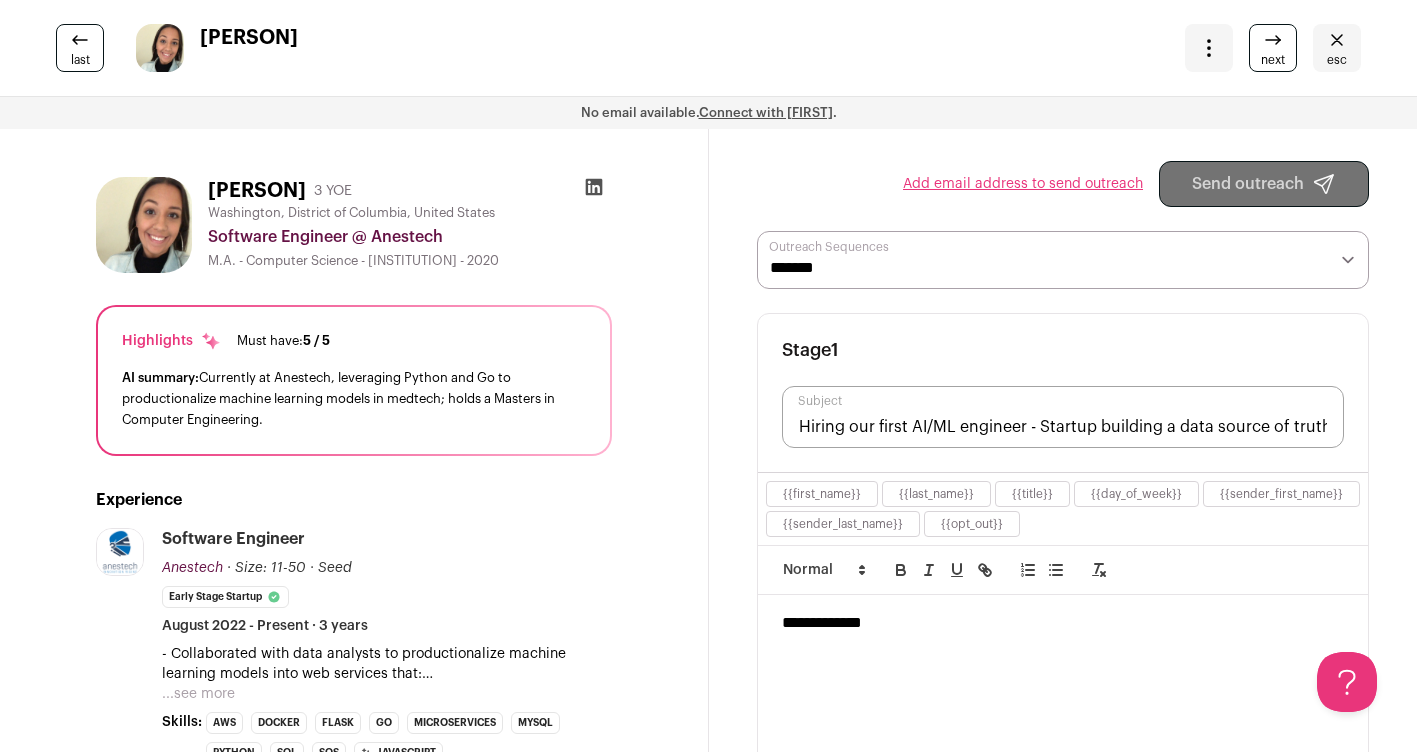 select on "*****" 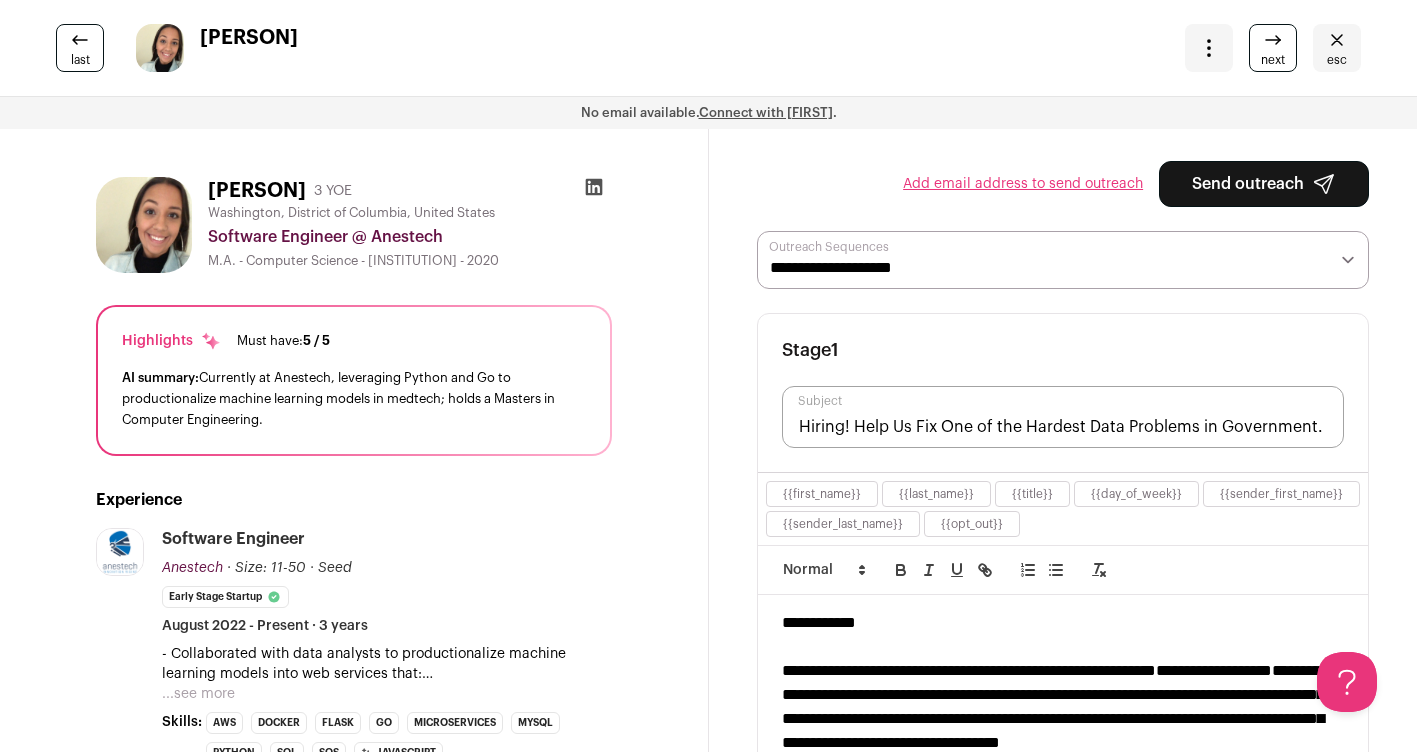 click on "Send outreach" at bounding box center (1264, 184) 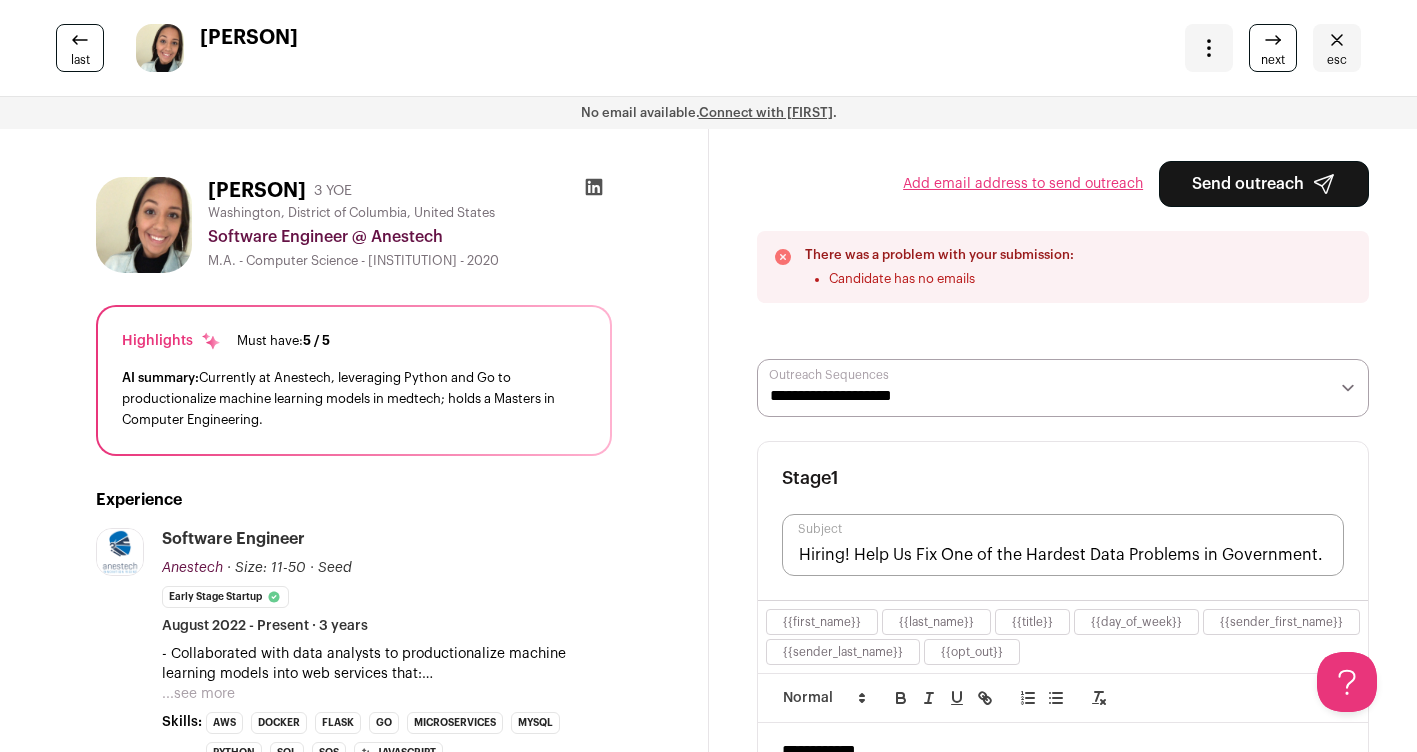 click at bounding box center (1273, 40) 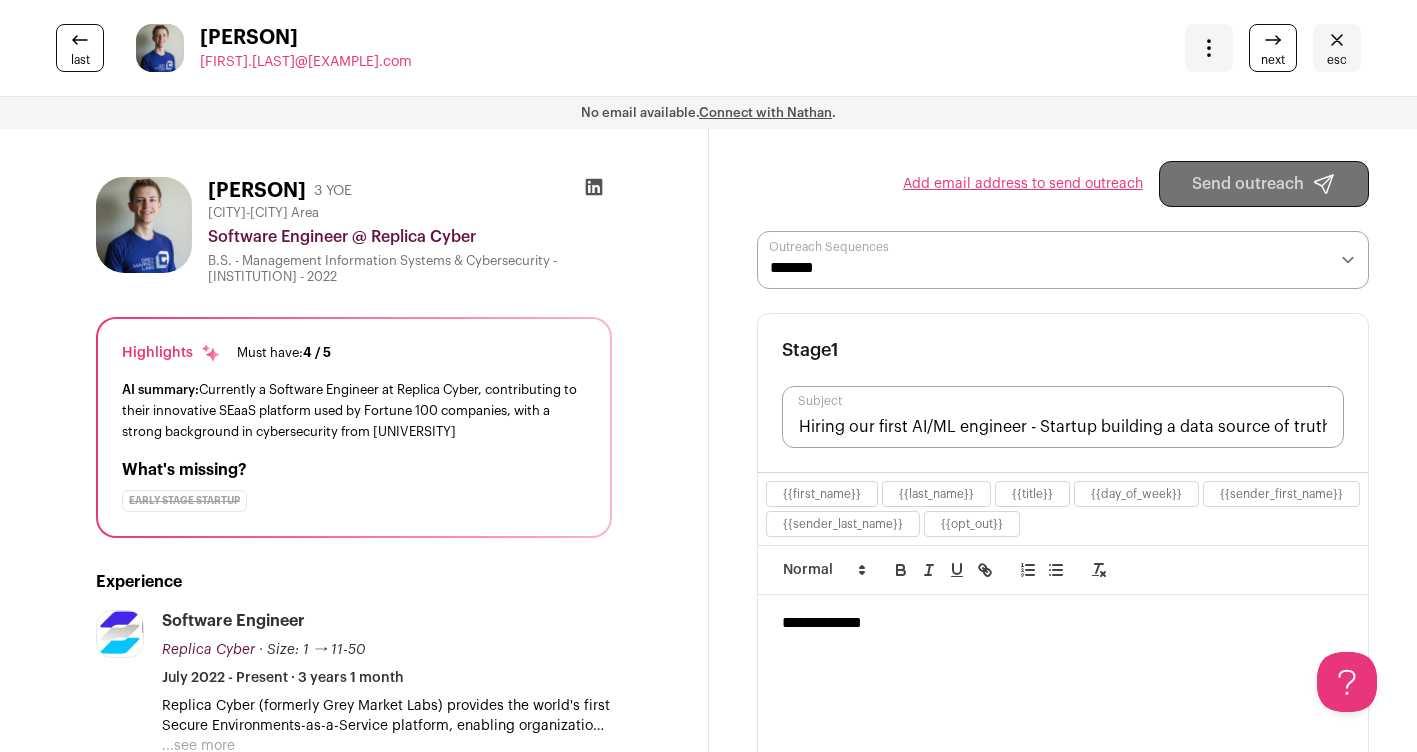 scroll, scrollTop: 0, scrollLeft: 0, axis: both 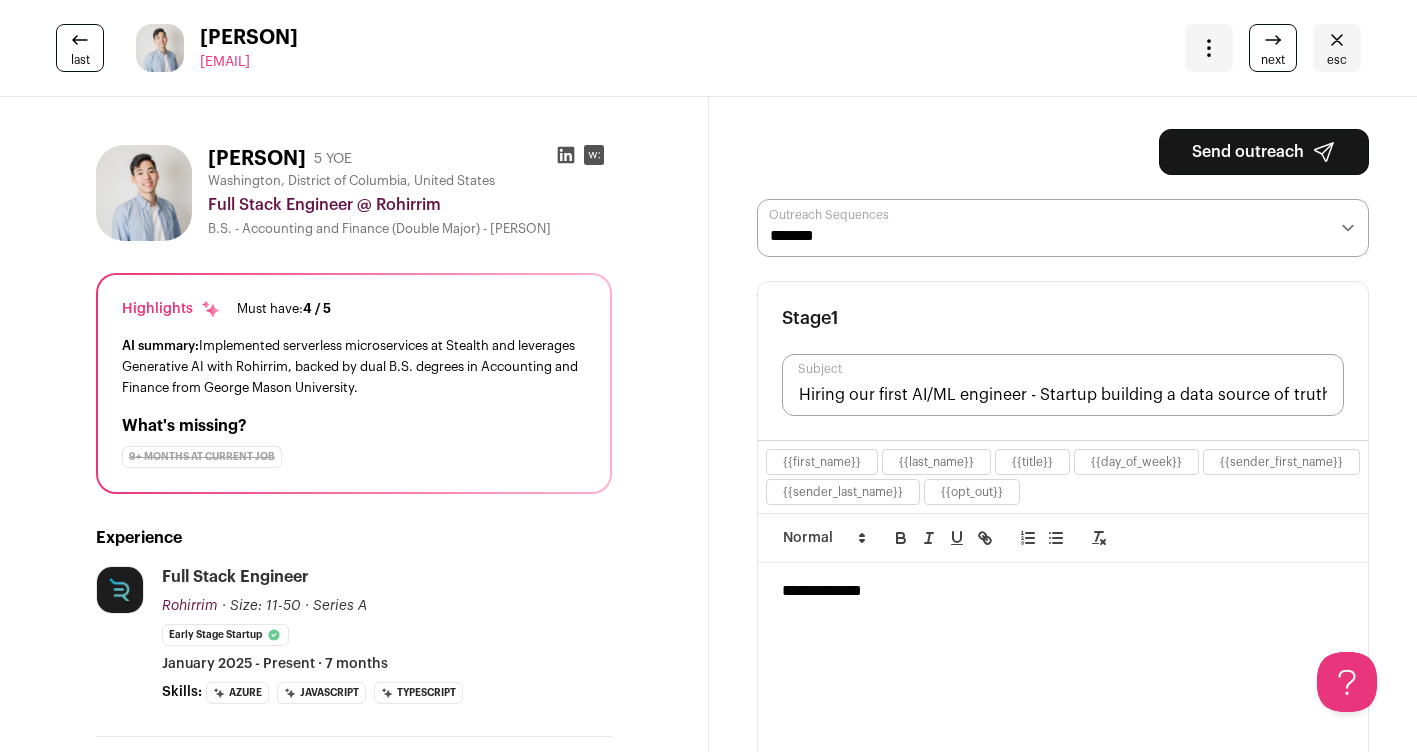 click on "**********" at bounding box center [1063, 228] 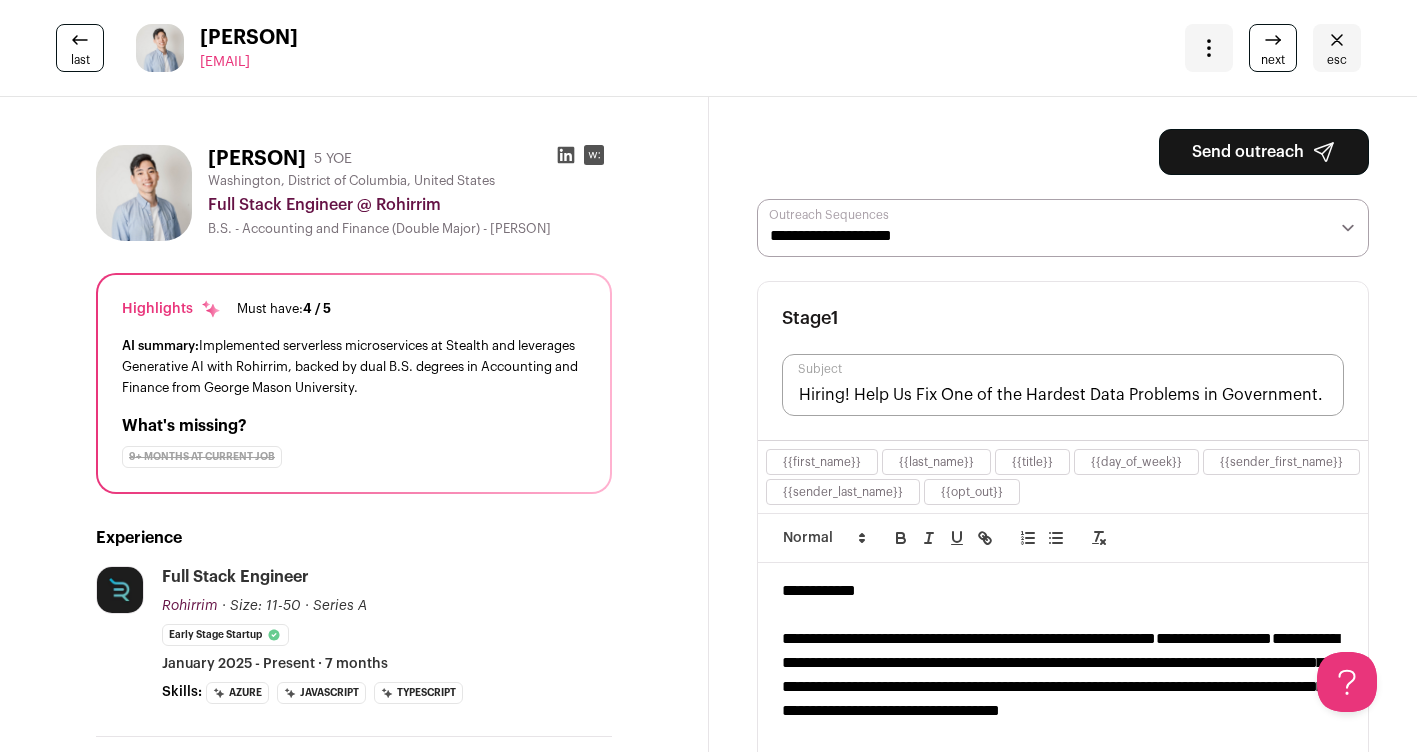 click on "Send outreach" at bounding box center [1264, 152] 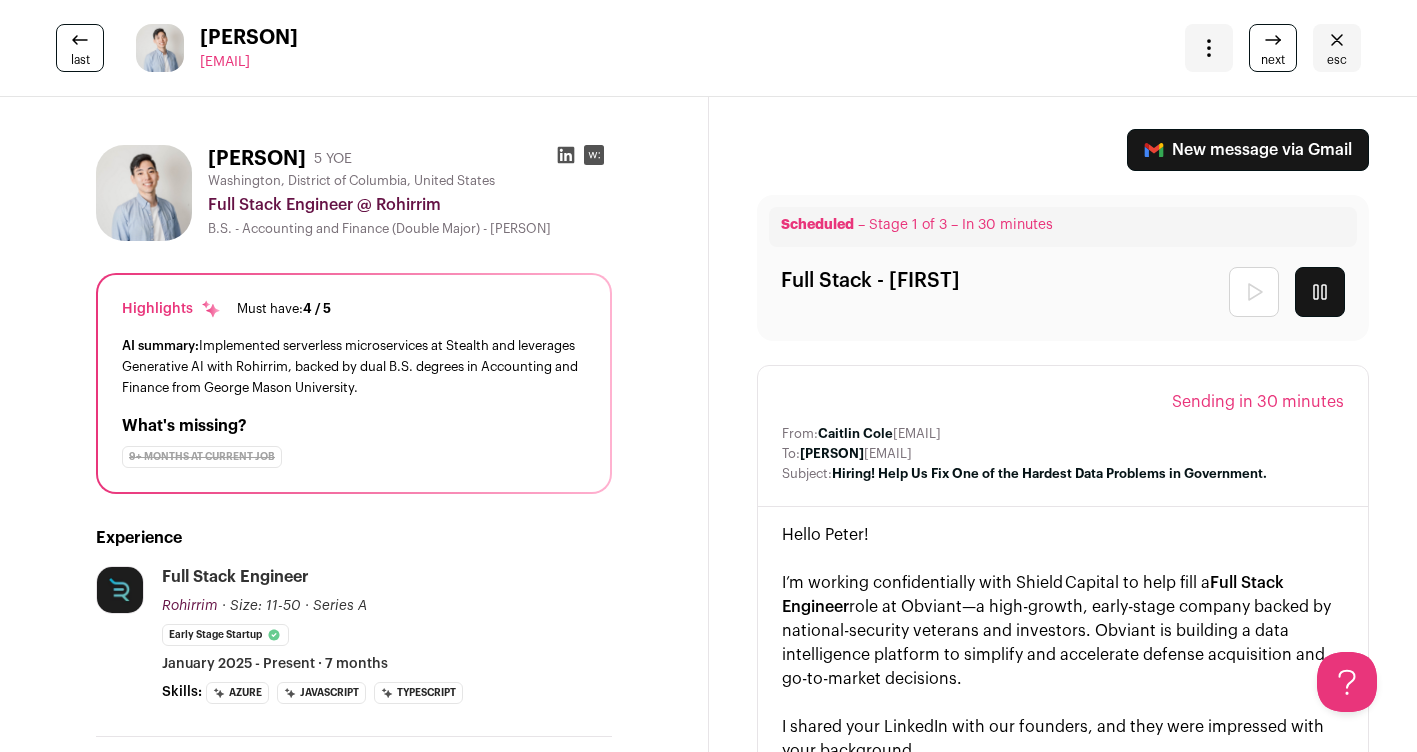 click at bounding box center (566, 155) 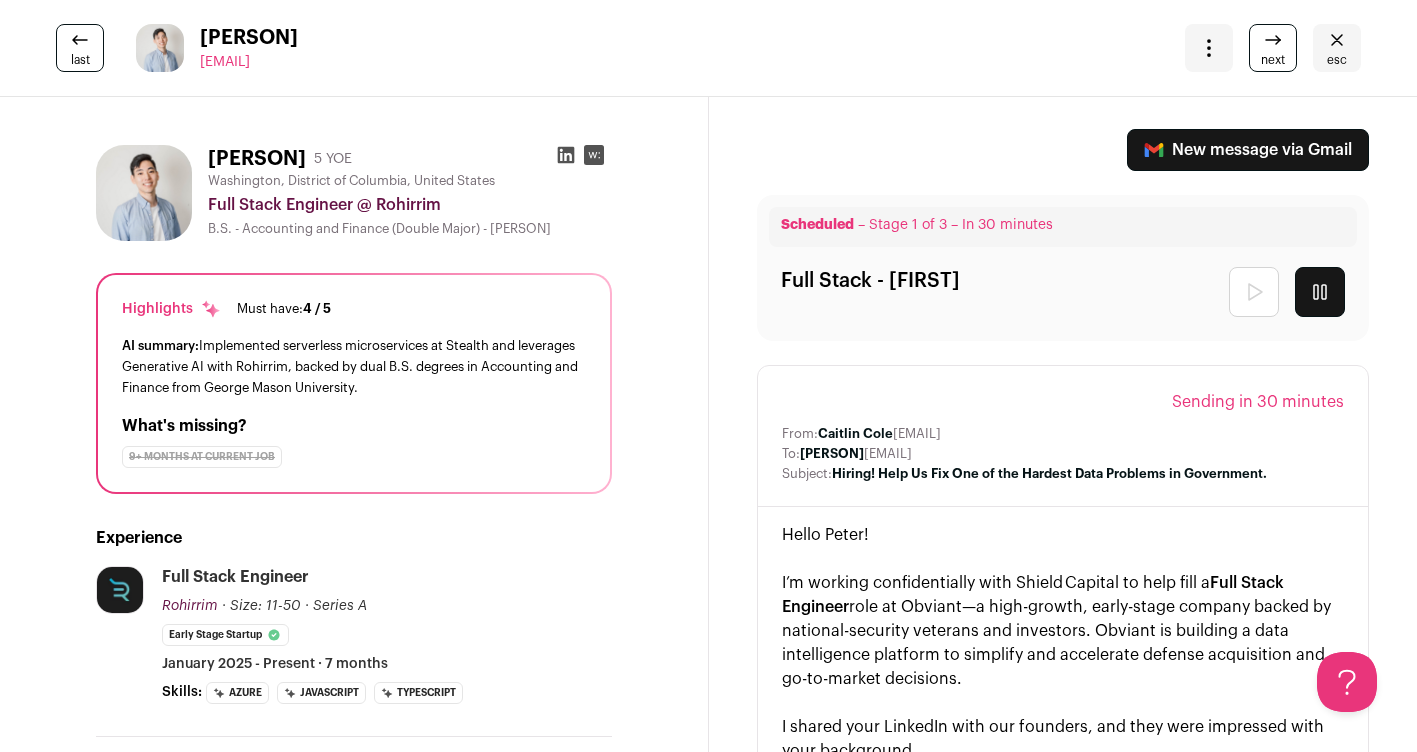 click on "next" at bounding box center [1273, 48] 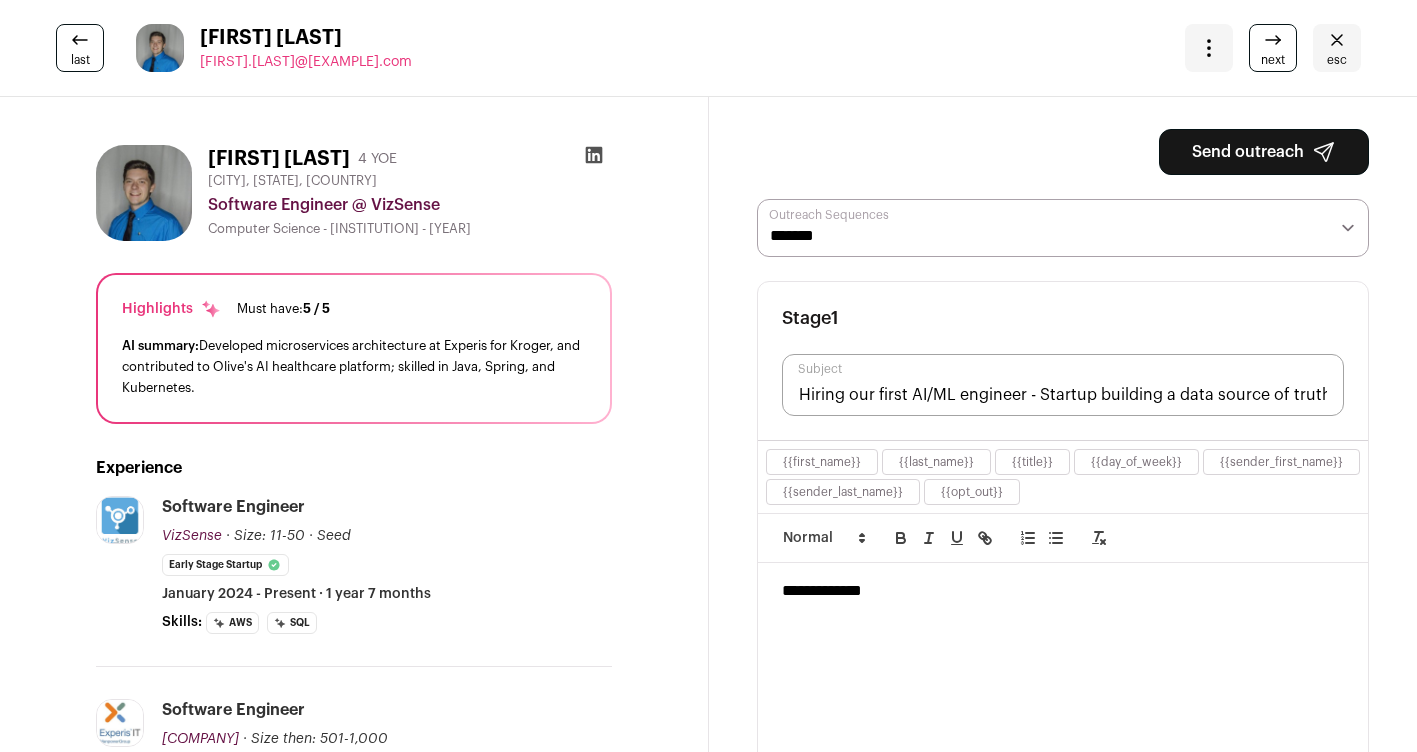 scroll, scrollTop: 0, scrollLeft: 0, axis: both 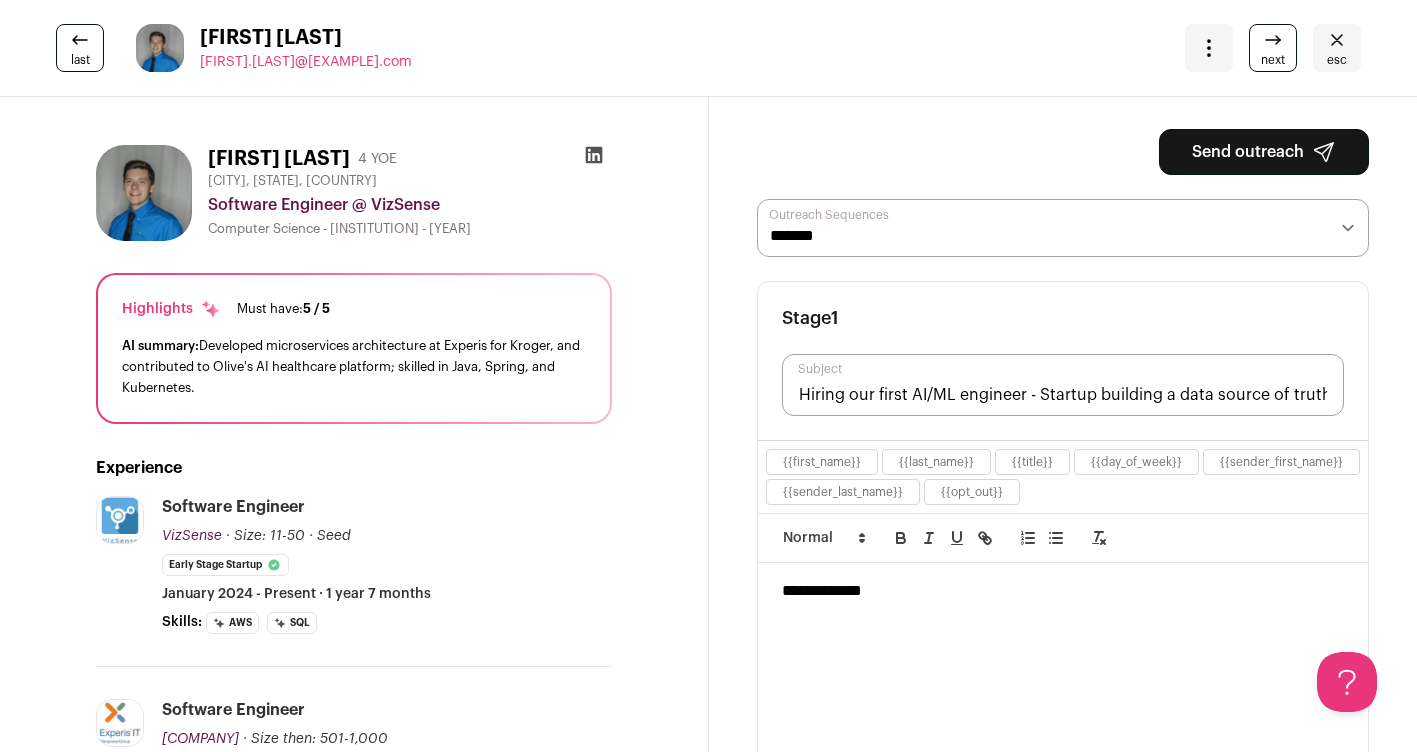 click at bounding box center [593, 155] 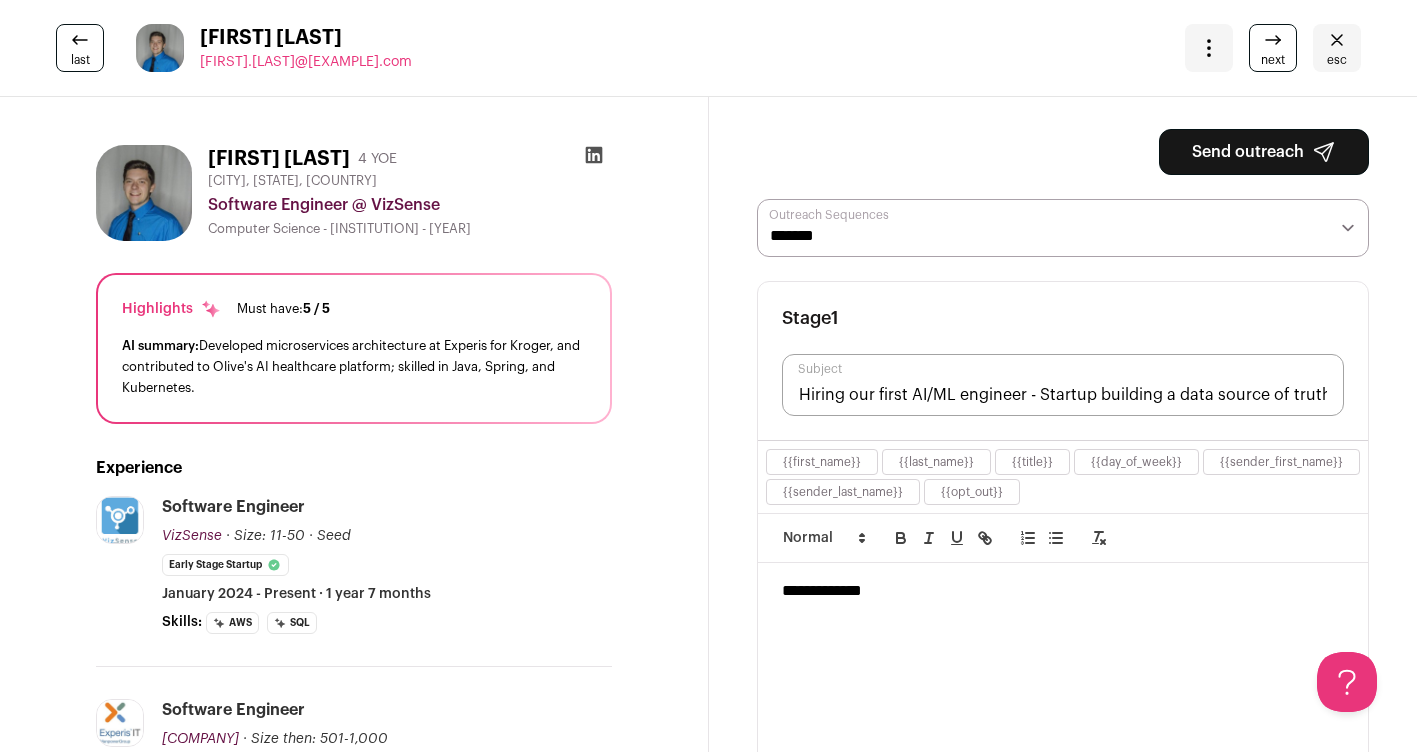 click on "**********" at bounding box center (1063, 228) 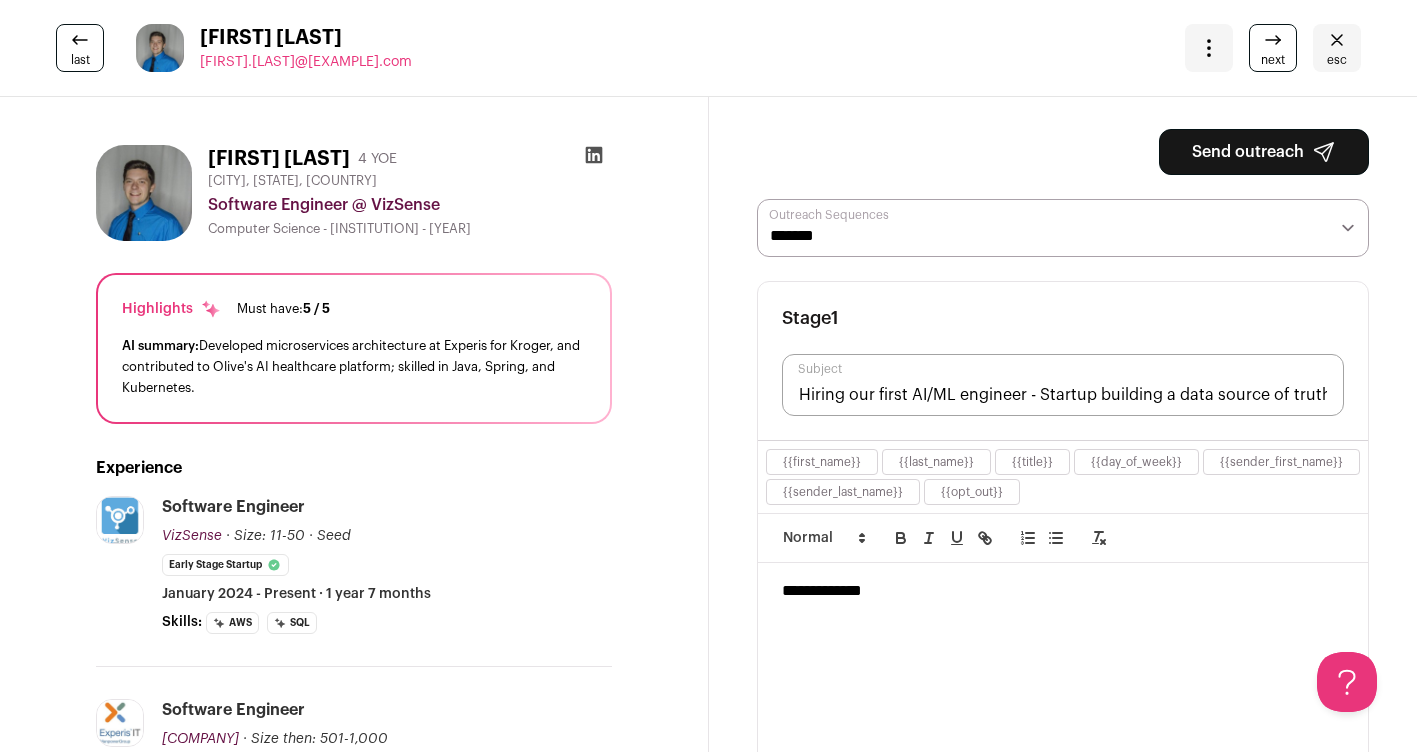 select on "*****" 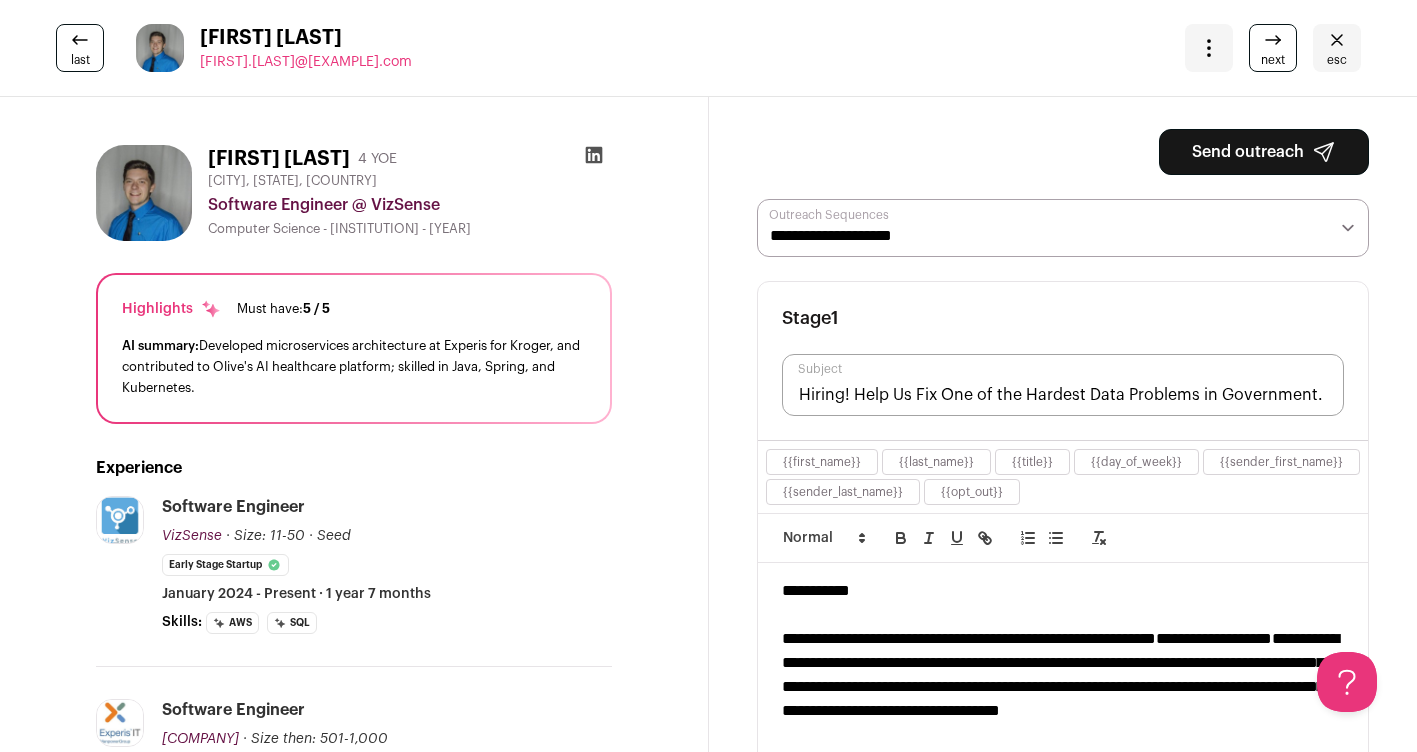 click on "Send outreach" at bounding box center [1264, 152] 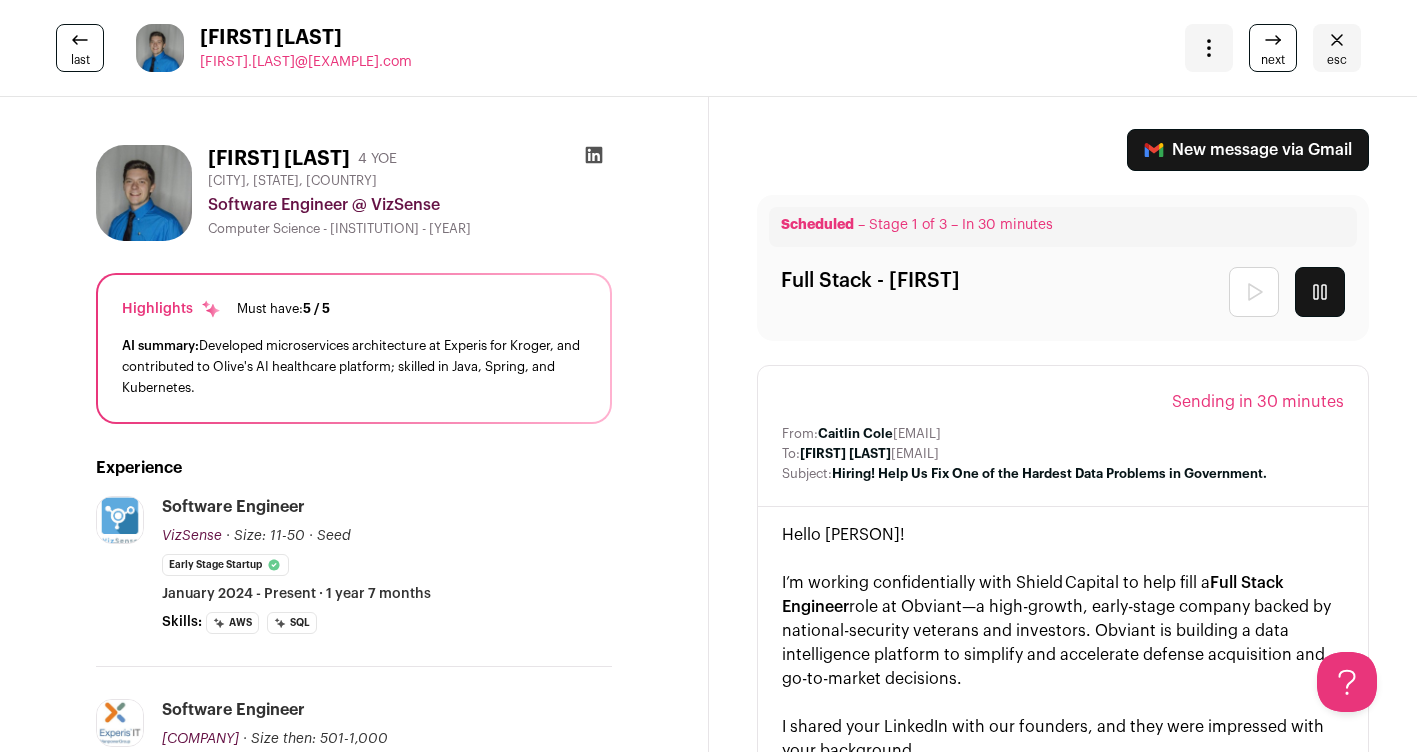 click at bounding box center [1273, 40] 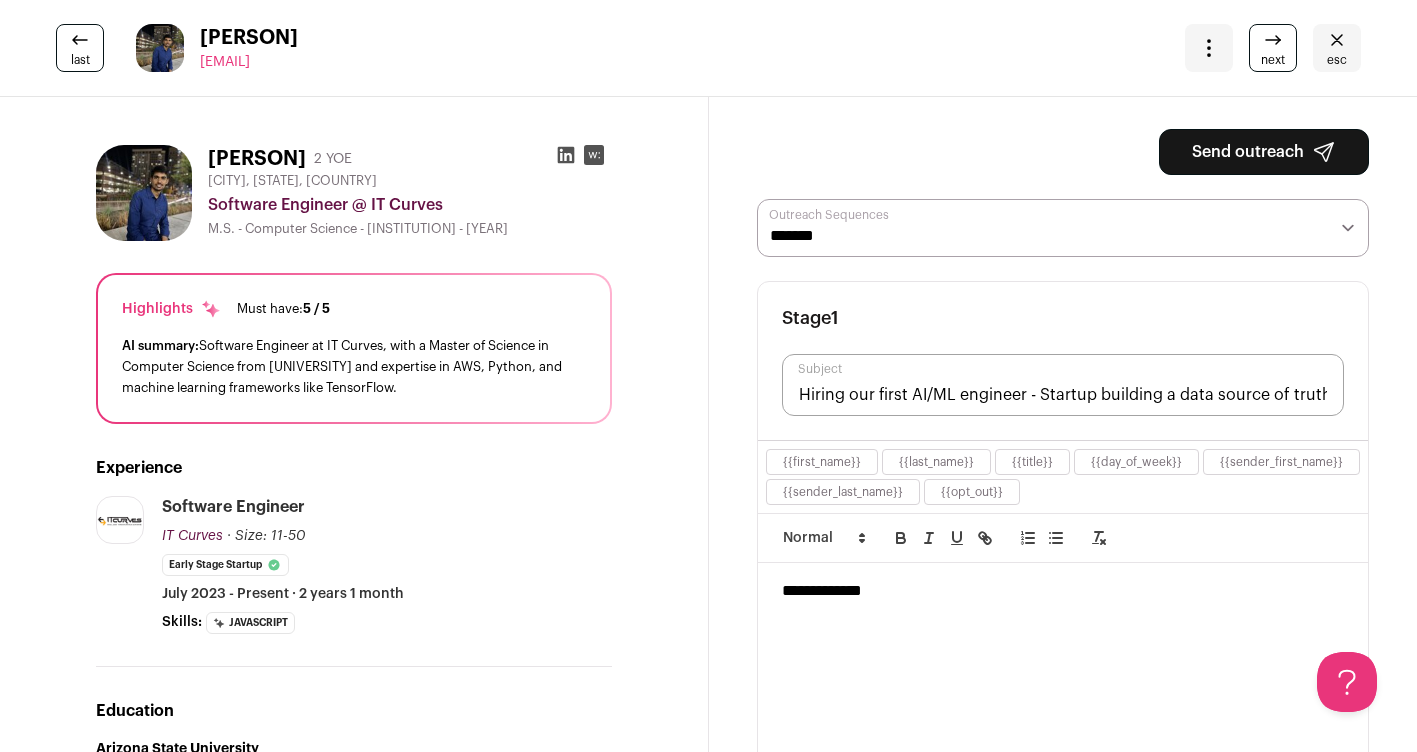 scroll, scrollTop: 0, scrollLeft: 0, axis: both 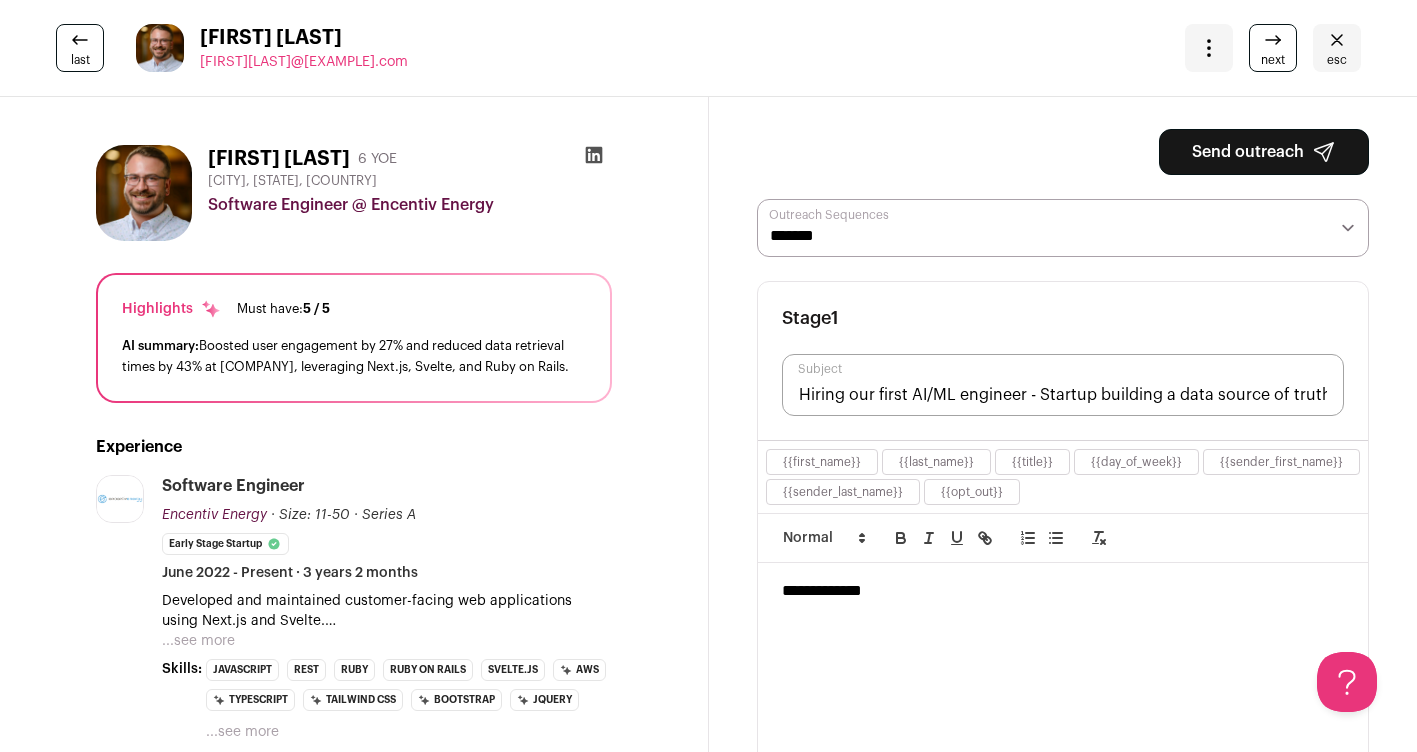 click on "**********" at bounding box center (1063, 228) 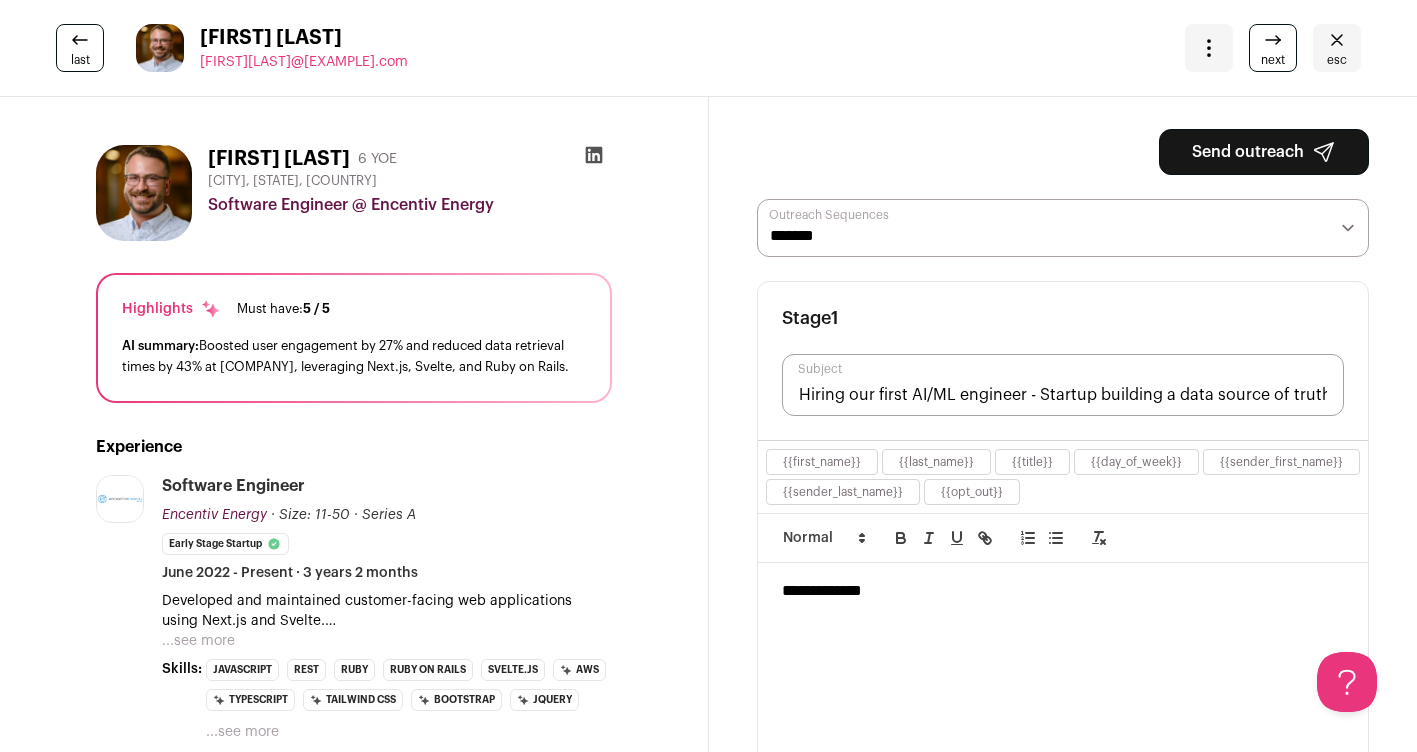 select on "*****" 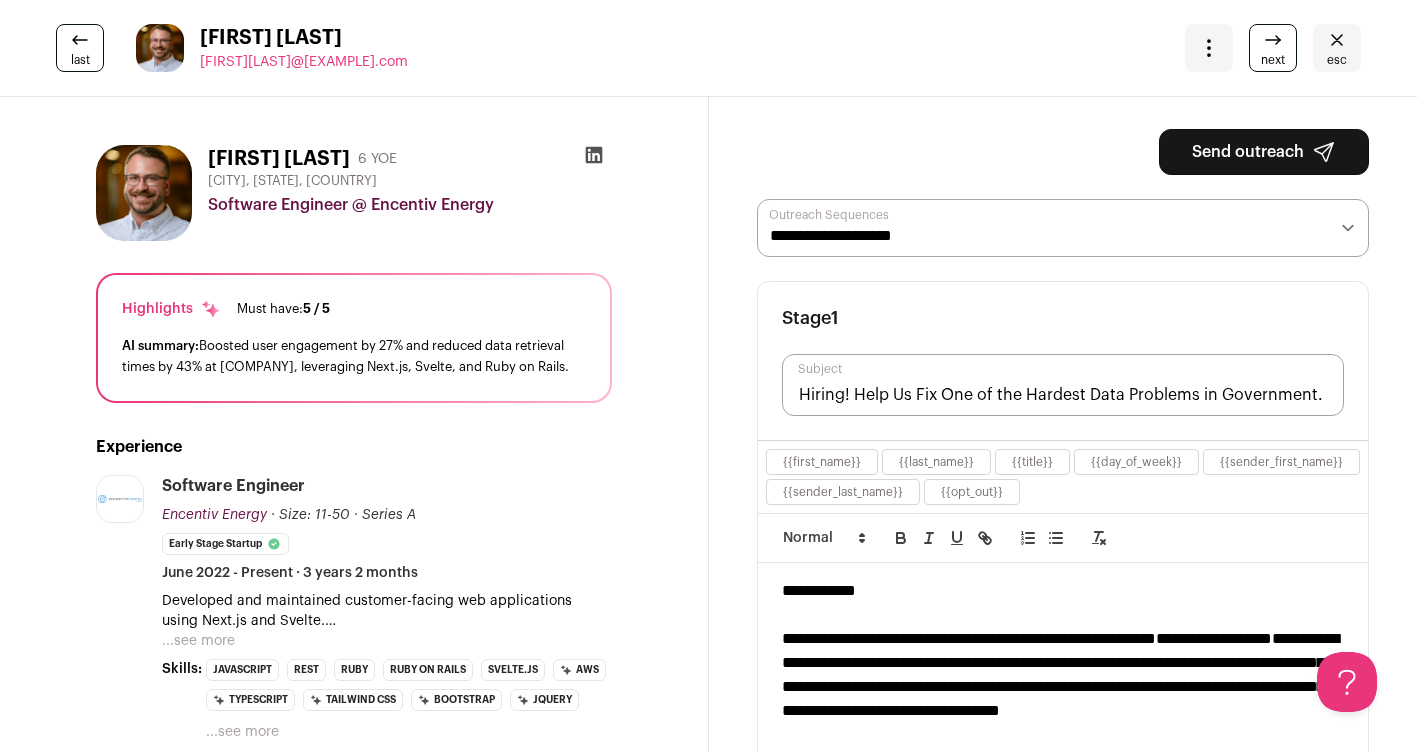 click on "Send outreach" at bounding box center [1264, 152] 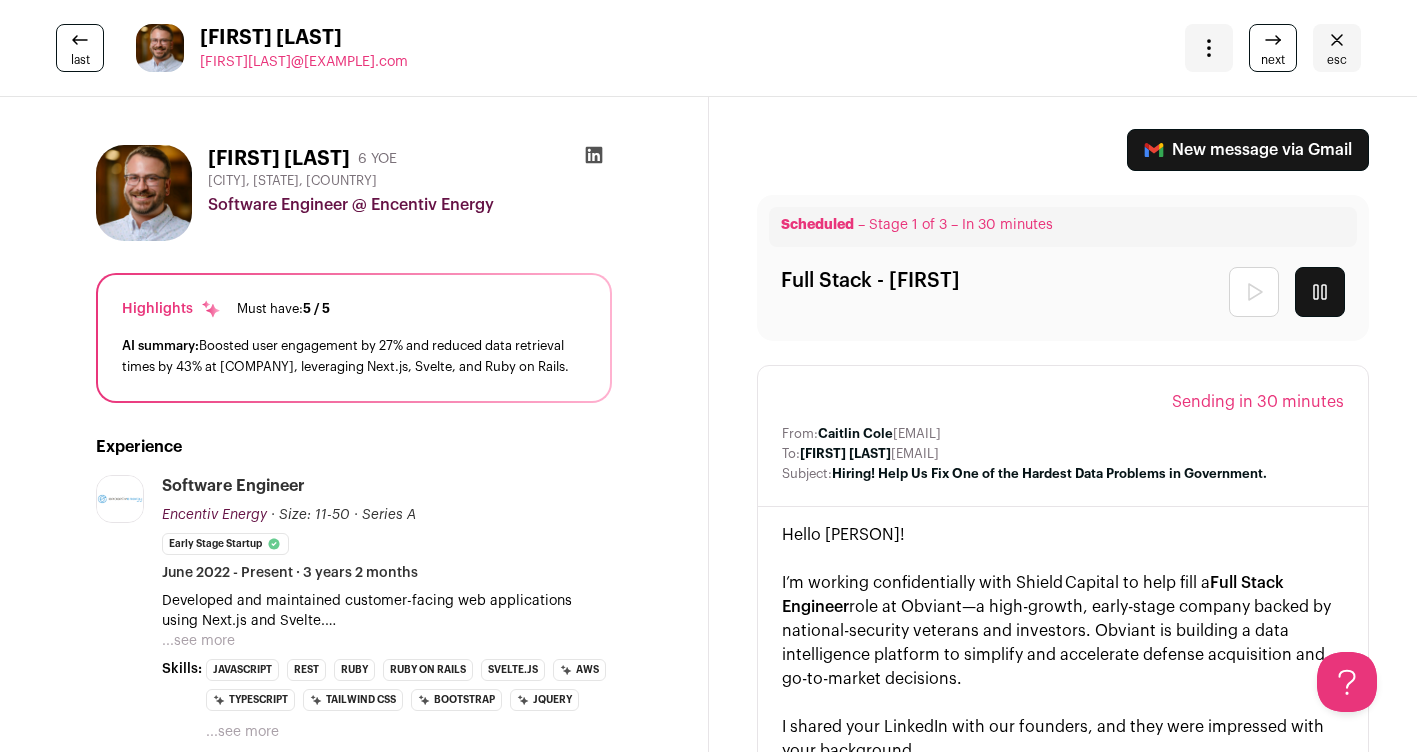 click at bounding box center (593, 155) 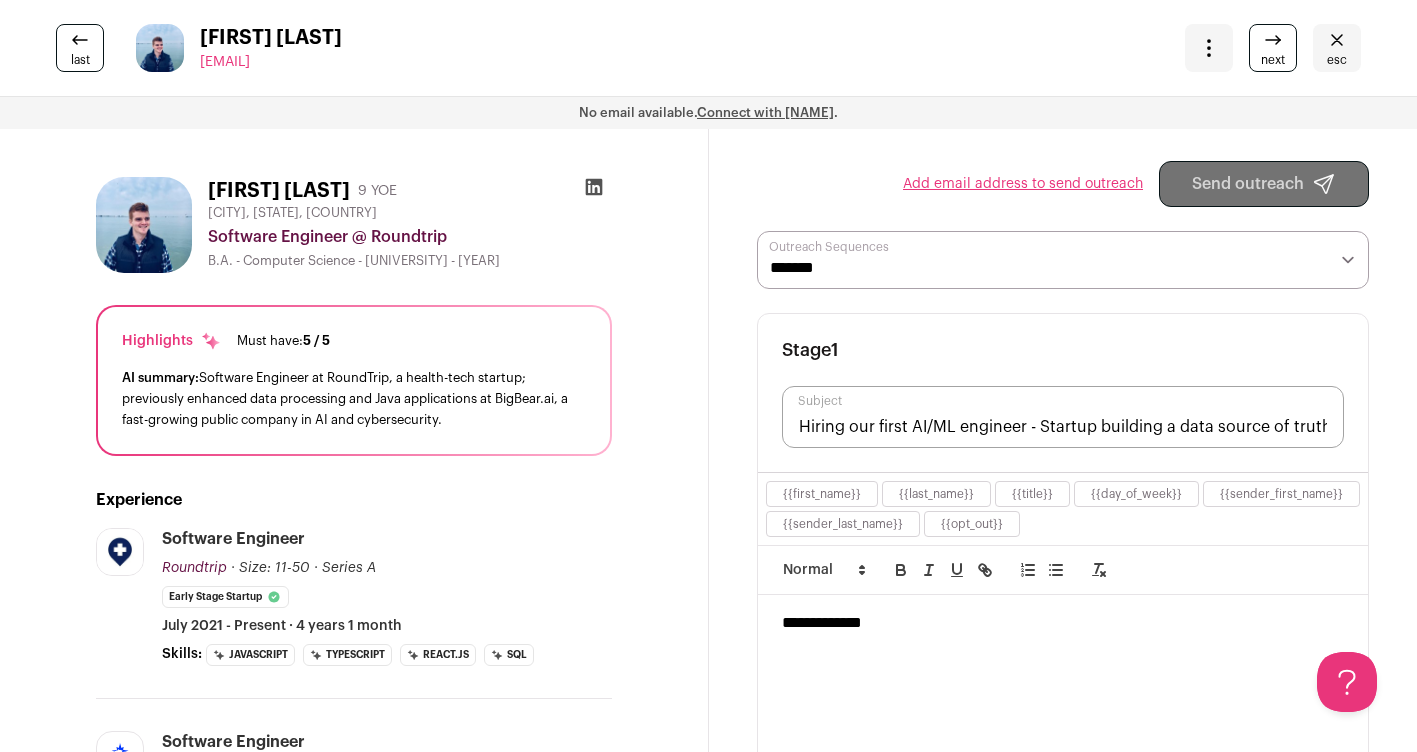 scroll, scrollTop: 0, scrollLeft: 0, axis: both 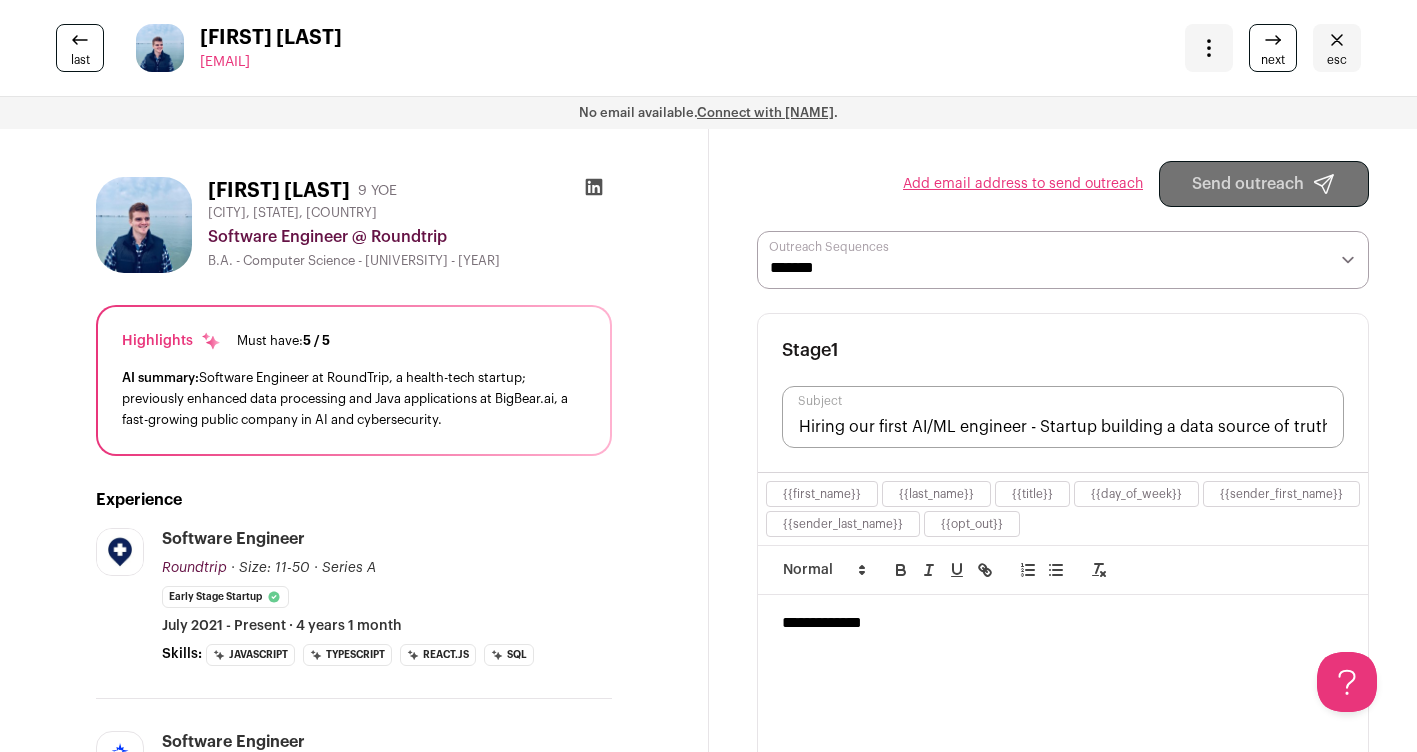 click on "**********" at bounding box center (1063, 260) 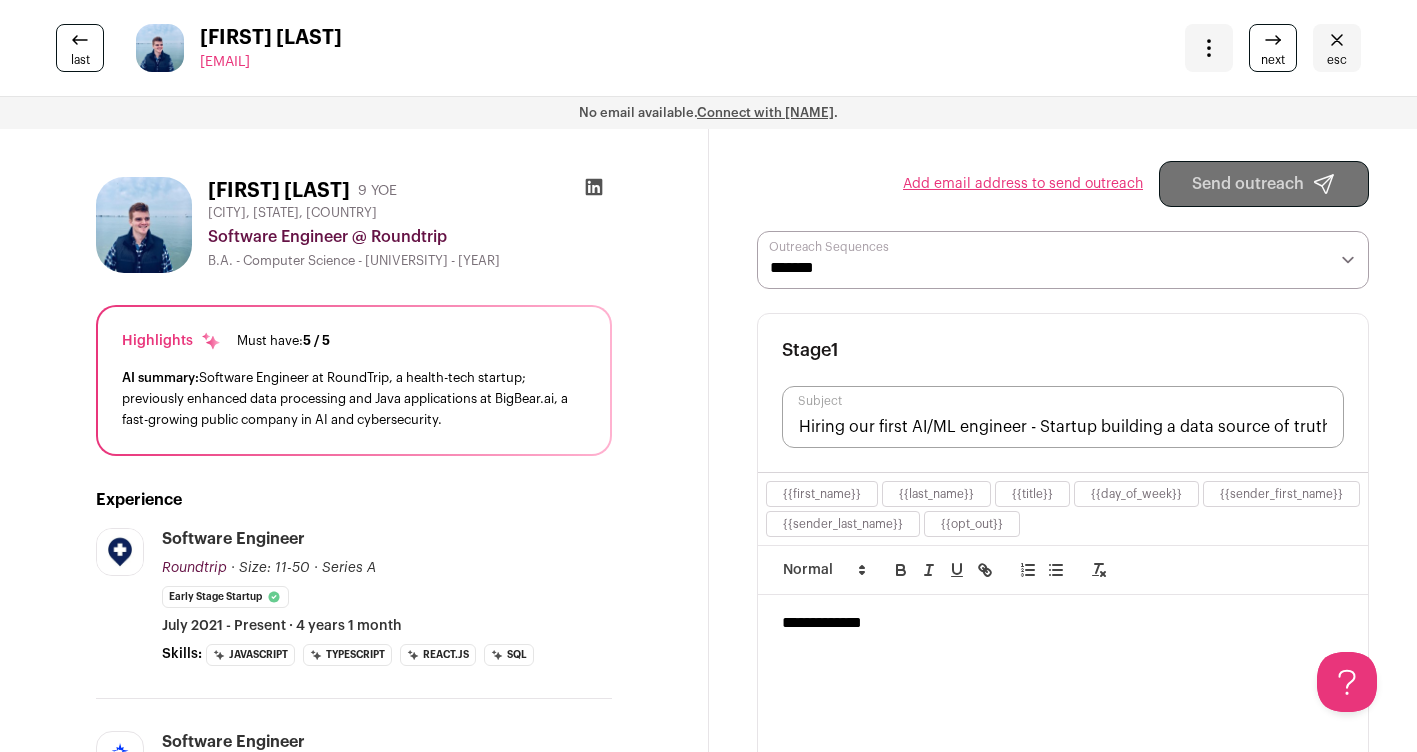 click on "next" at bounding box center (1273, 60) 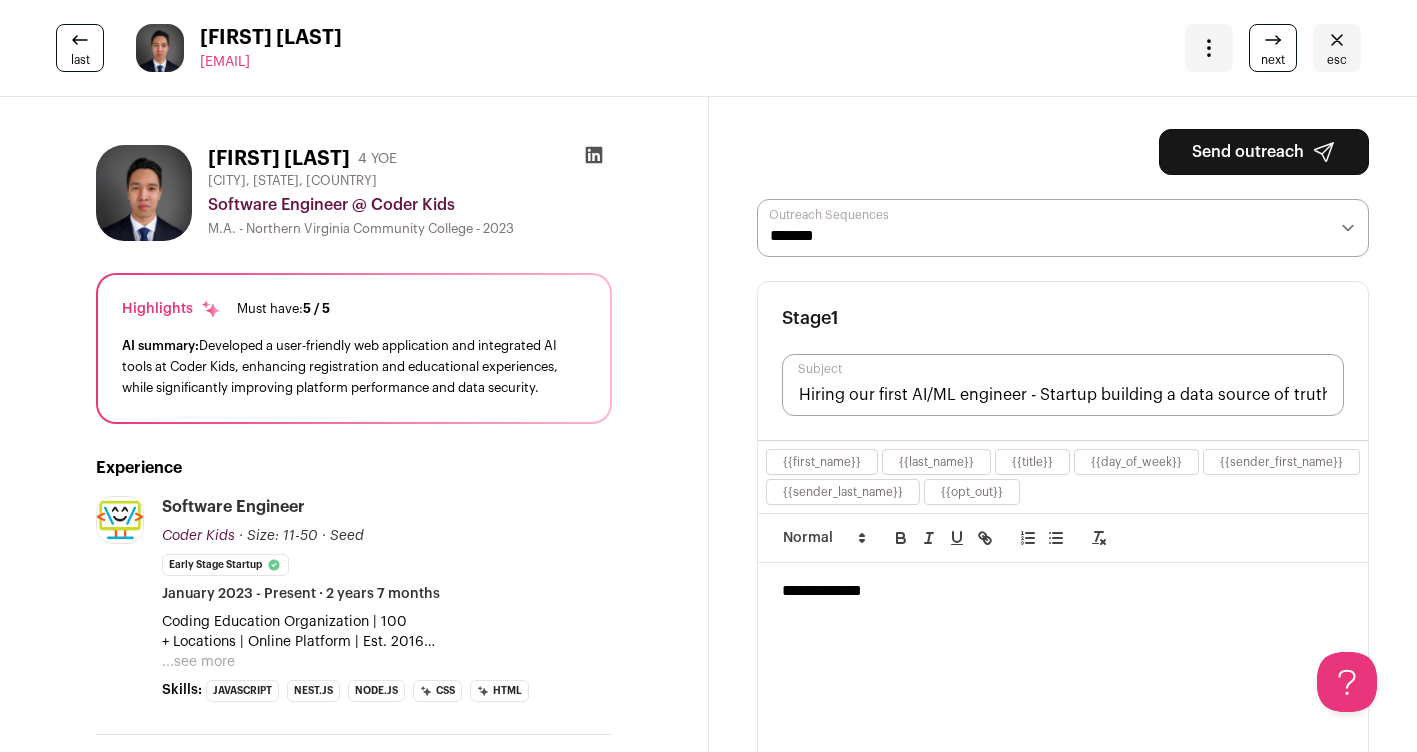 scroll, scrollTop: 0, scrollLeft: 0, axis: both 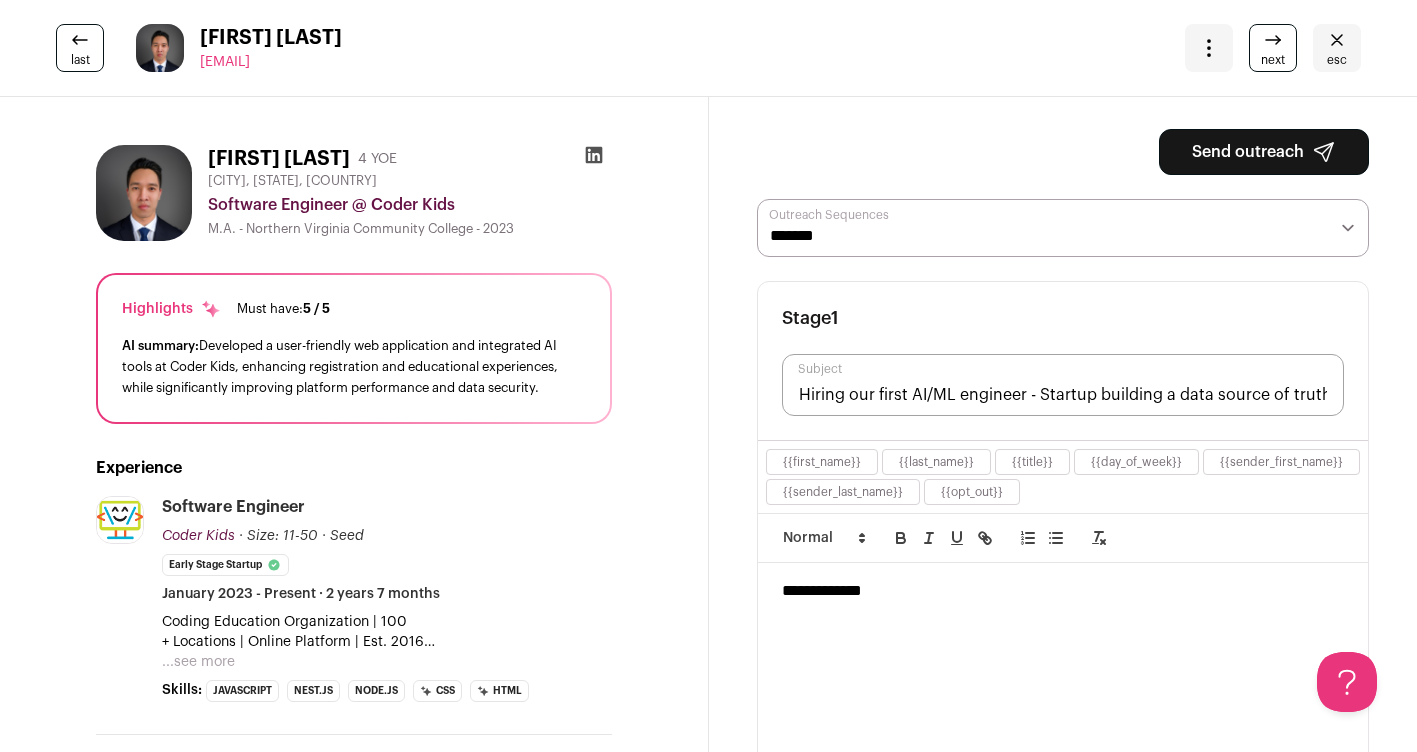 click on "**********" at bounding box center (1063, 228) 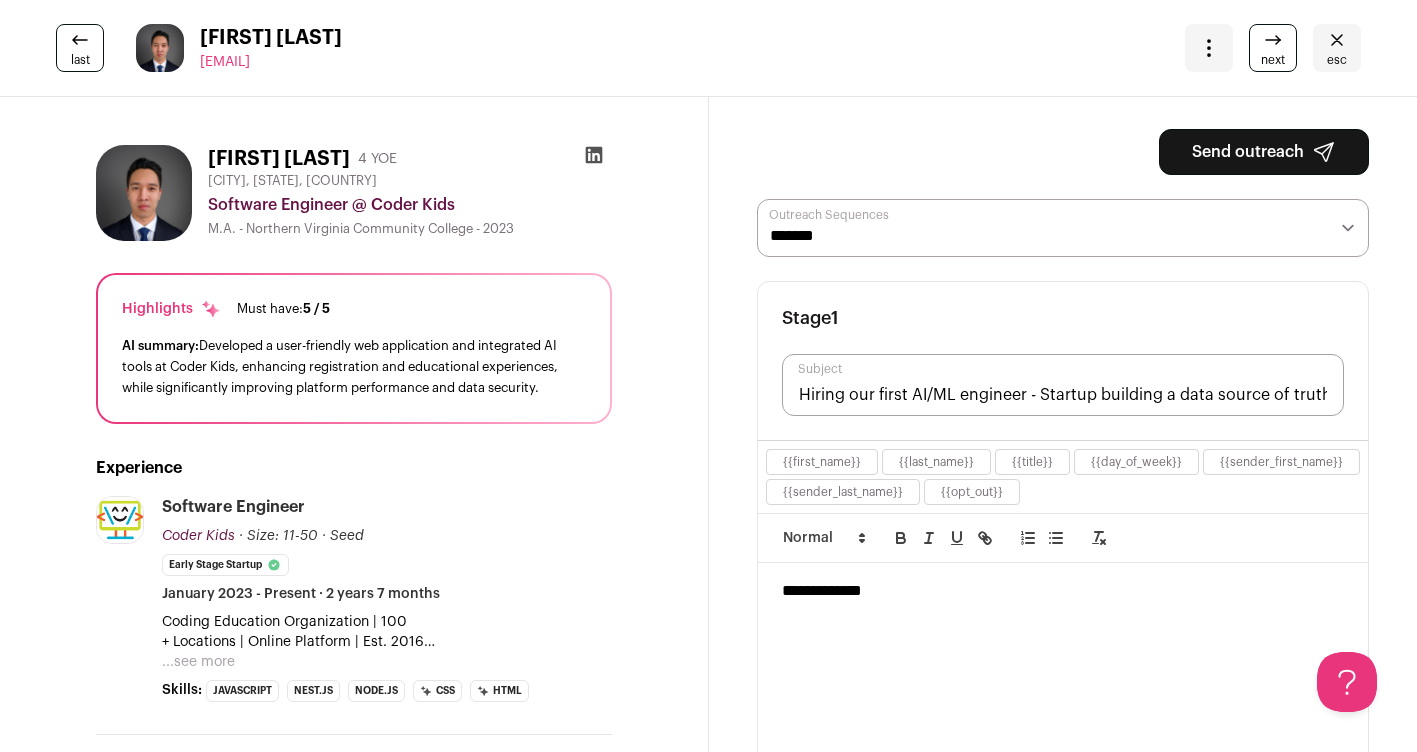 select on "*****" 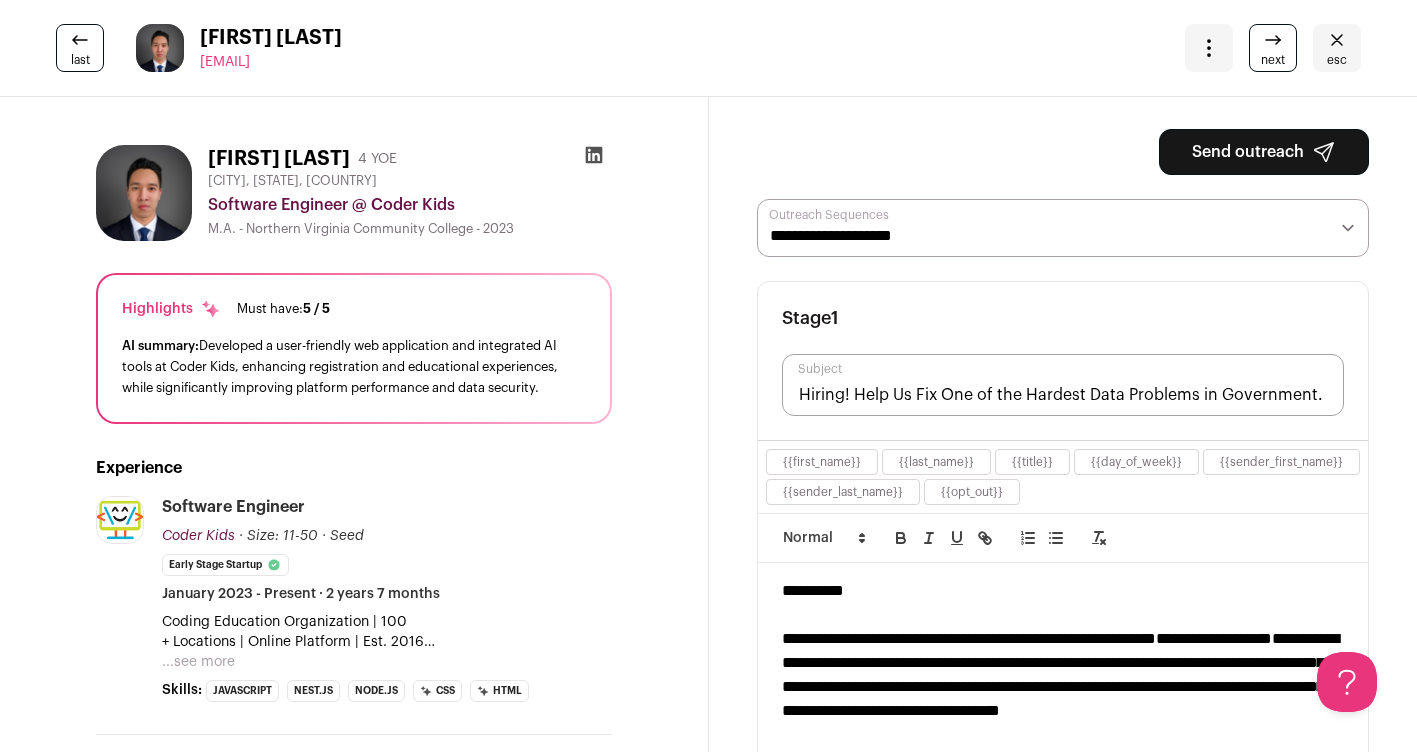 click on "Send outreach" at bounding box center [1264, 152] 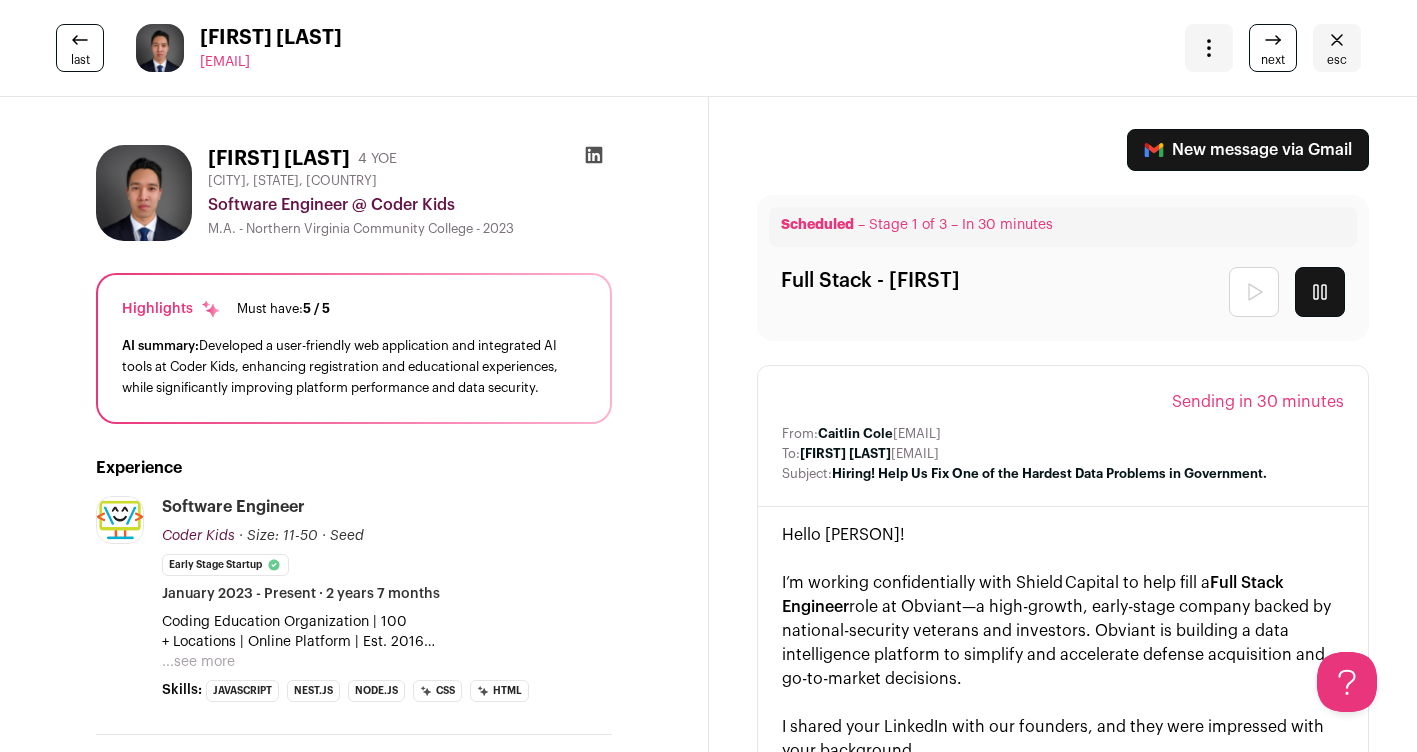 click at bounding box center (593, 155) 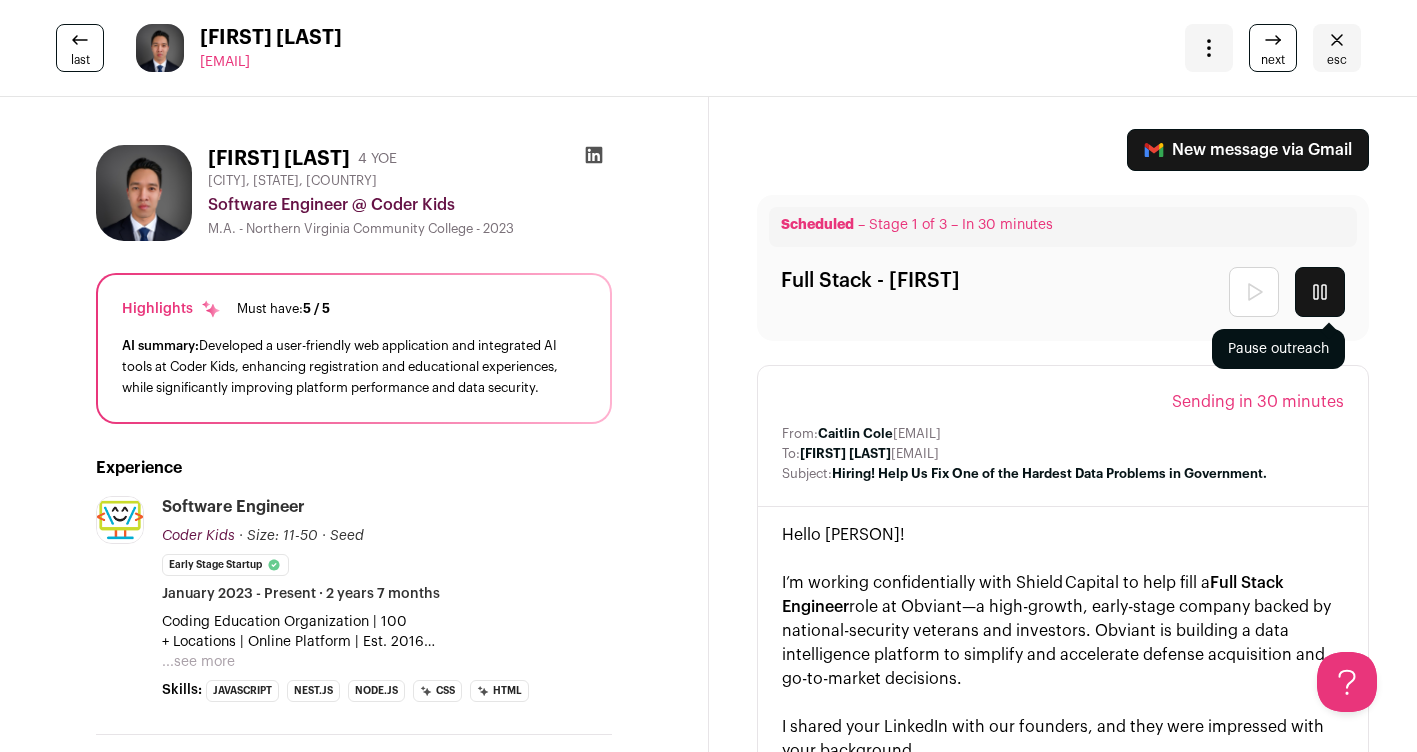 click at bounding box center [1320, 292] 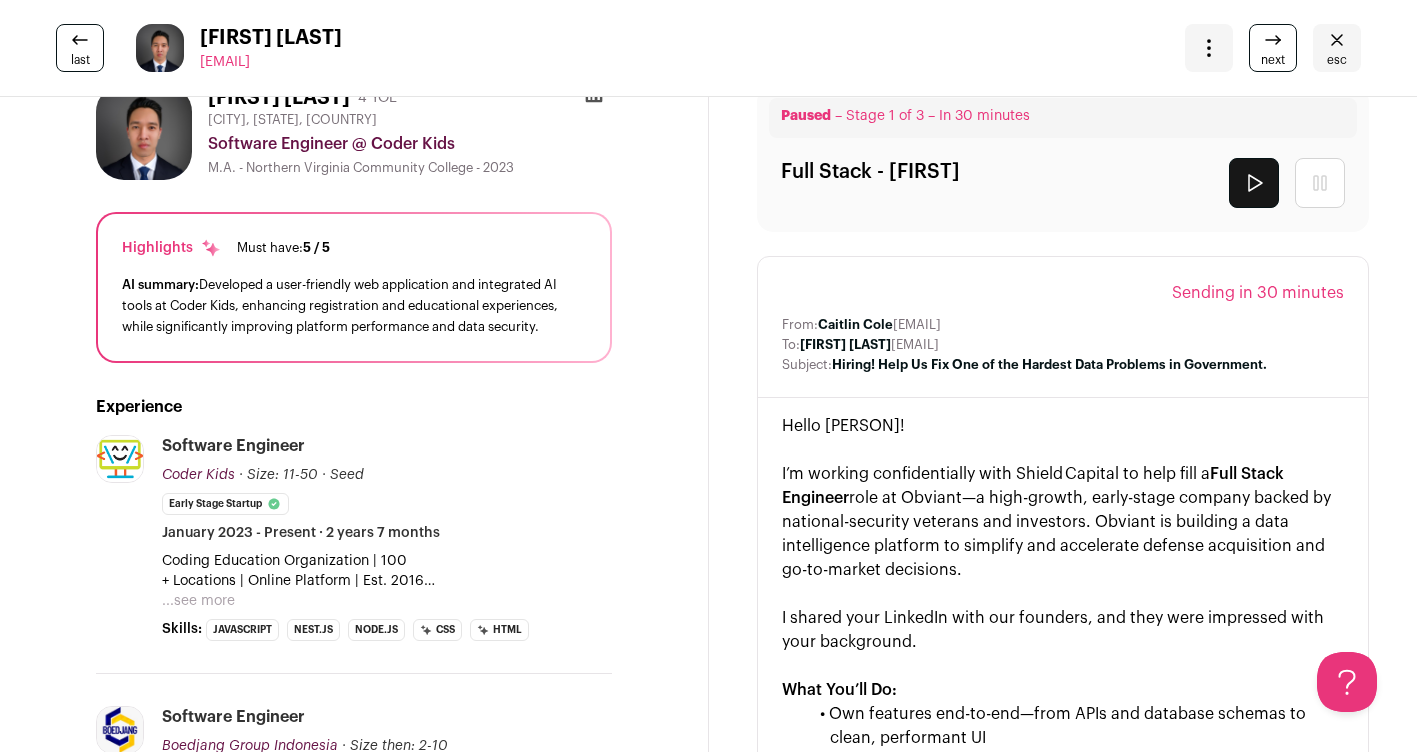 scroll, scrollTop: 0, scrollLeft: 0, axis: both 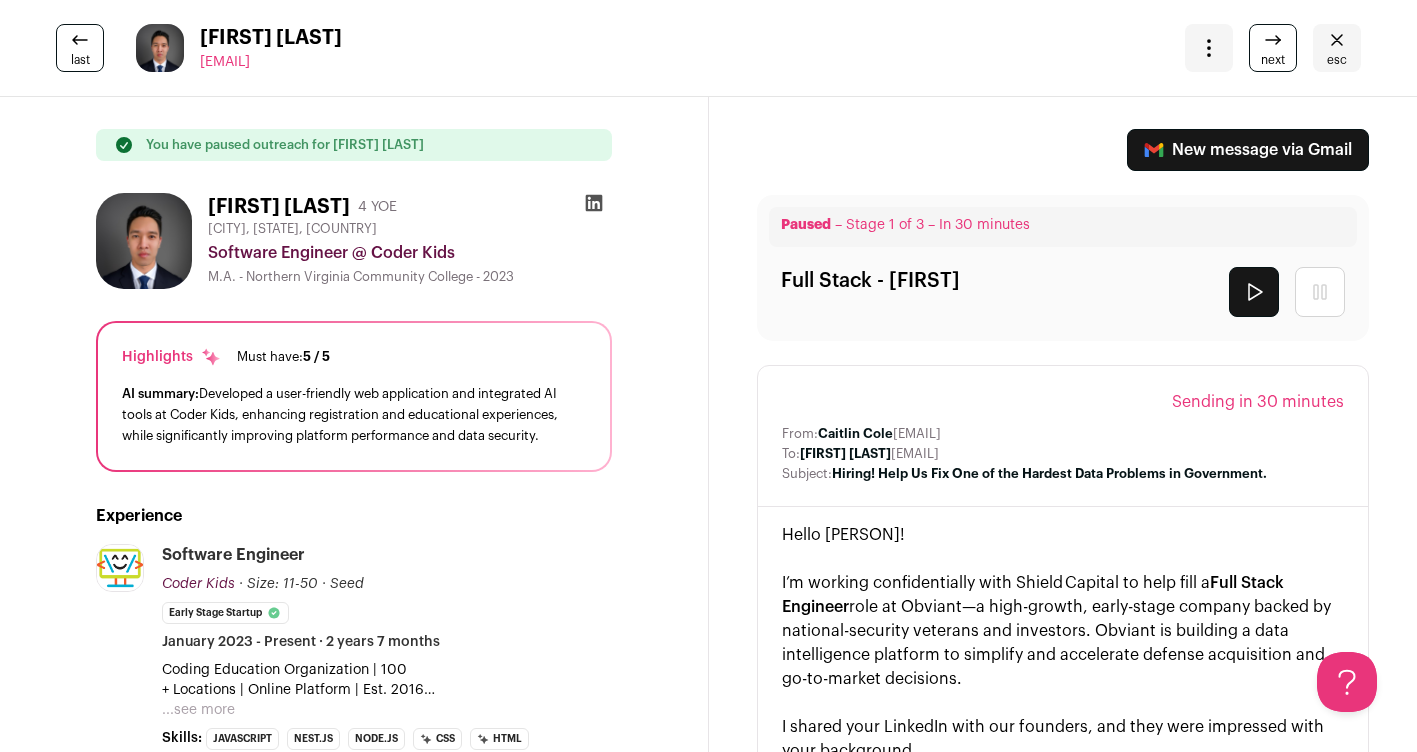click at bounding box center [1273, 40] 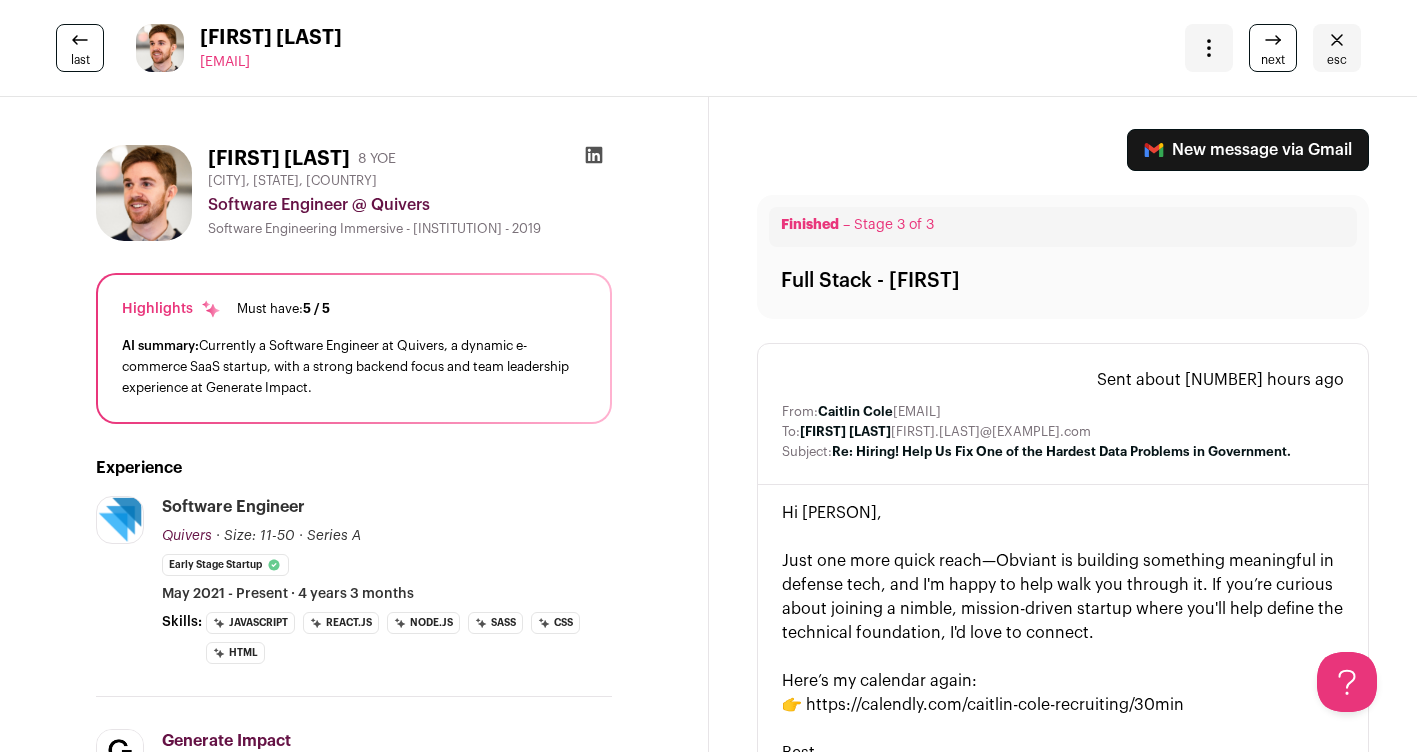 scroll, scrollTop: 0, scrollLeft: 0, axis: both 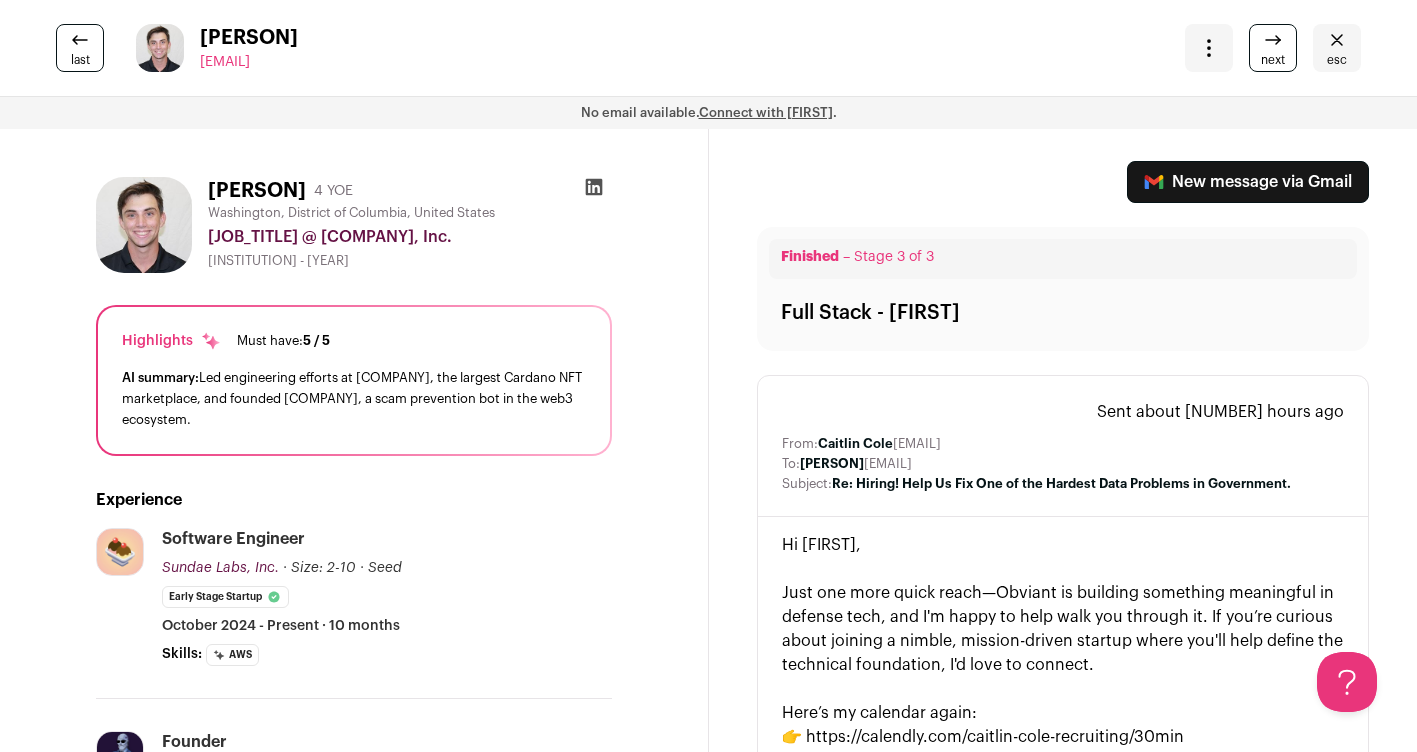 click at bounding box center (594, 187) 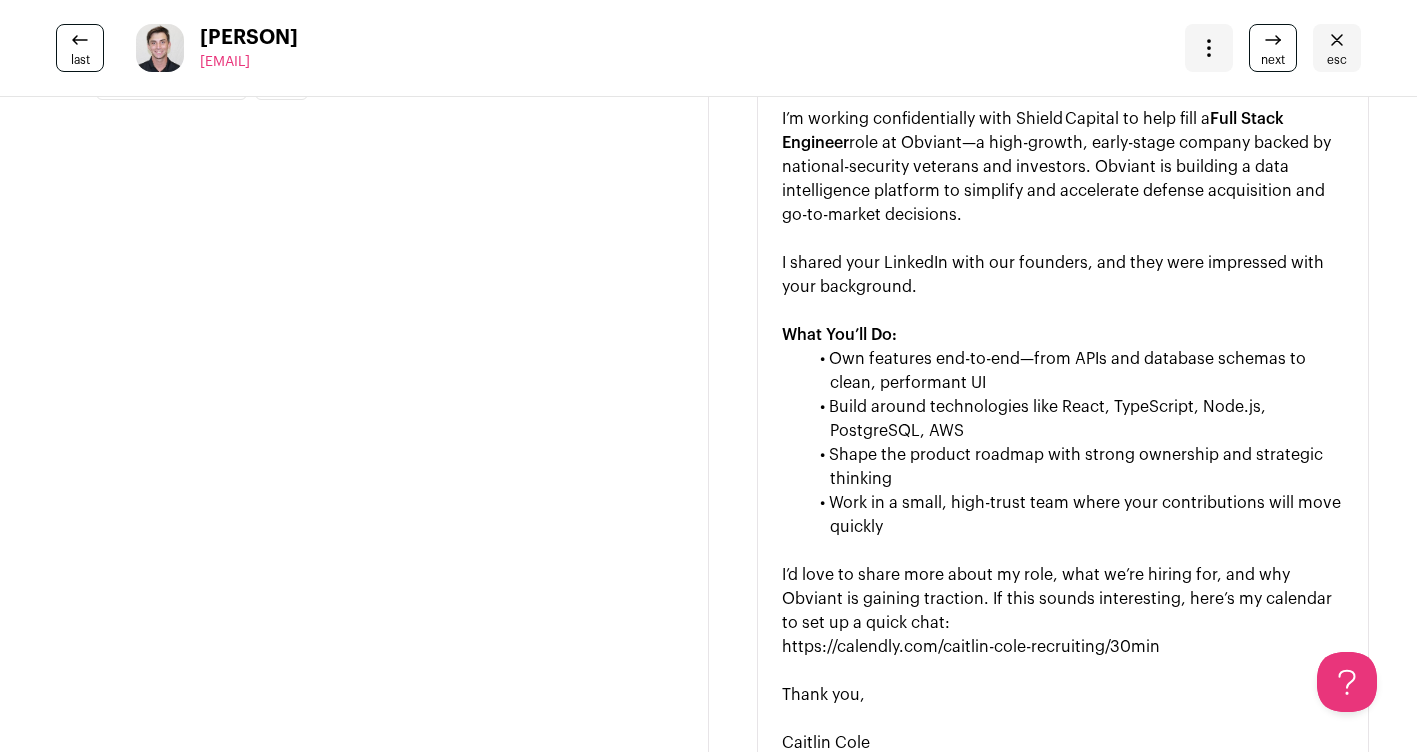 scroll, scrollTop: 1719, scrollLeft: 0, axis: vertical 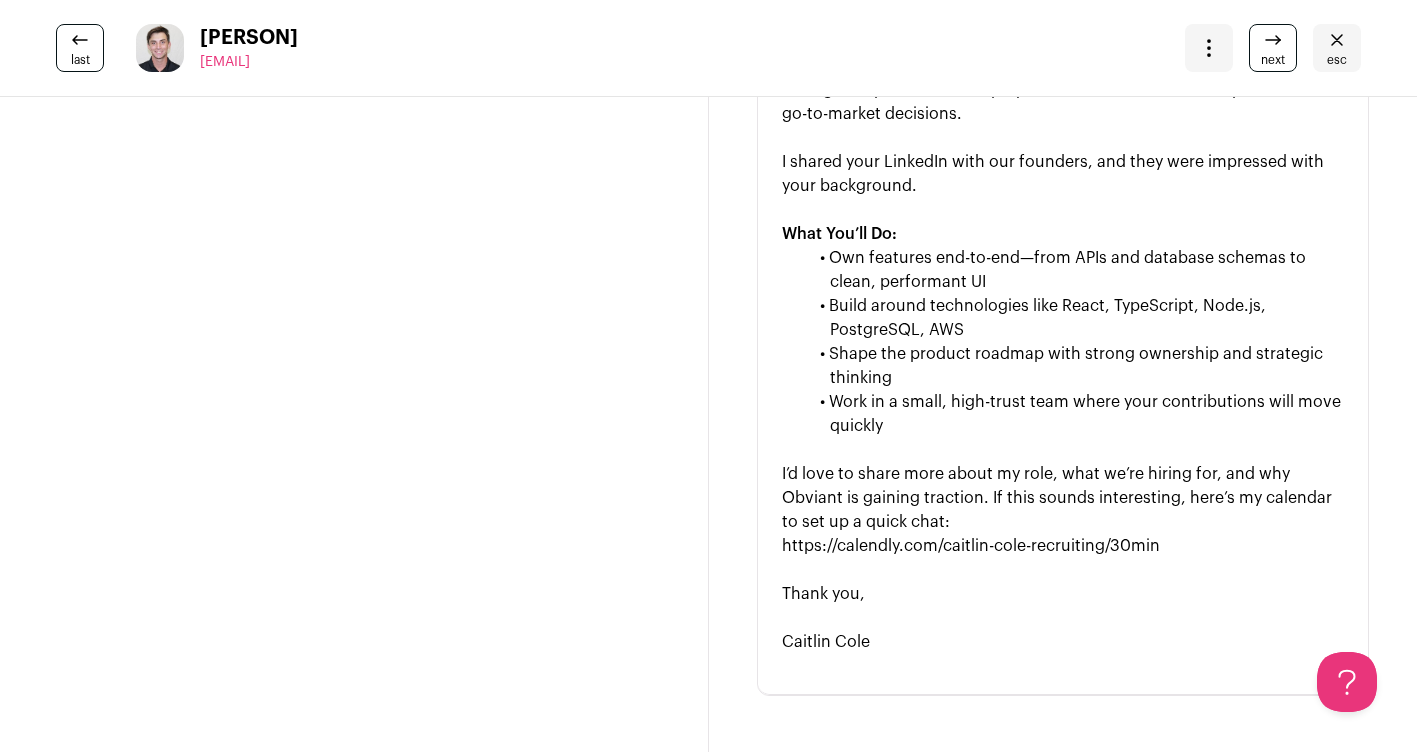 click on "next" at bounding box center [1273, 48] 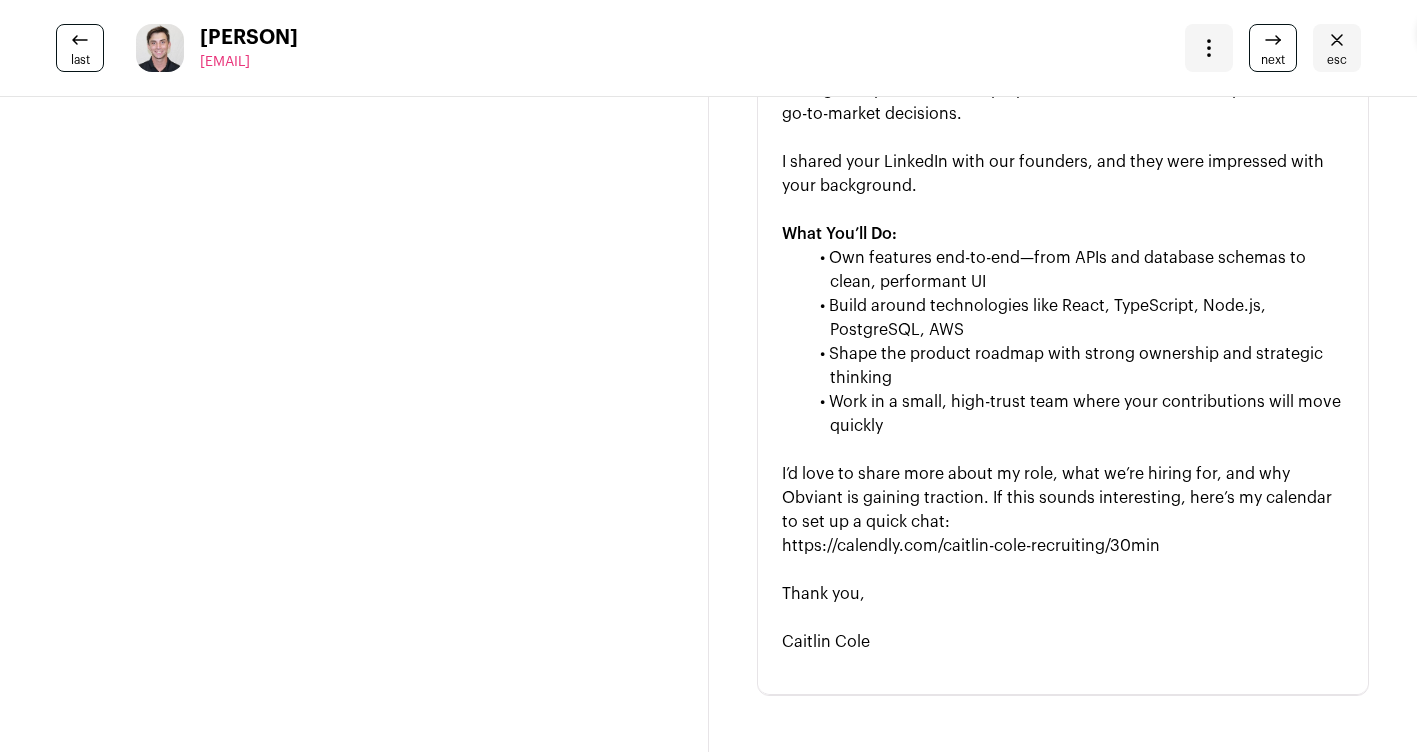 scroll, scrollTop: 1258, scrollLeft: 0, axis: vertical 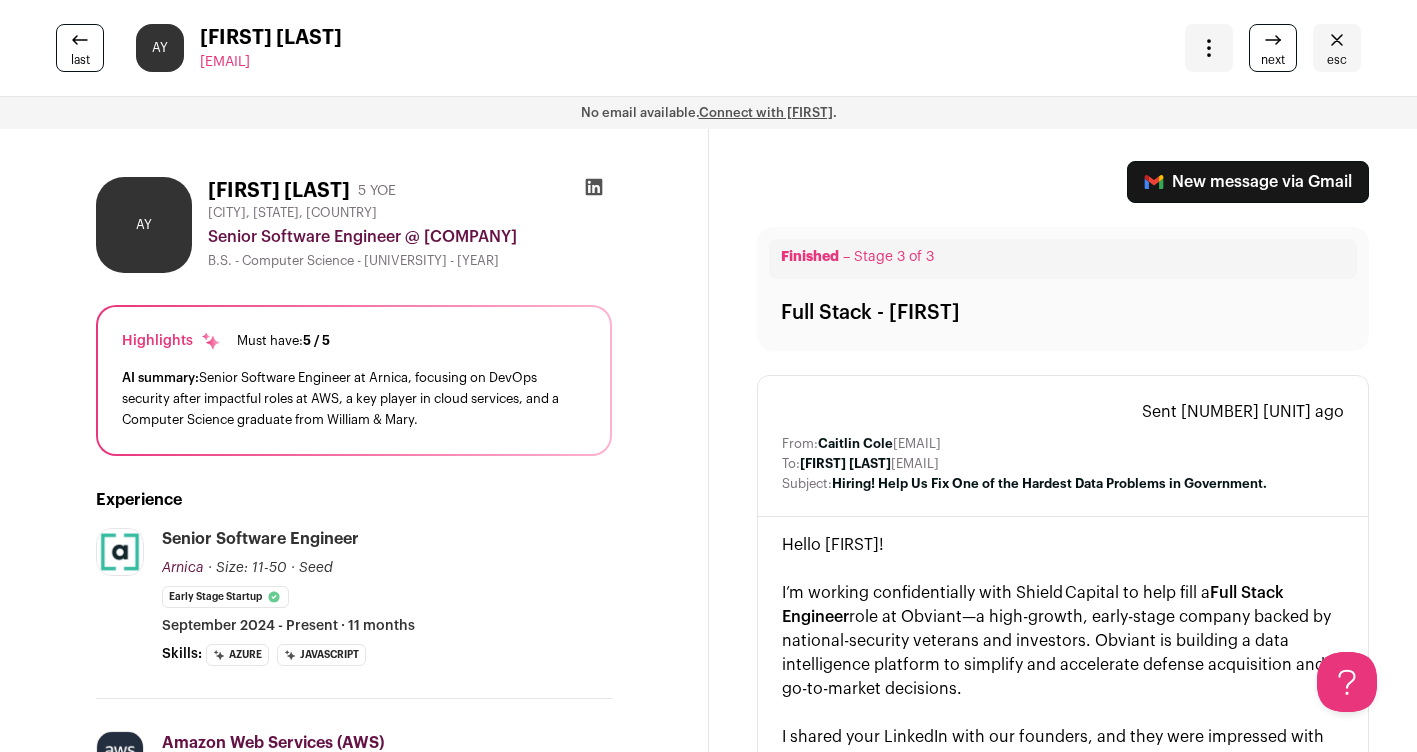 click at bounding box center (1337, 40) 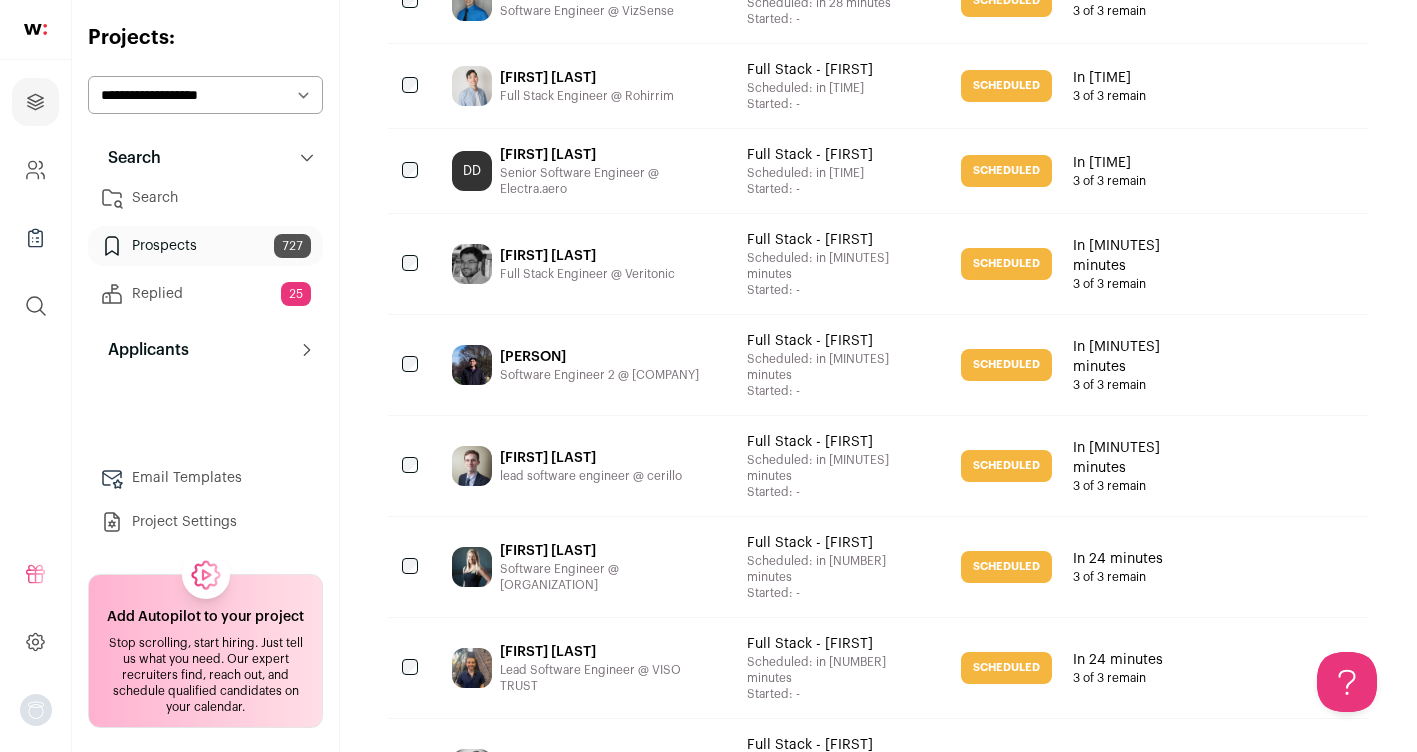 scroll, scrollTop: 0, scrollLeft: 0, axis: both 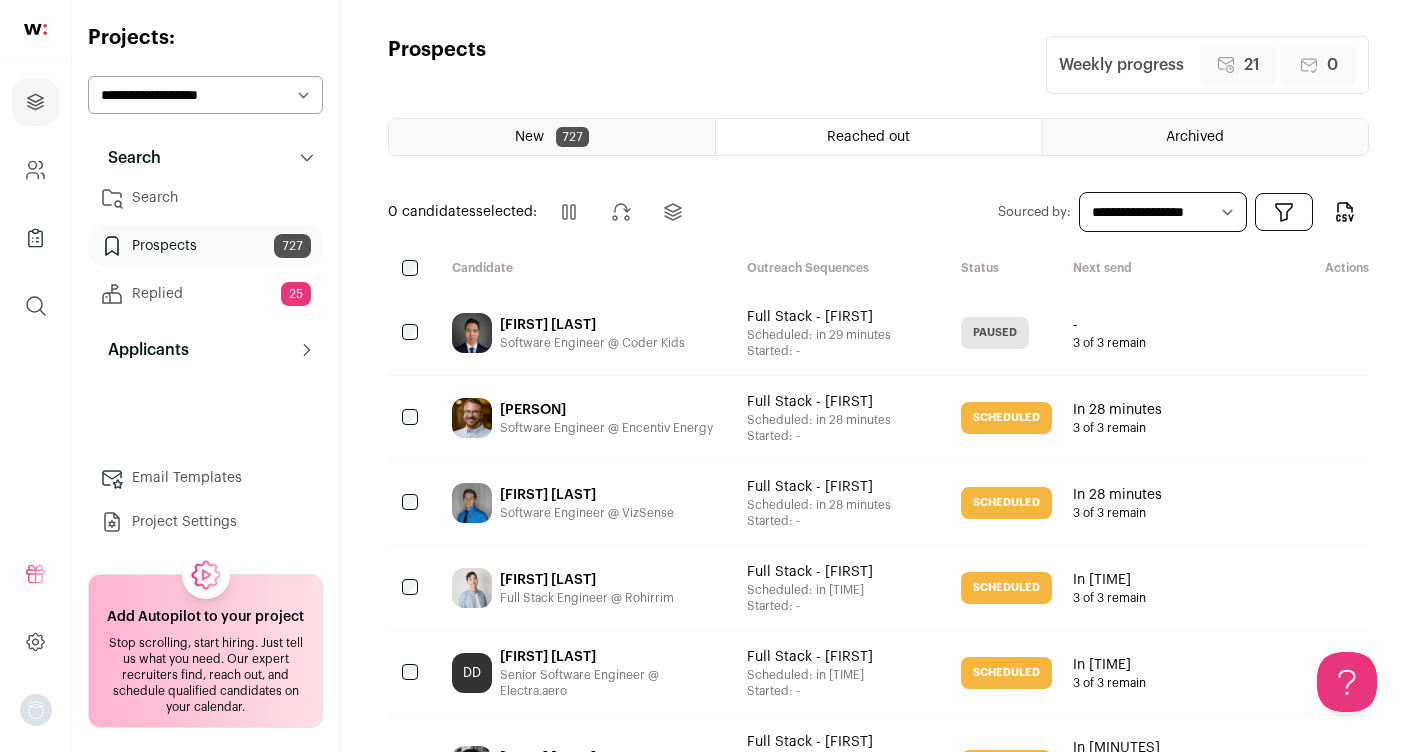click on "New
[NUMBER]" at bounding box center [552, 137] 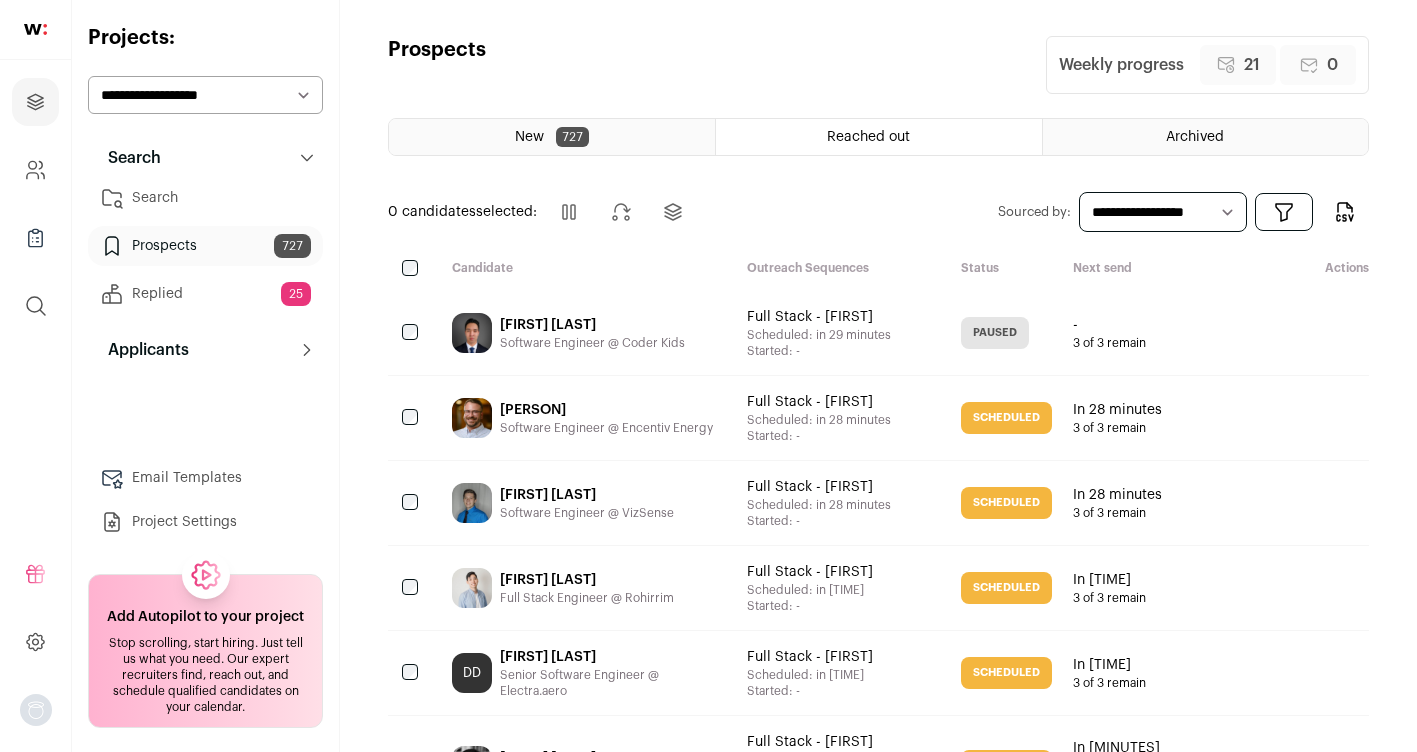 click on "Reached out" at bounding box center [878, 137] 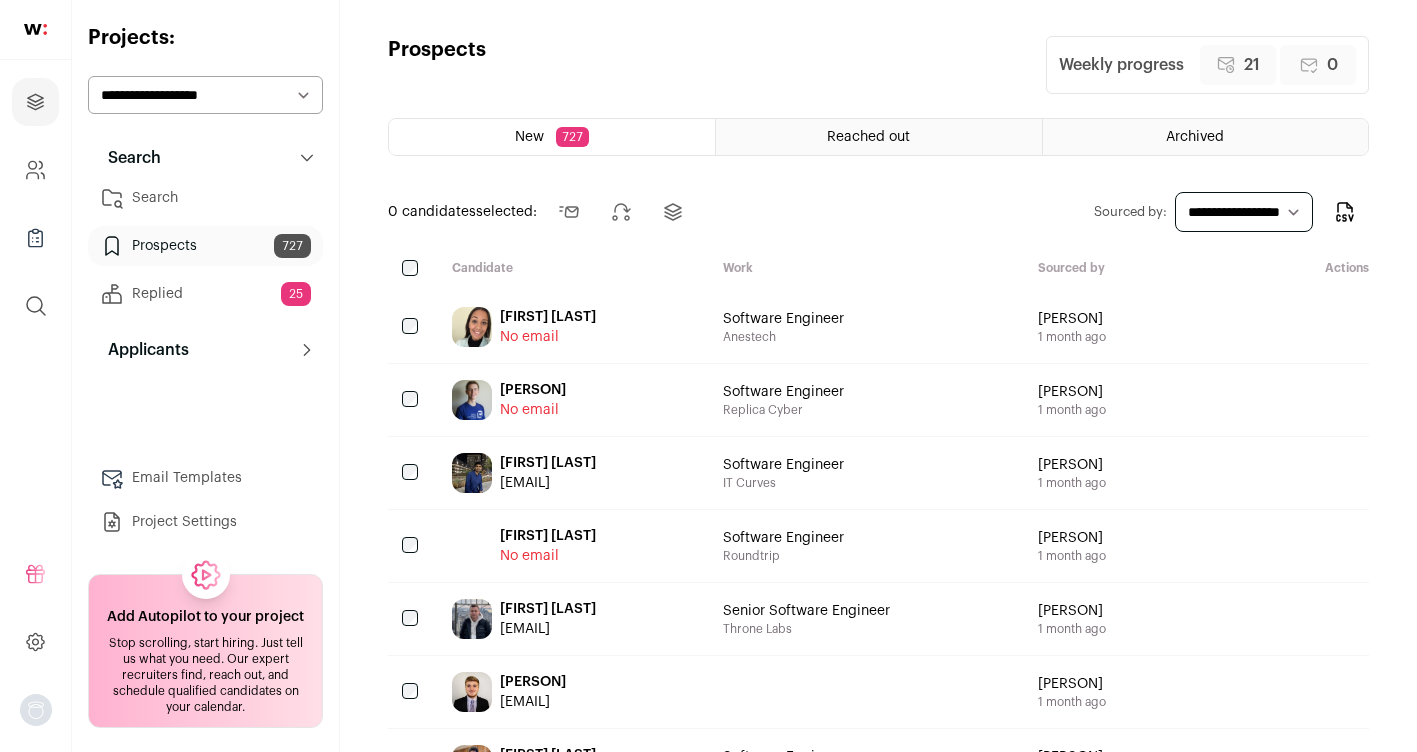 click on "Reached out" at bounding box center [868, 137] 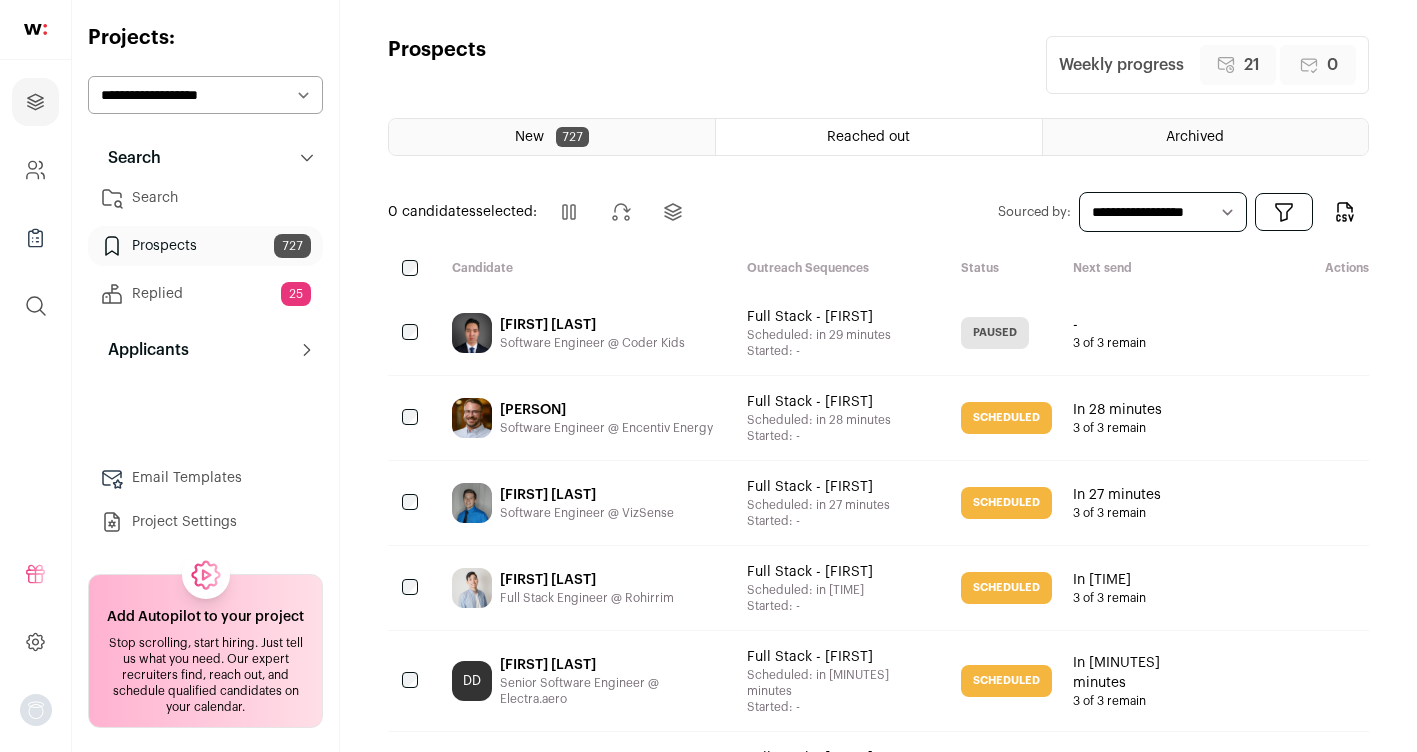 click on "Reached out" at bounding box center (868, 137) 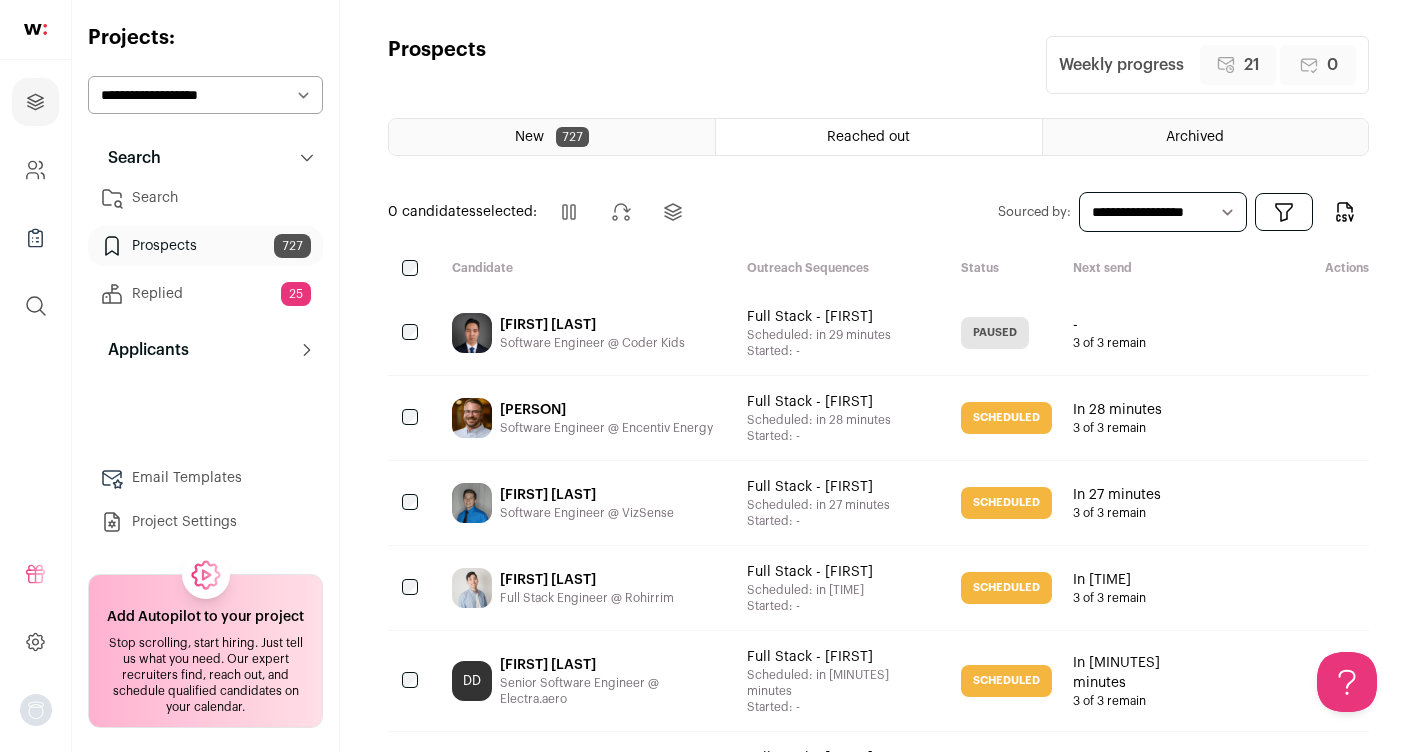 scroll, scrollTop: 0, scrollLeft: 0, axis: both 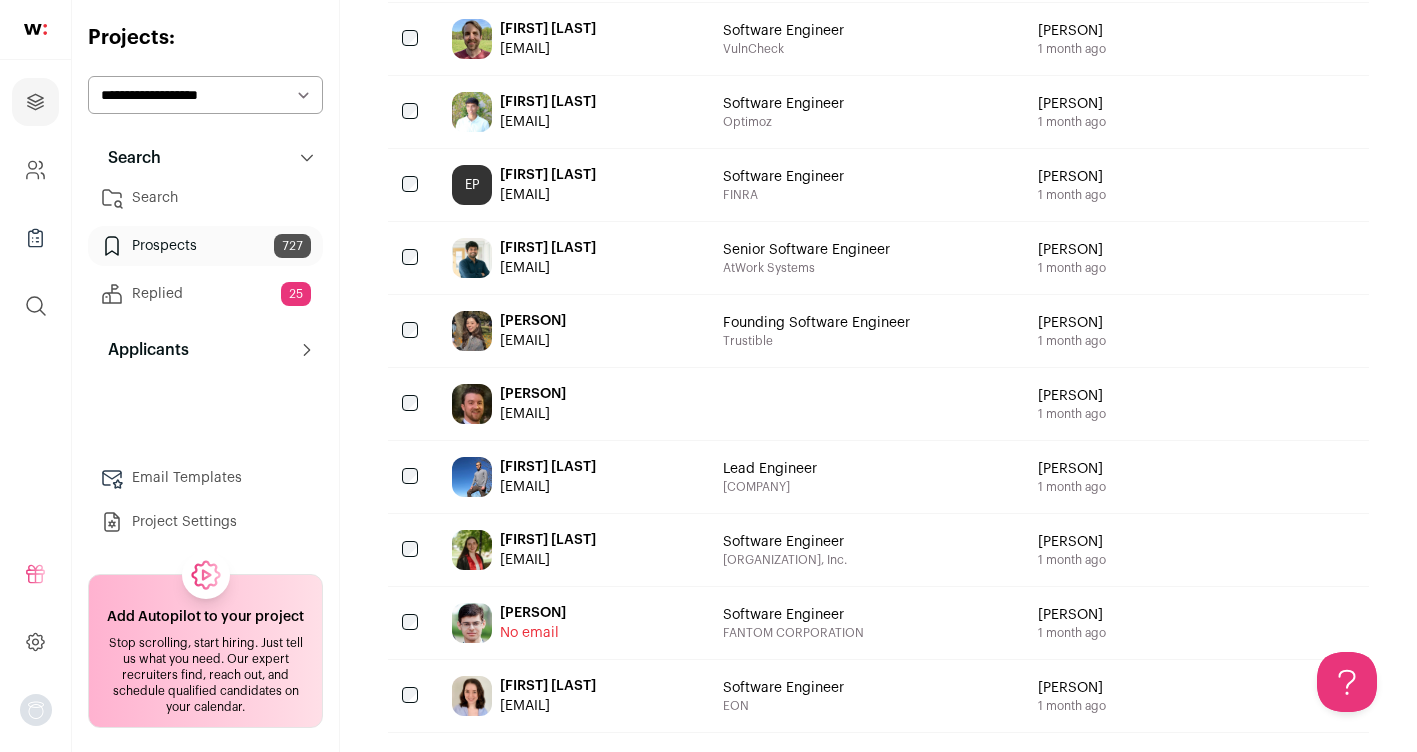 click on "Brendan Mcandrew" at bounding box center (533, 394) 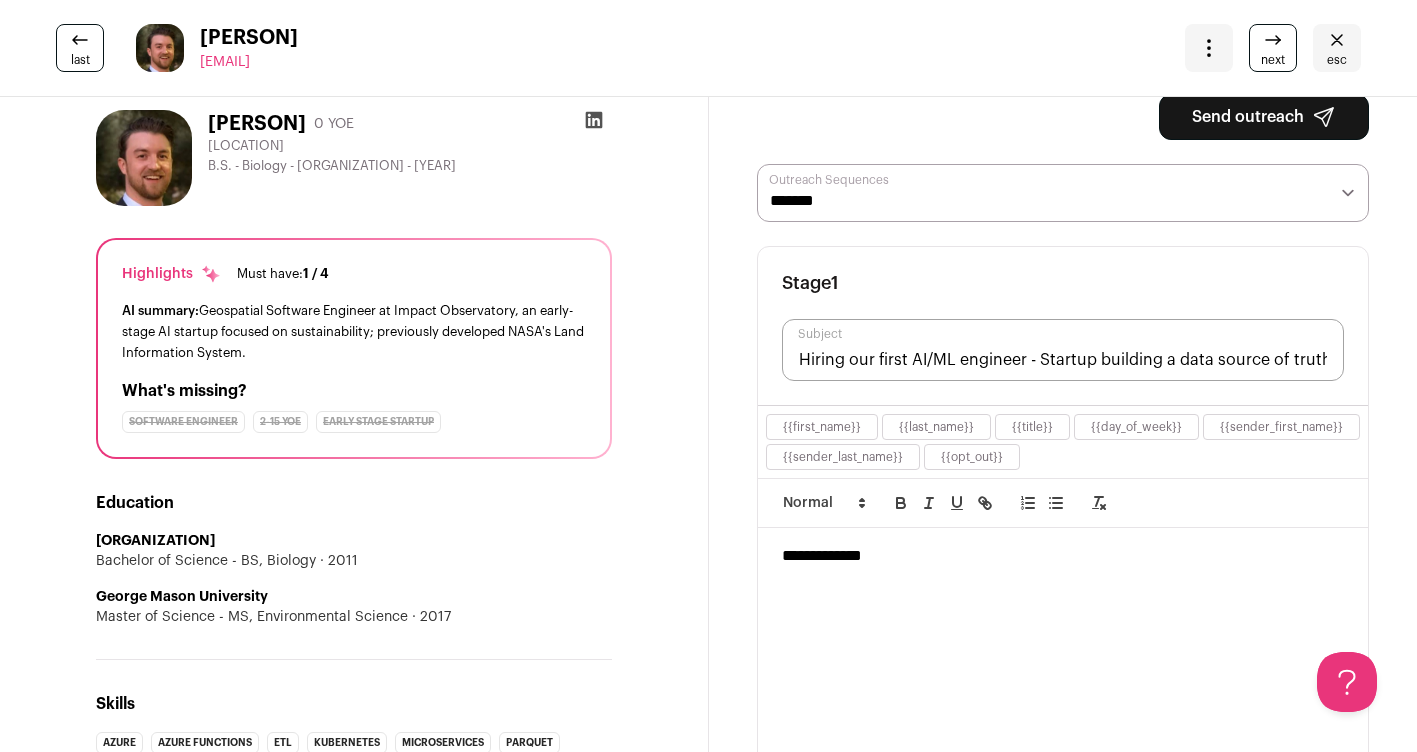 scroll, scrollTop: 0, scrollLeft: 0, axis: both 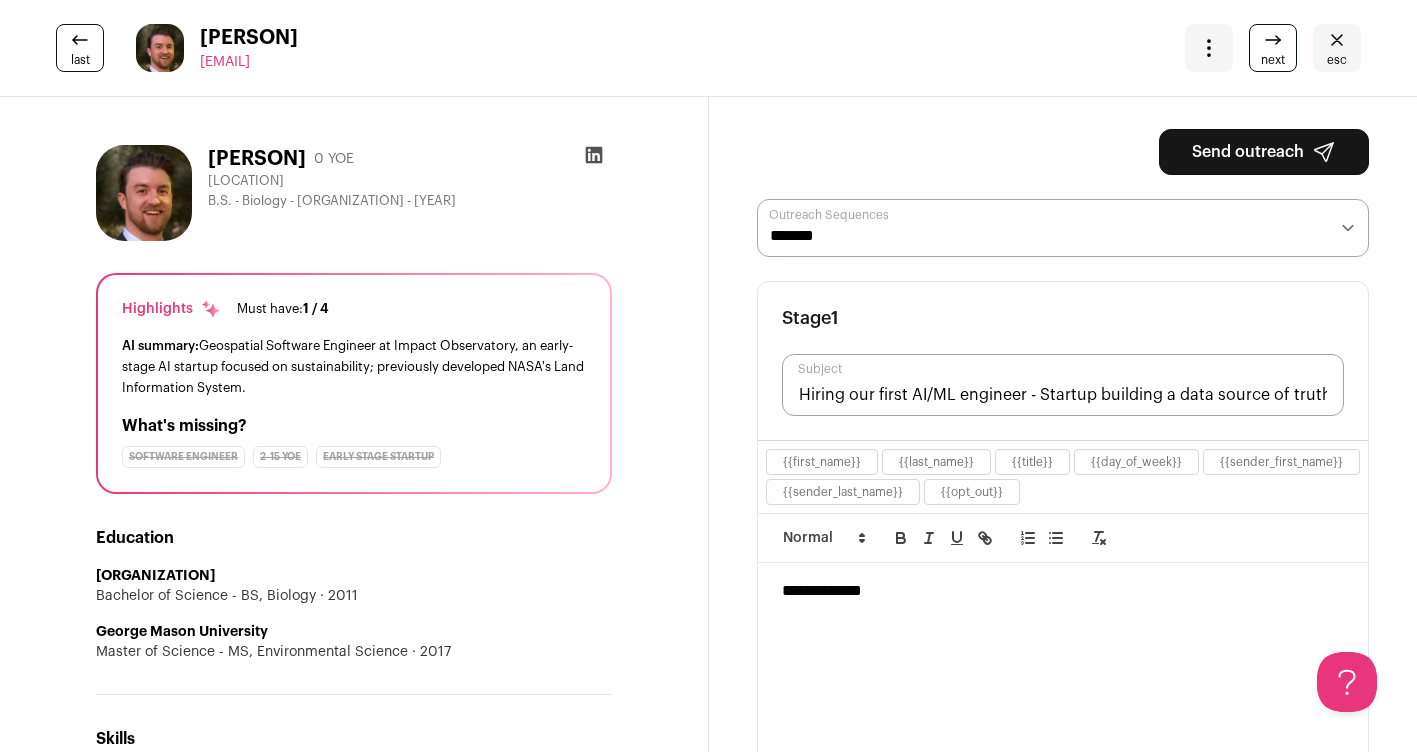 click at bounding box center (593, 155) 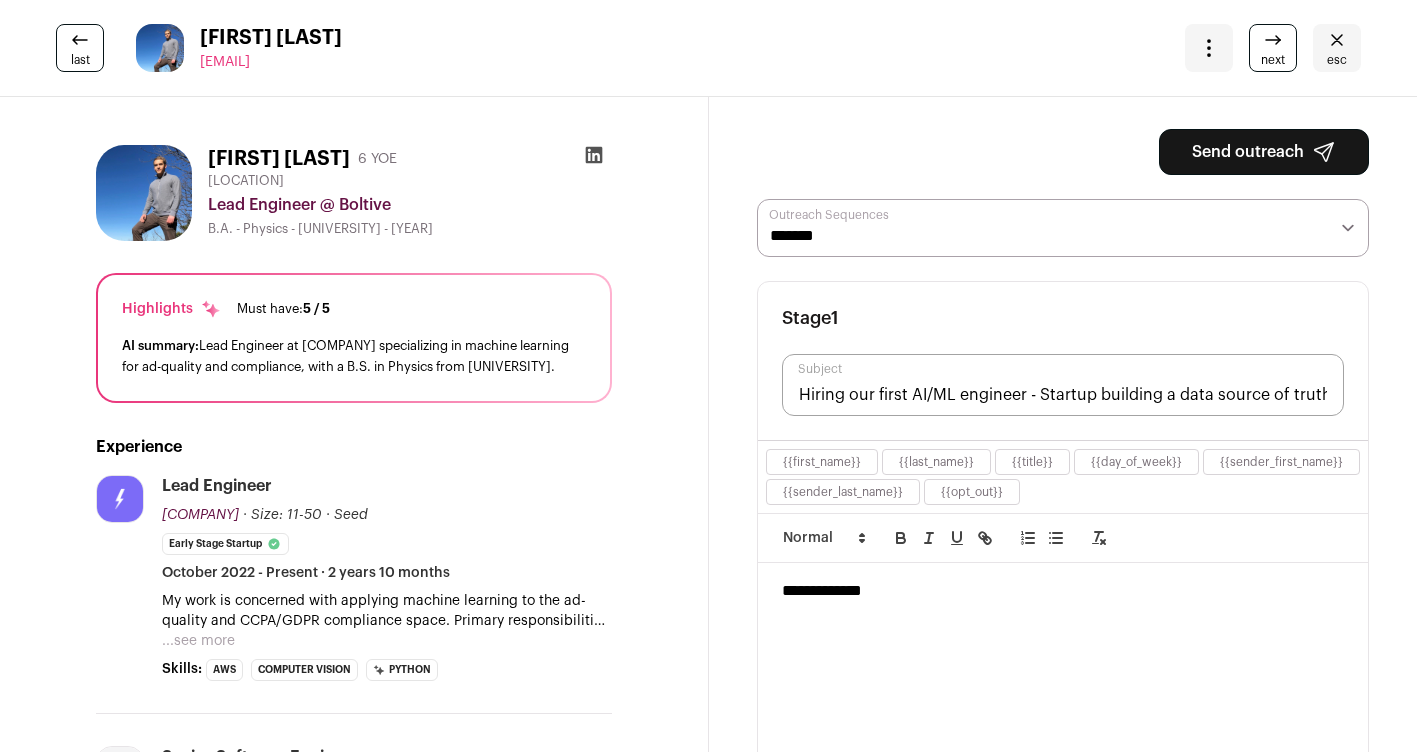scroll, scrollTop: 0, scrollLeft: 0, axis: both 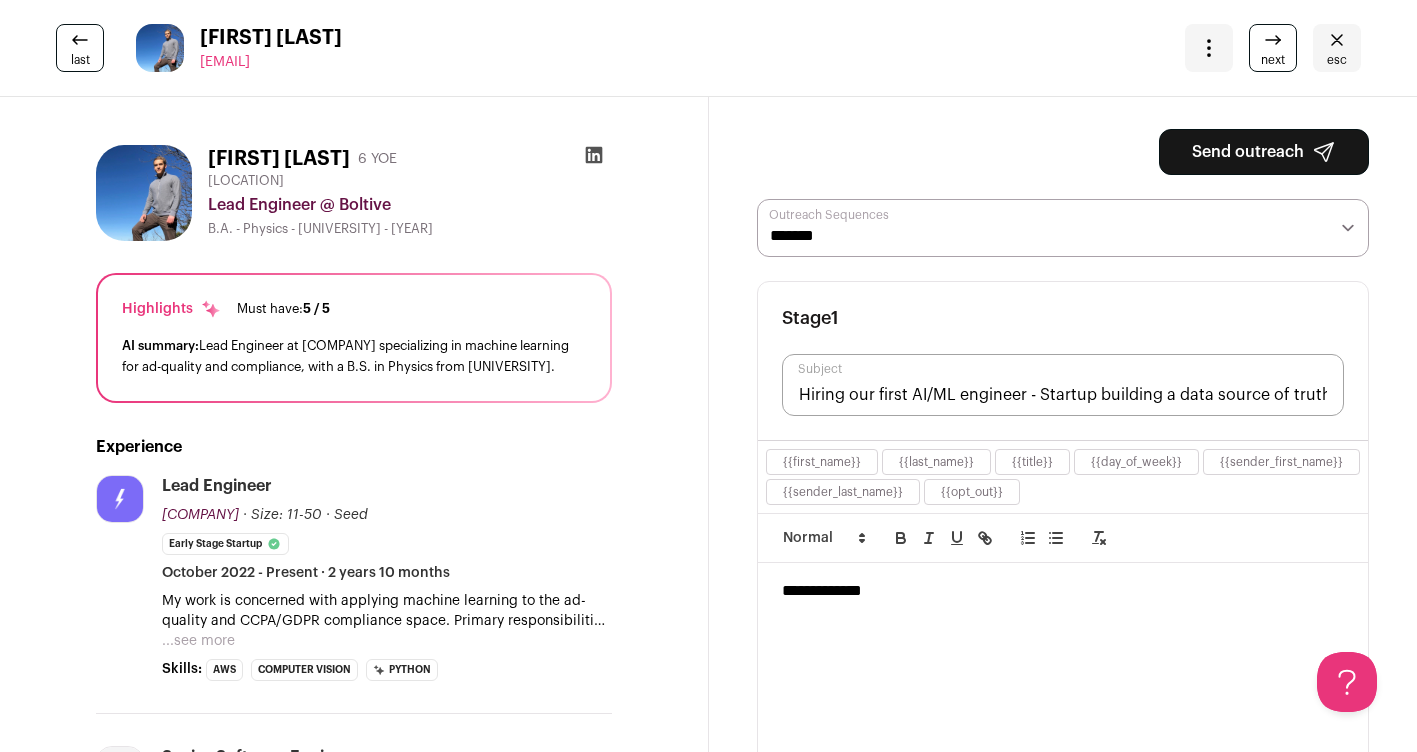 click at bounding box center [593, 155] 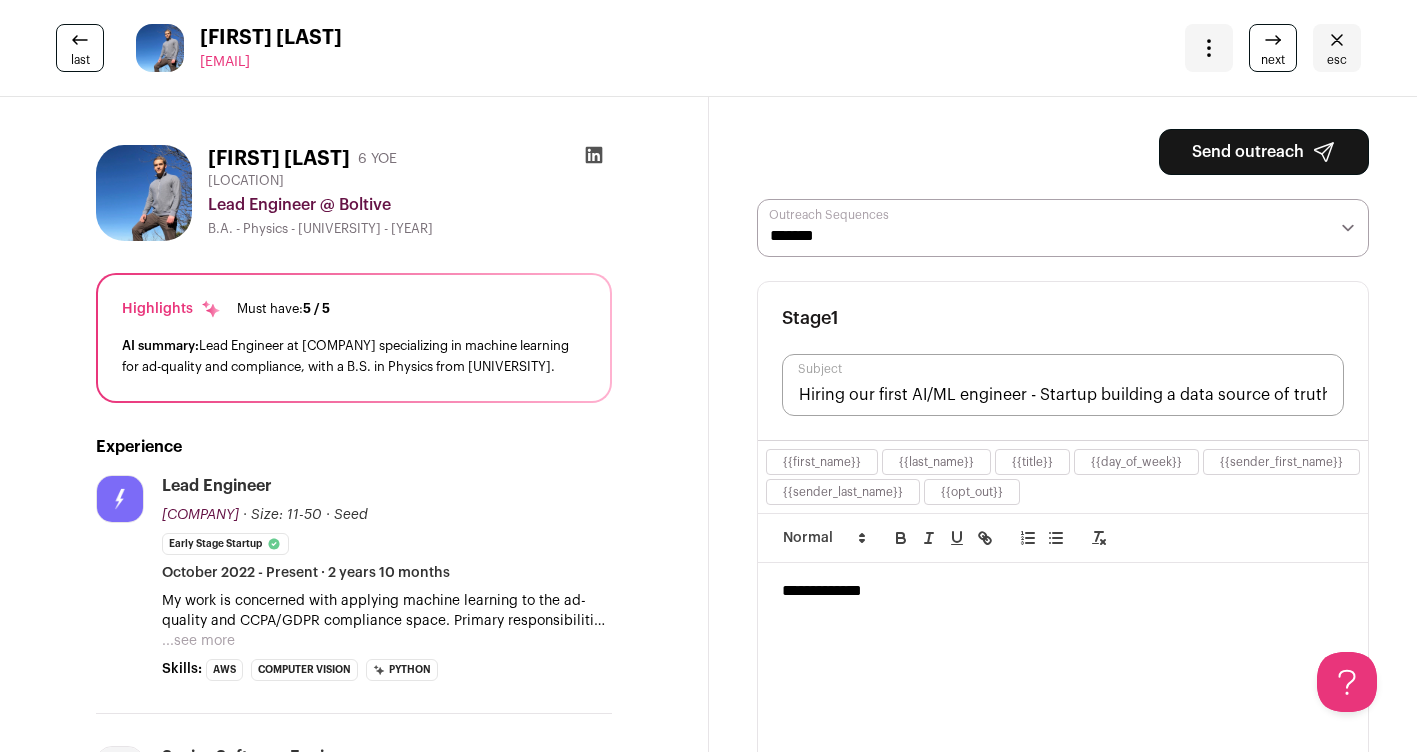 click on "**********" at bounding box center (1063, 228) 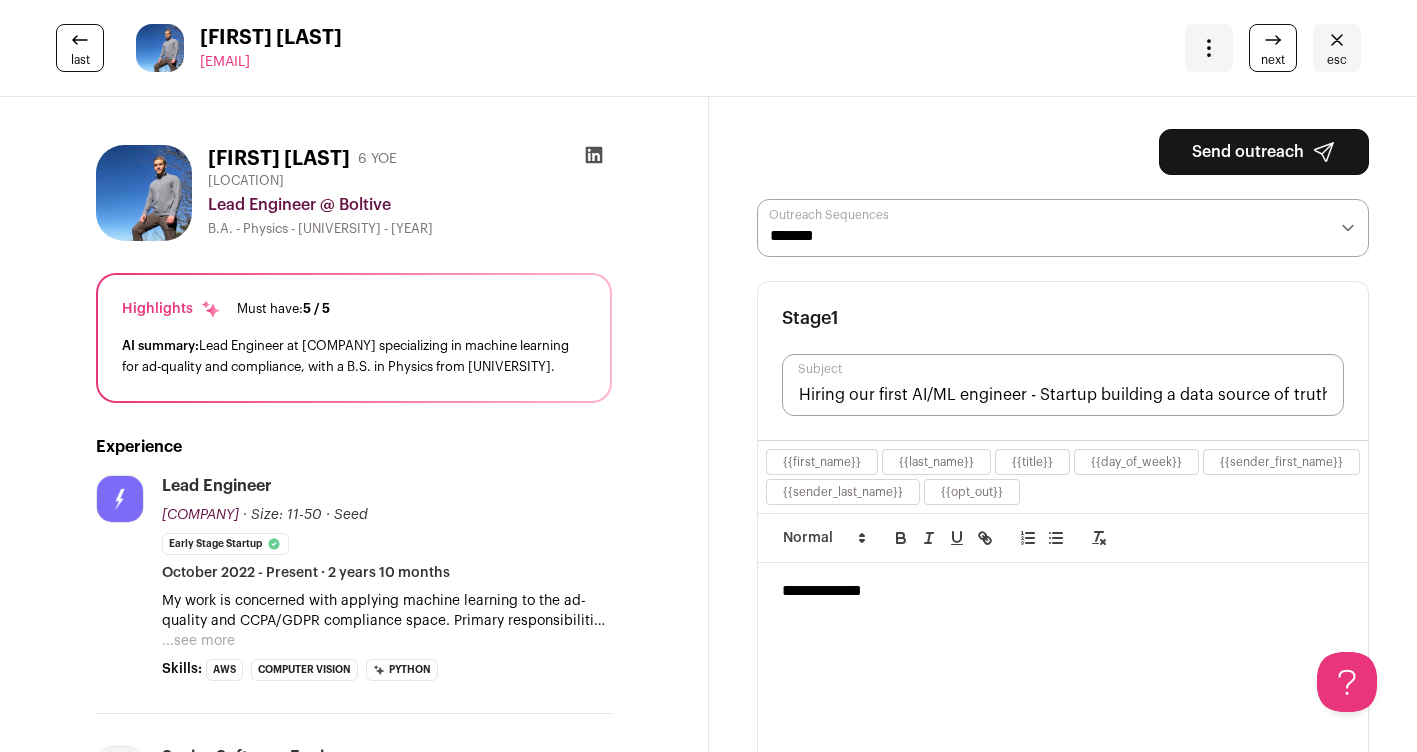 select on "*****" 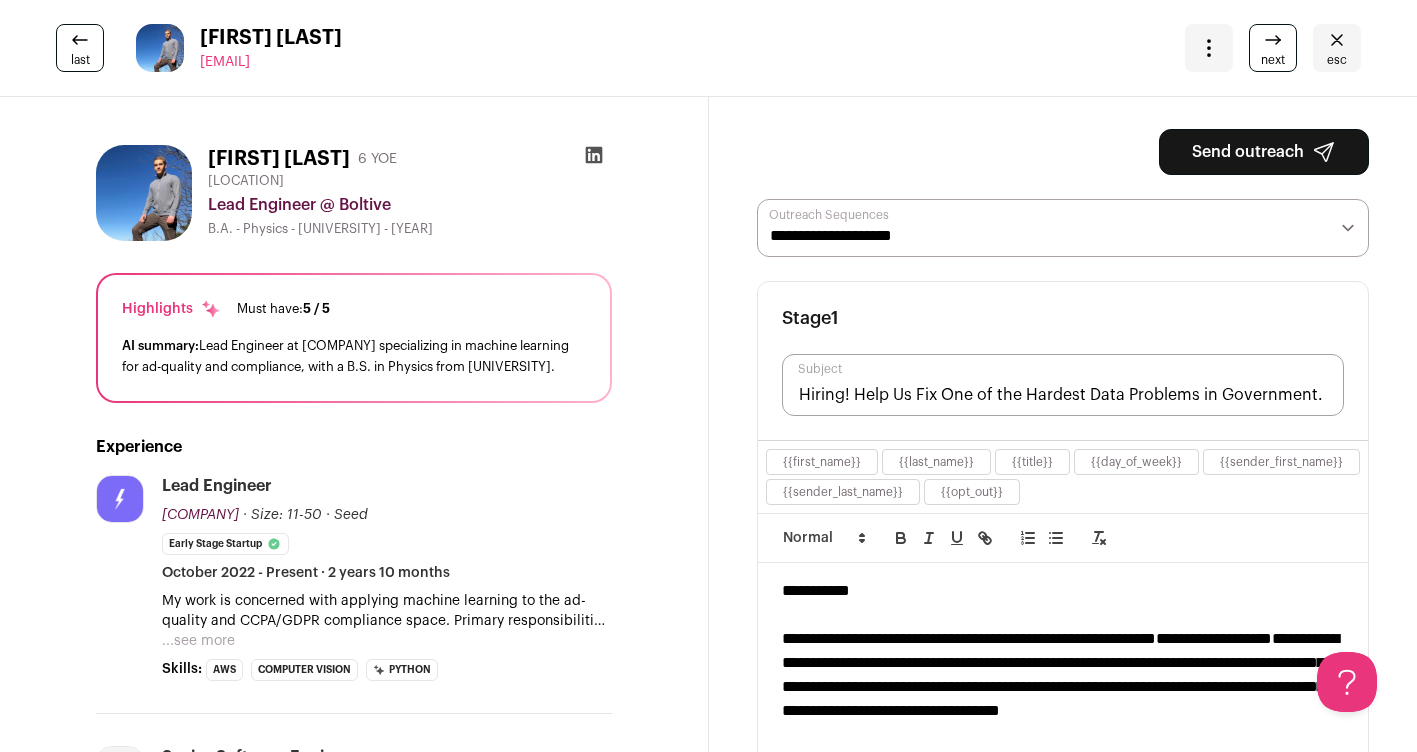 click on "Send outreach" at bounding box center (1264, 152) 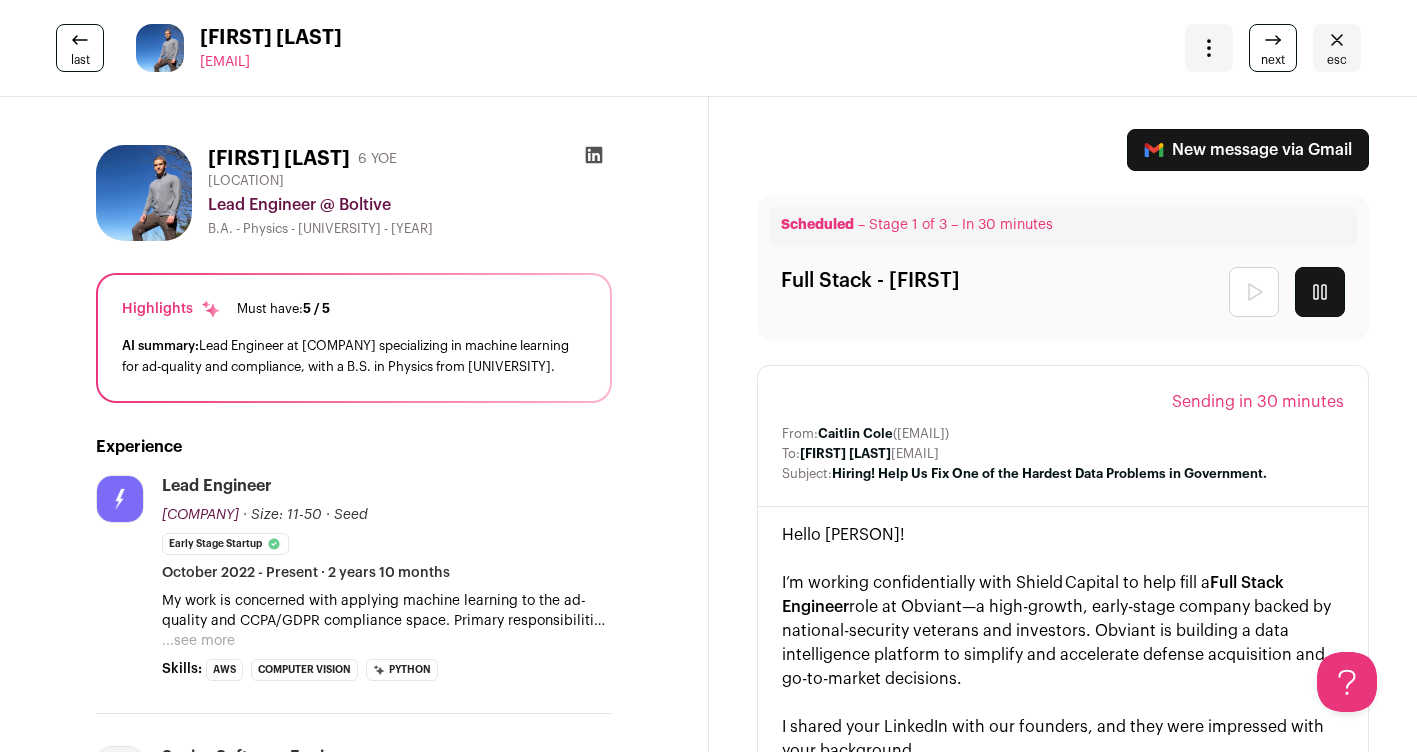 click on "next" at bounding box center (1273, 60) 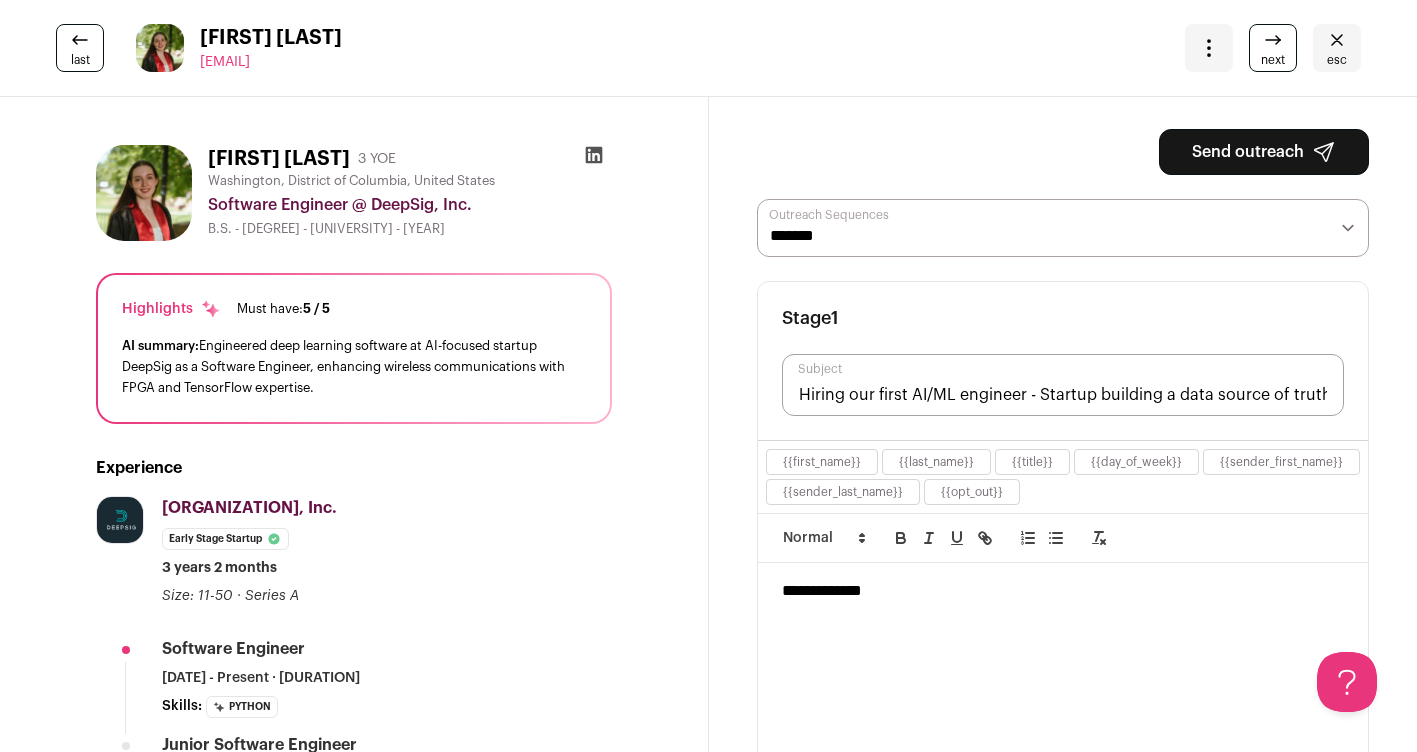 scroll, scrollTop: 0, scrollLeft: 0, axis: both 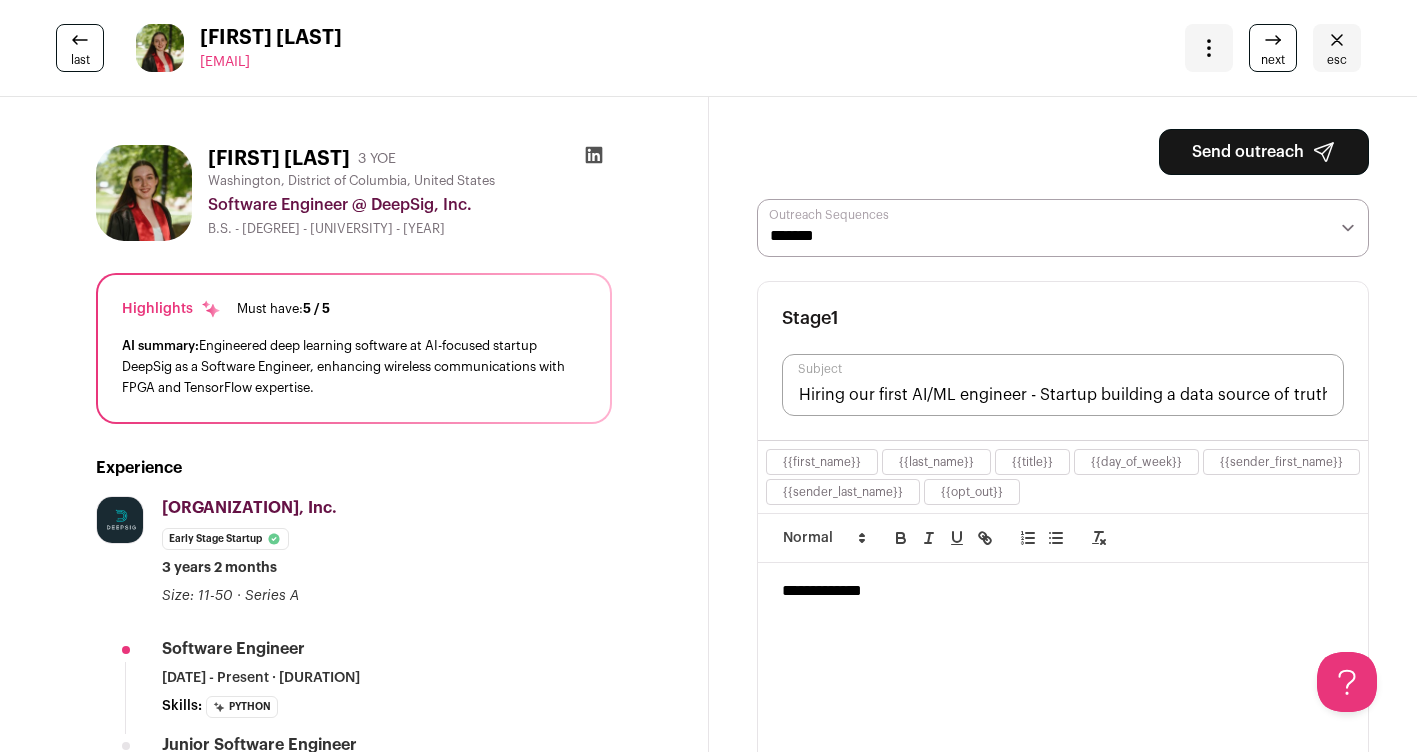 click on "**********" at bounding box center (1063, 228) 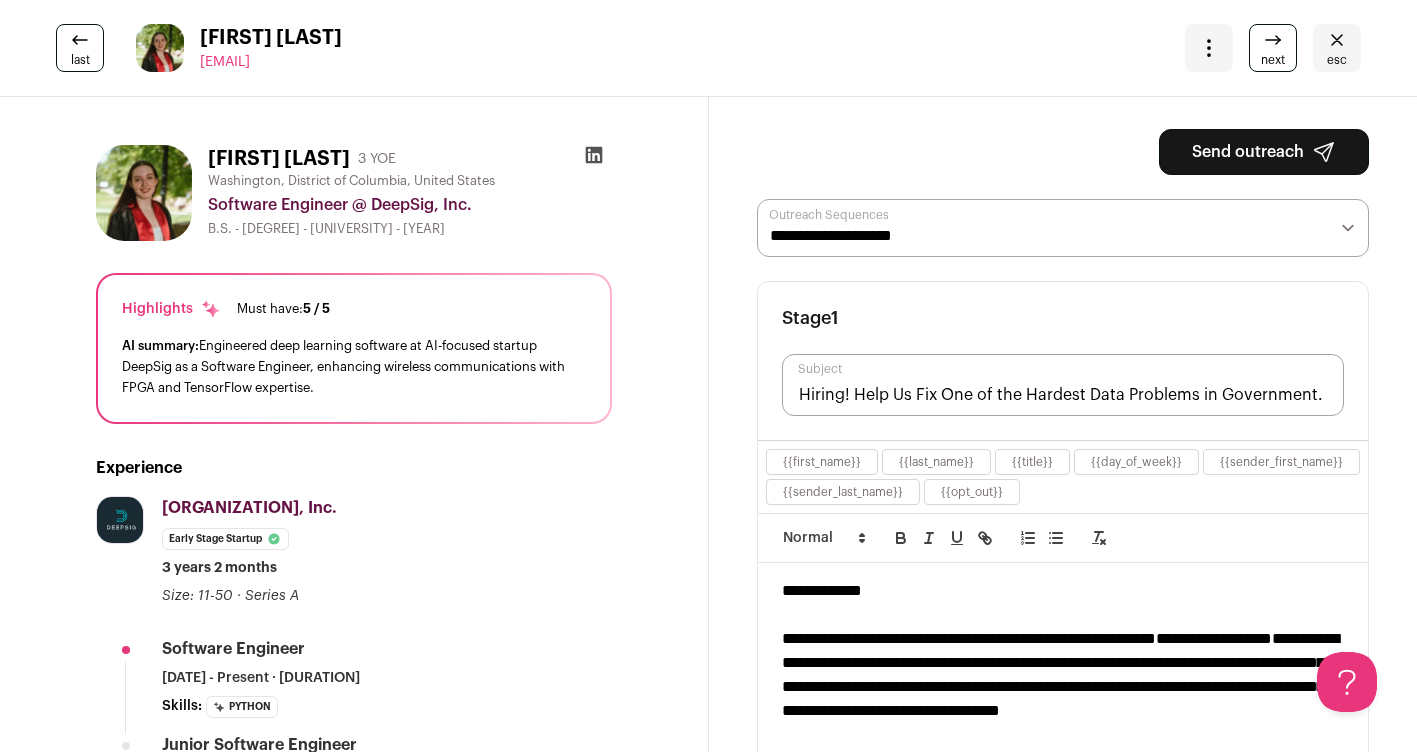 click on "Send outreach" at bounding box center (1264, 152) 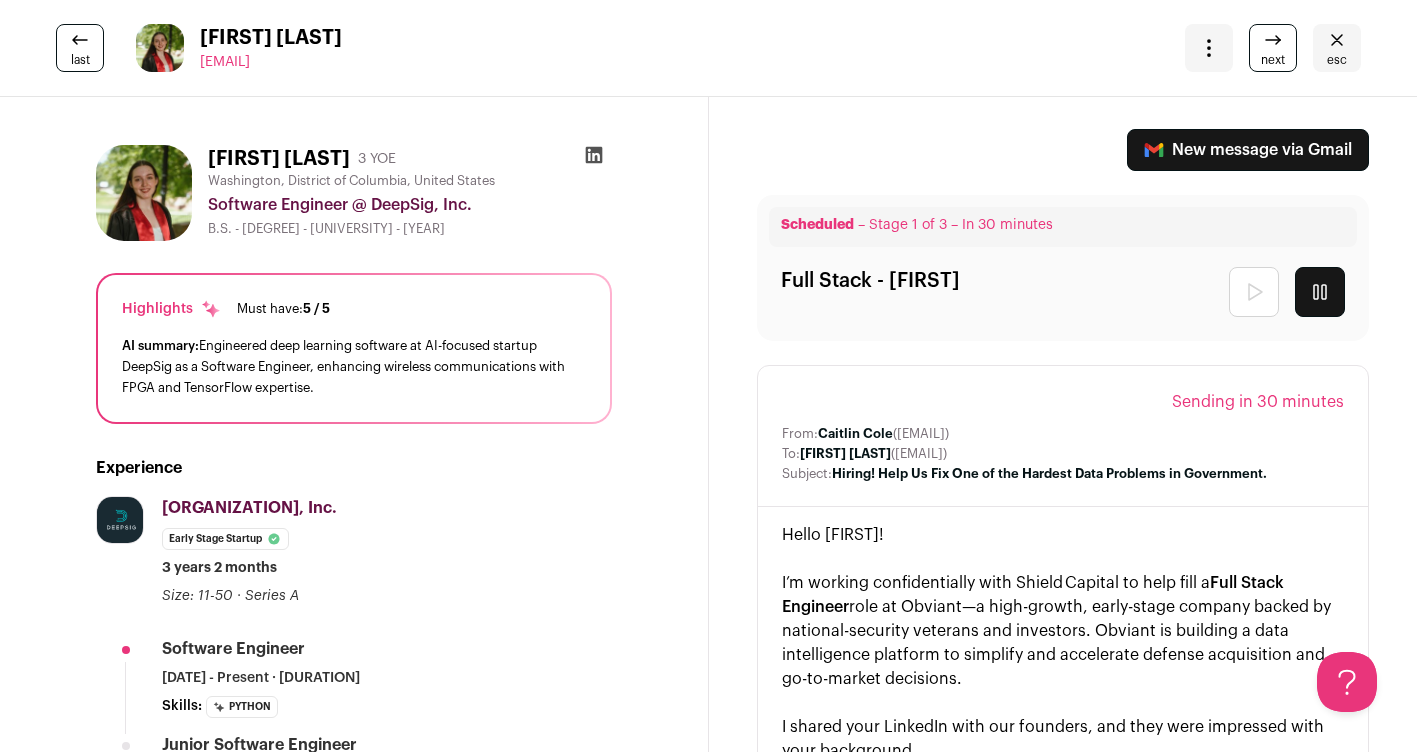scroll, scrollTop: 1318, scrollLeft: 0, axis: vertical 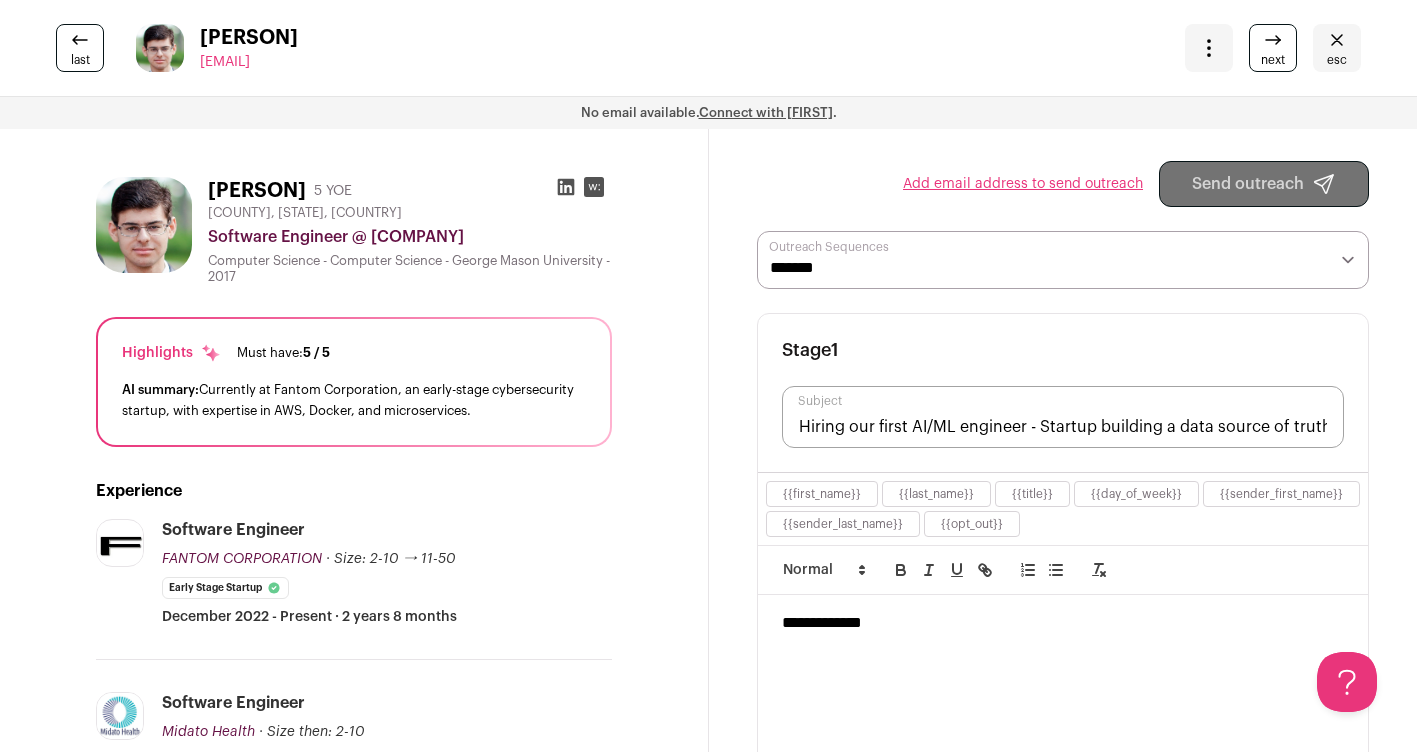click on "**********" at bounding box center [1063, 260] 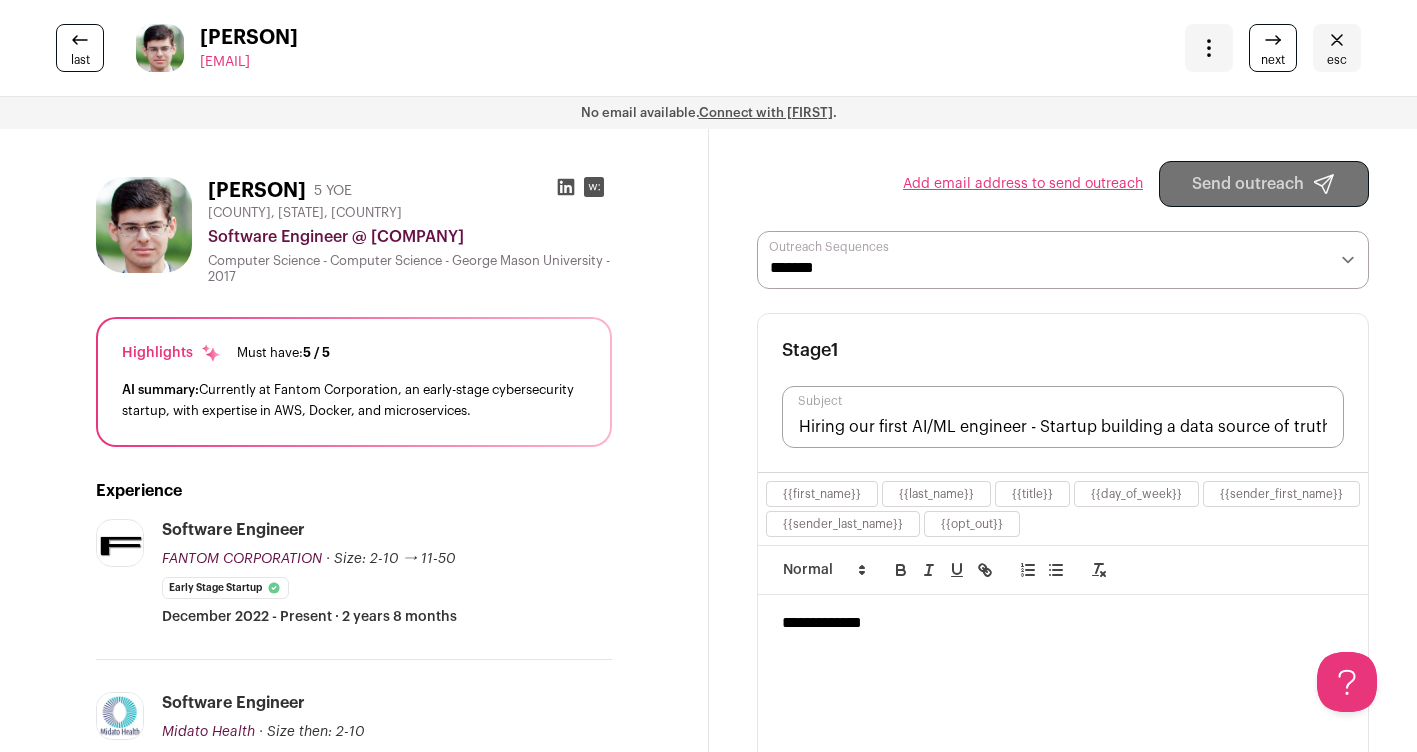 click on "next" at bounding box center [1273, 60] 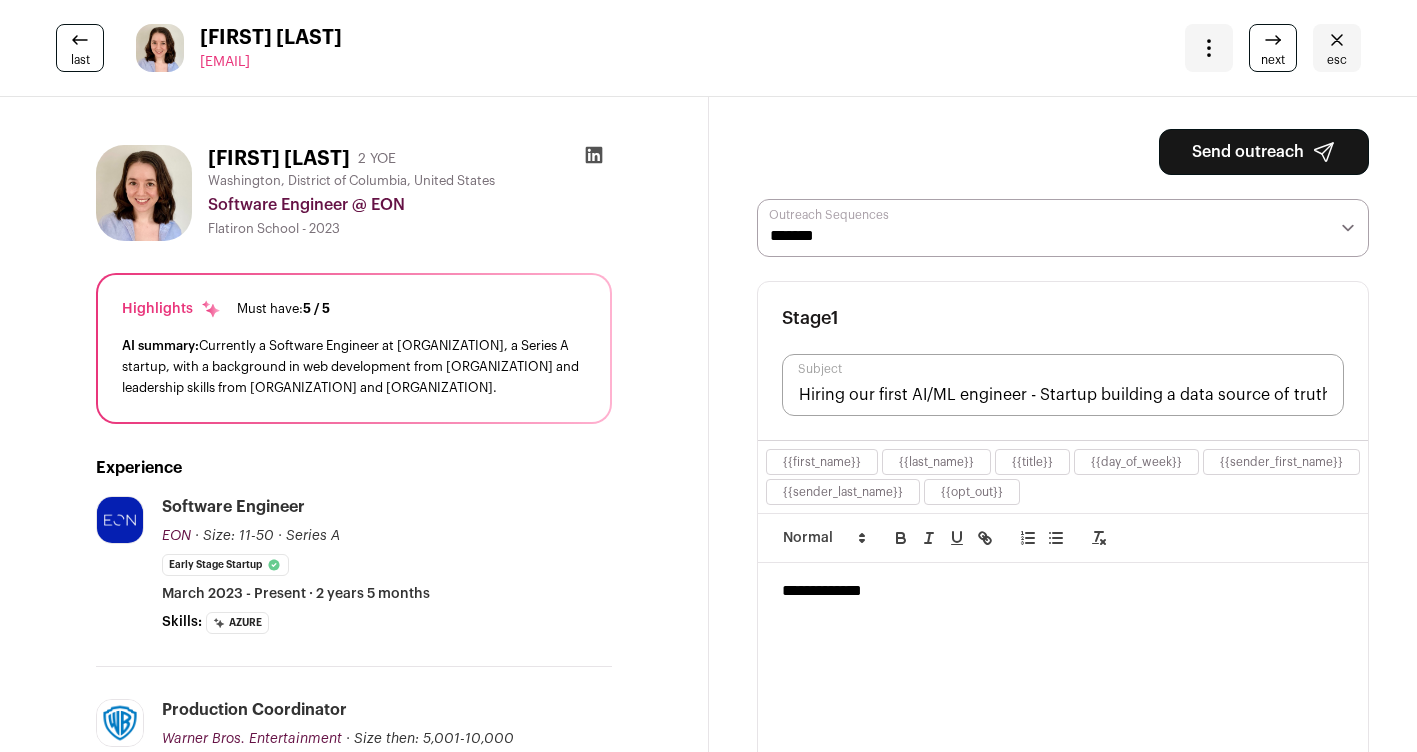 scroll, scrollTop: 0, scrollLeft: 0, axis: both 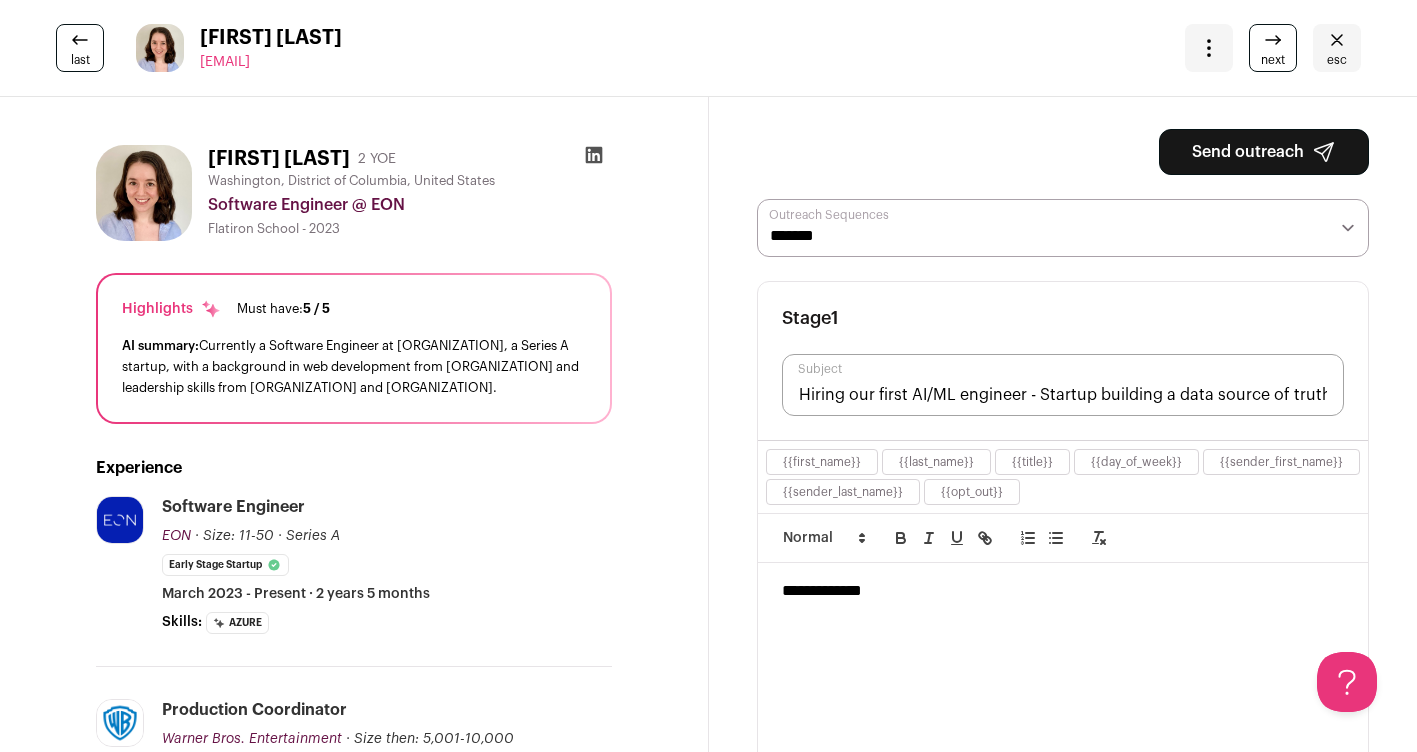 click on "next" at bounding box center [1273, 48] 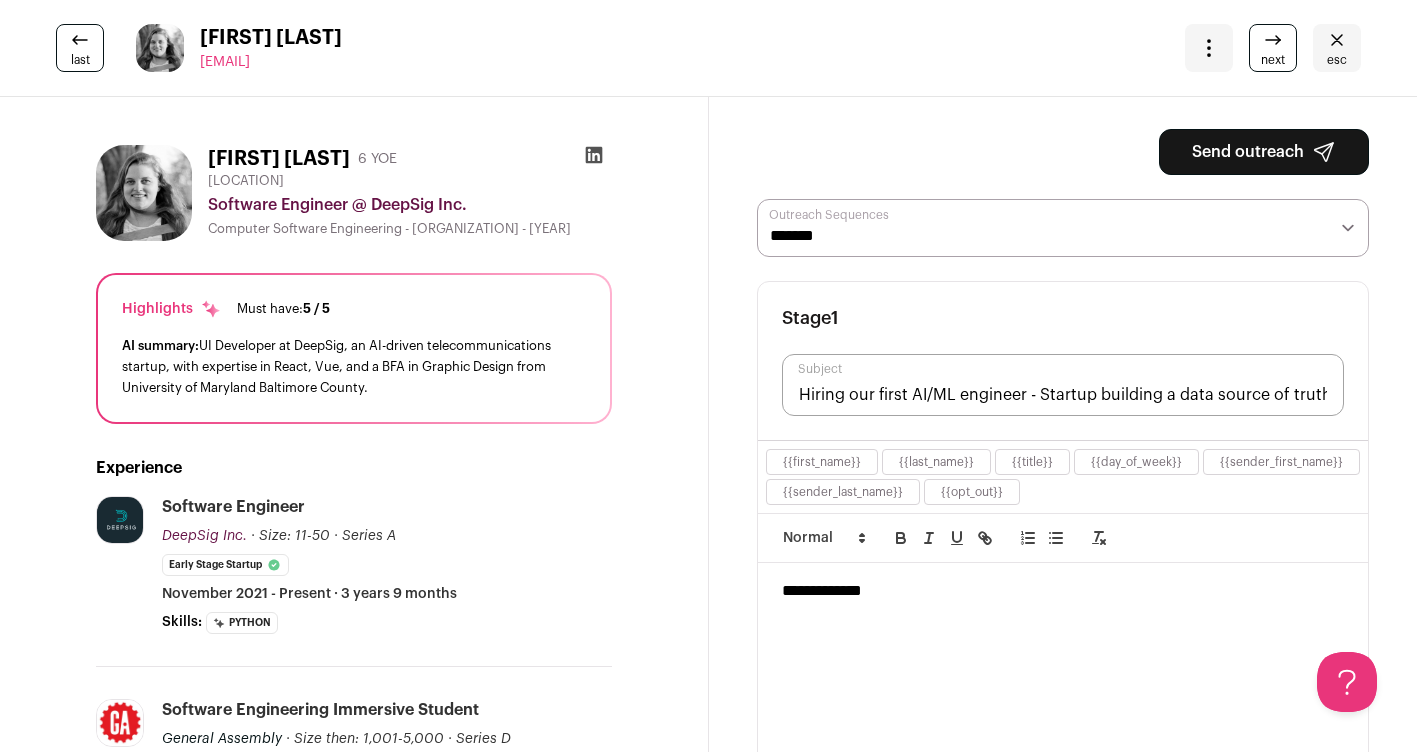 scroll, scrollTop: 0, scrollLeft: 0, axis: both 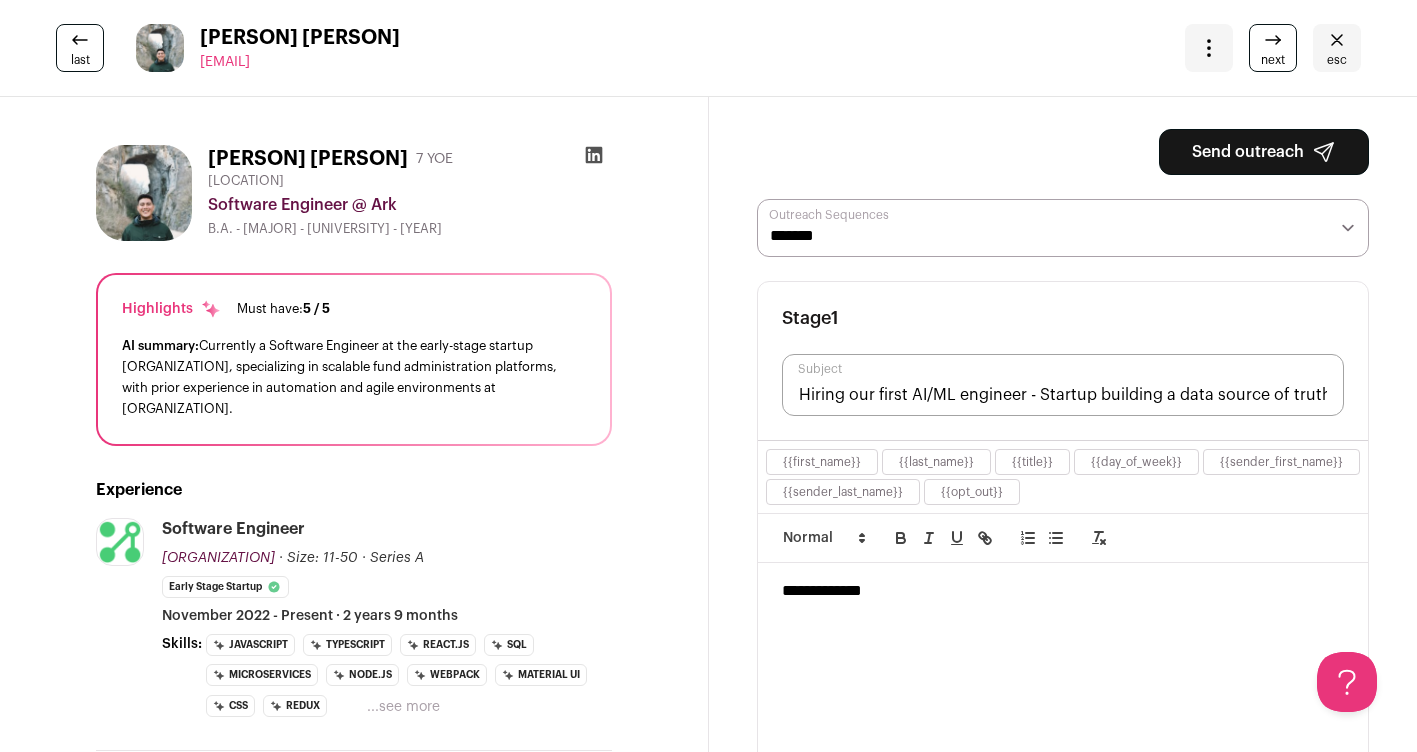 click on "**********" at bounding box center (1063, 228) 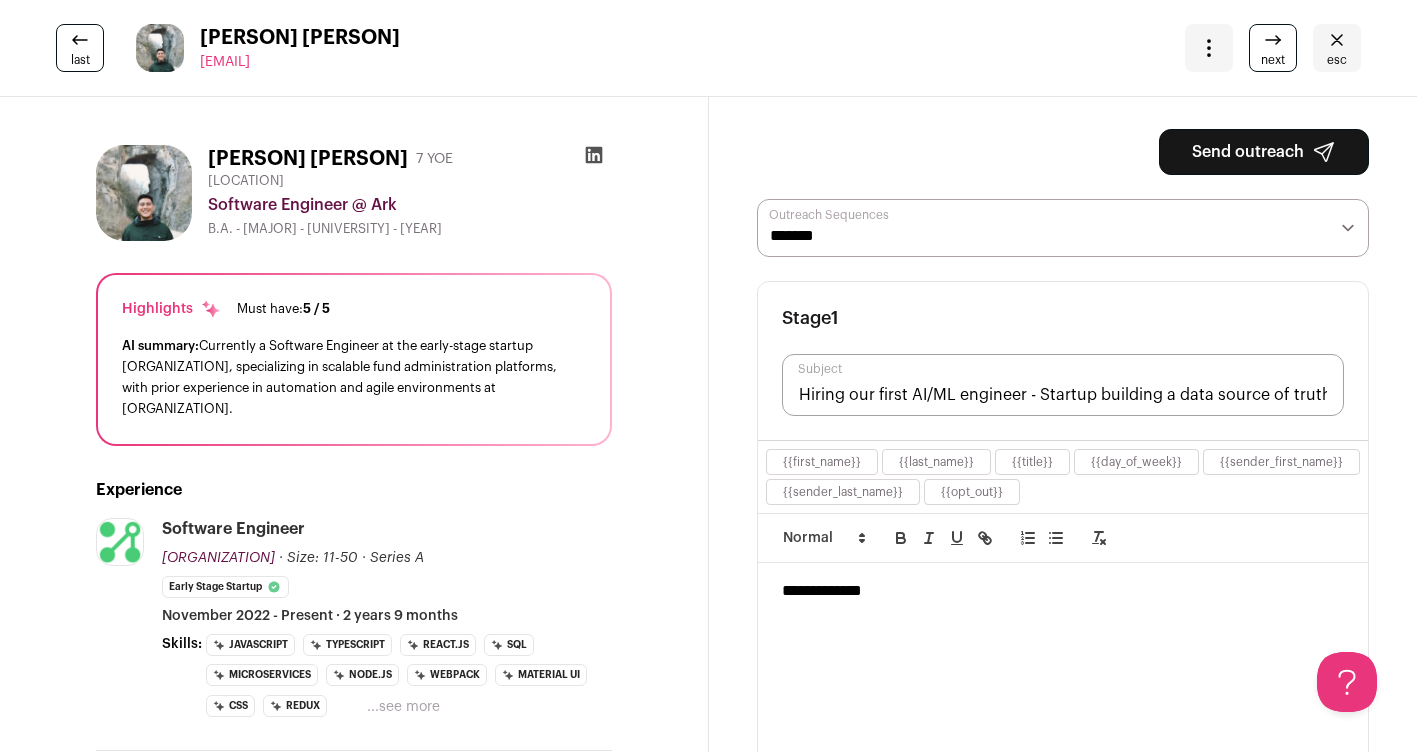 select on "*****" 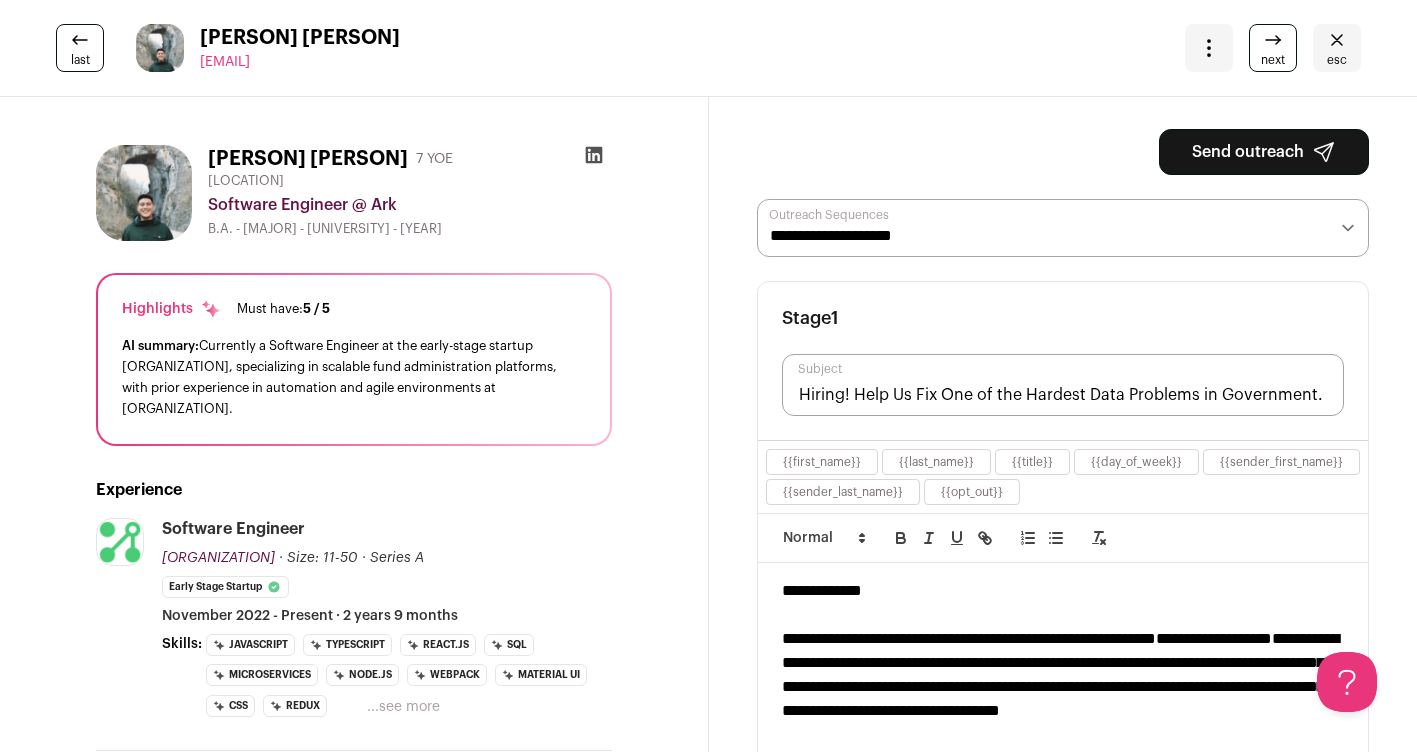 click on "Send outreach" at bounding box center (1264, 152) 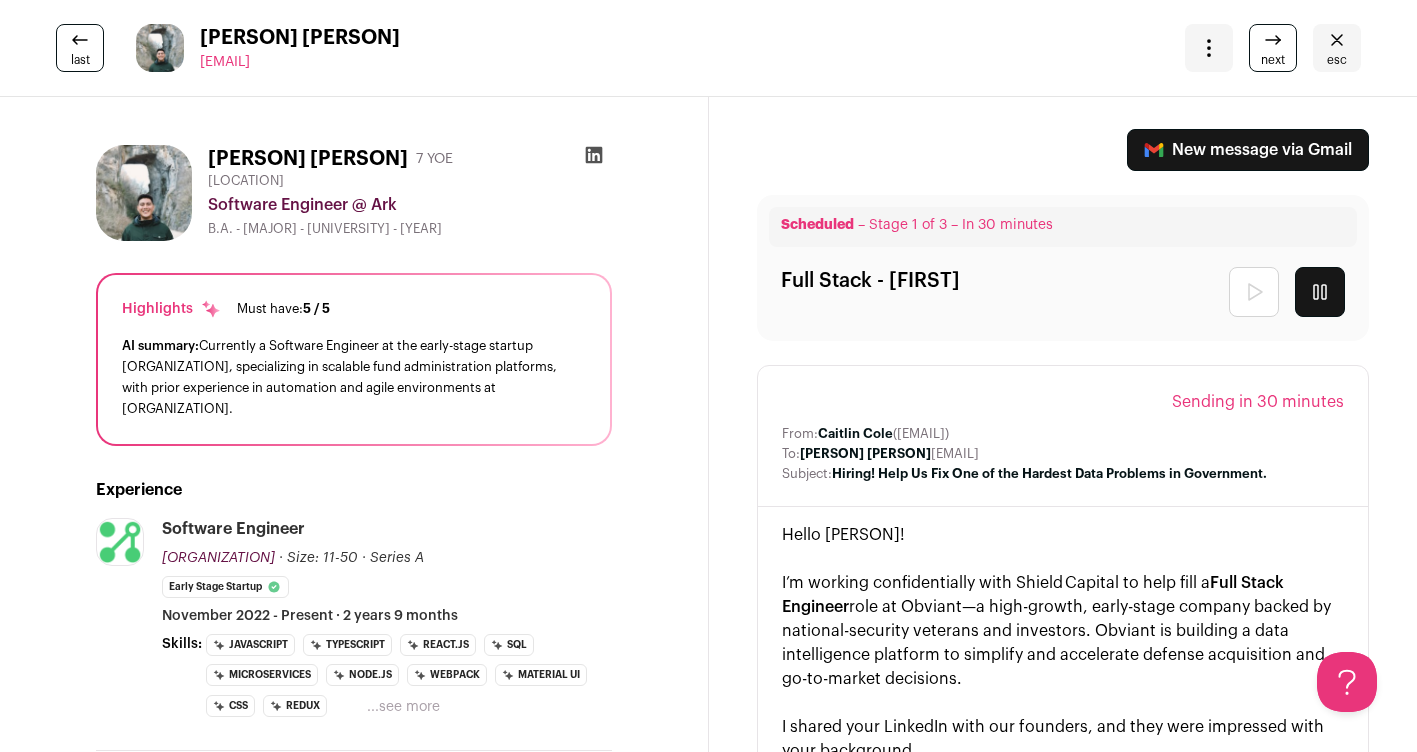 click on "next" at bounding box center [1273, 60] 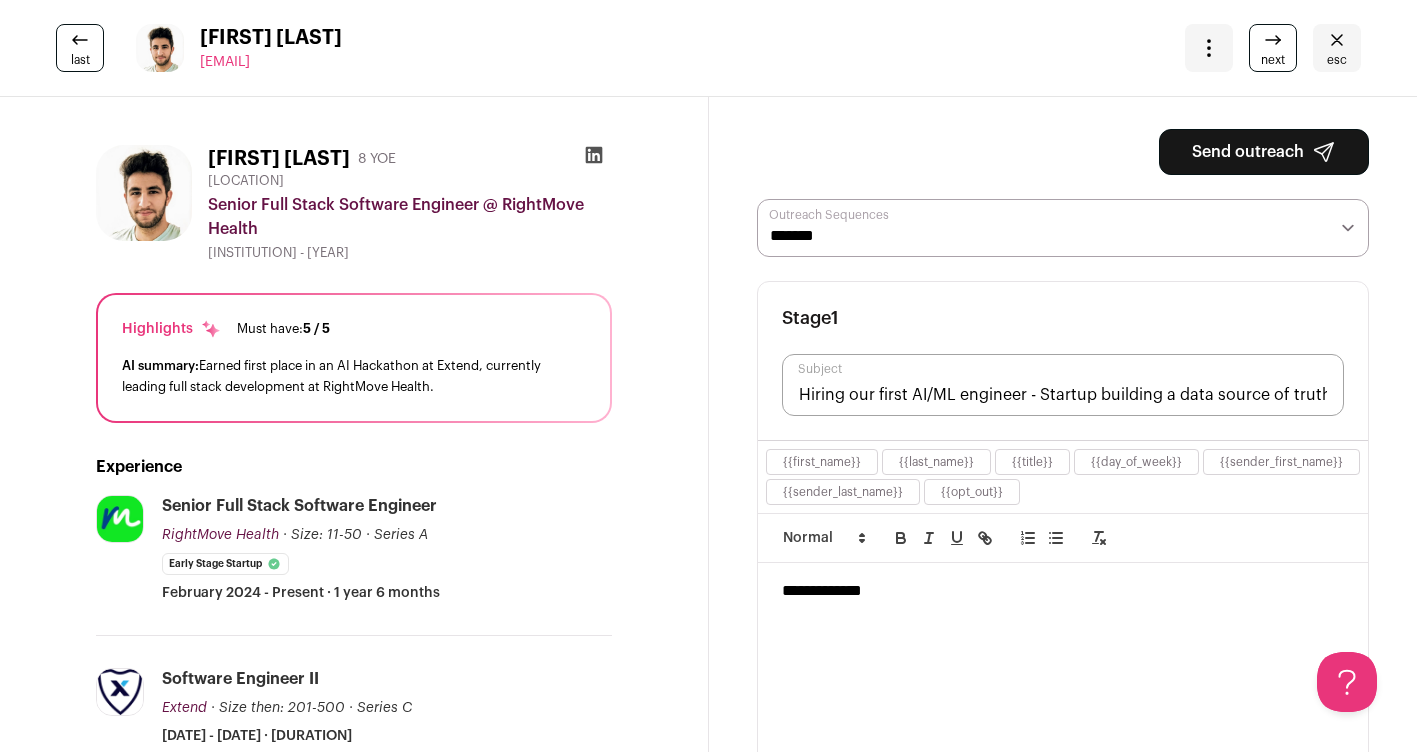 scroll, scrollTop: 0, scrollLeft: 0, axis: both 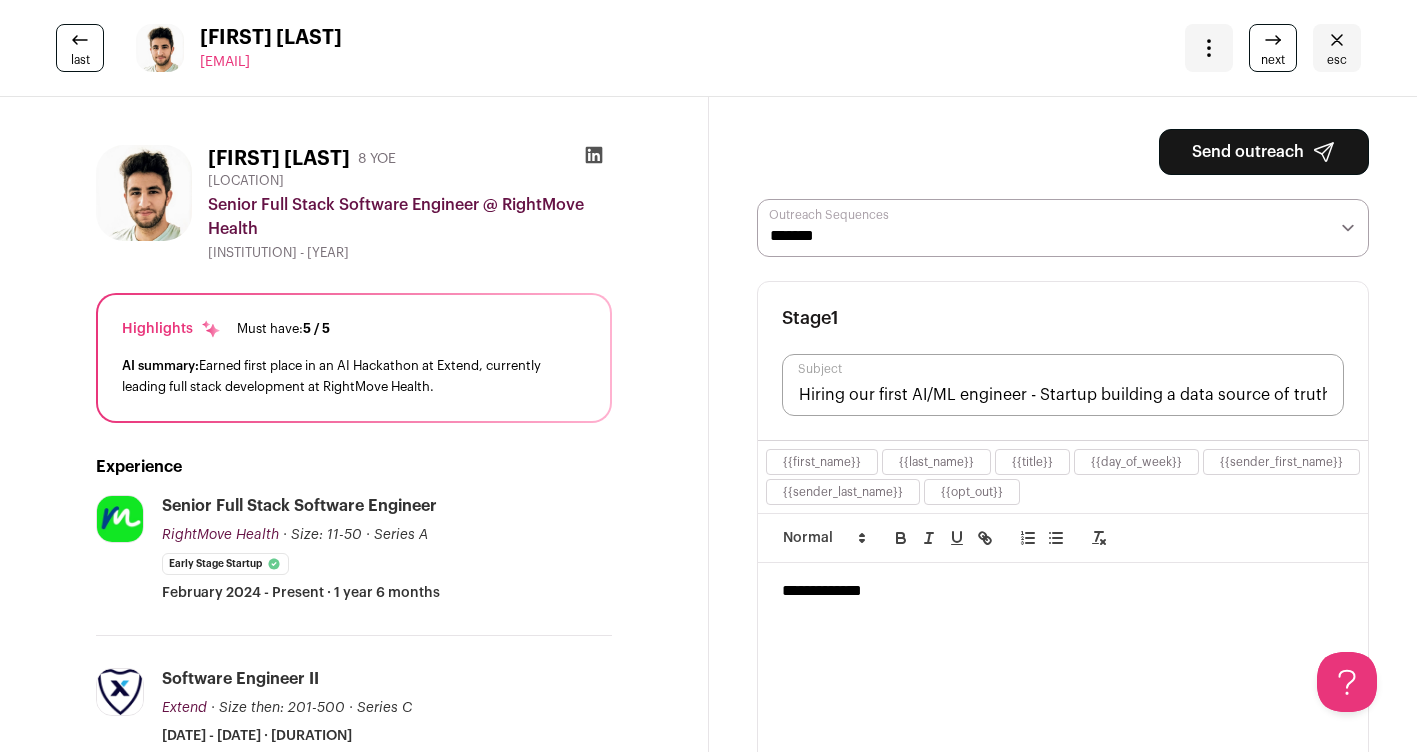 click on "**********" at bounding box center [1063, 228] 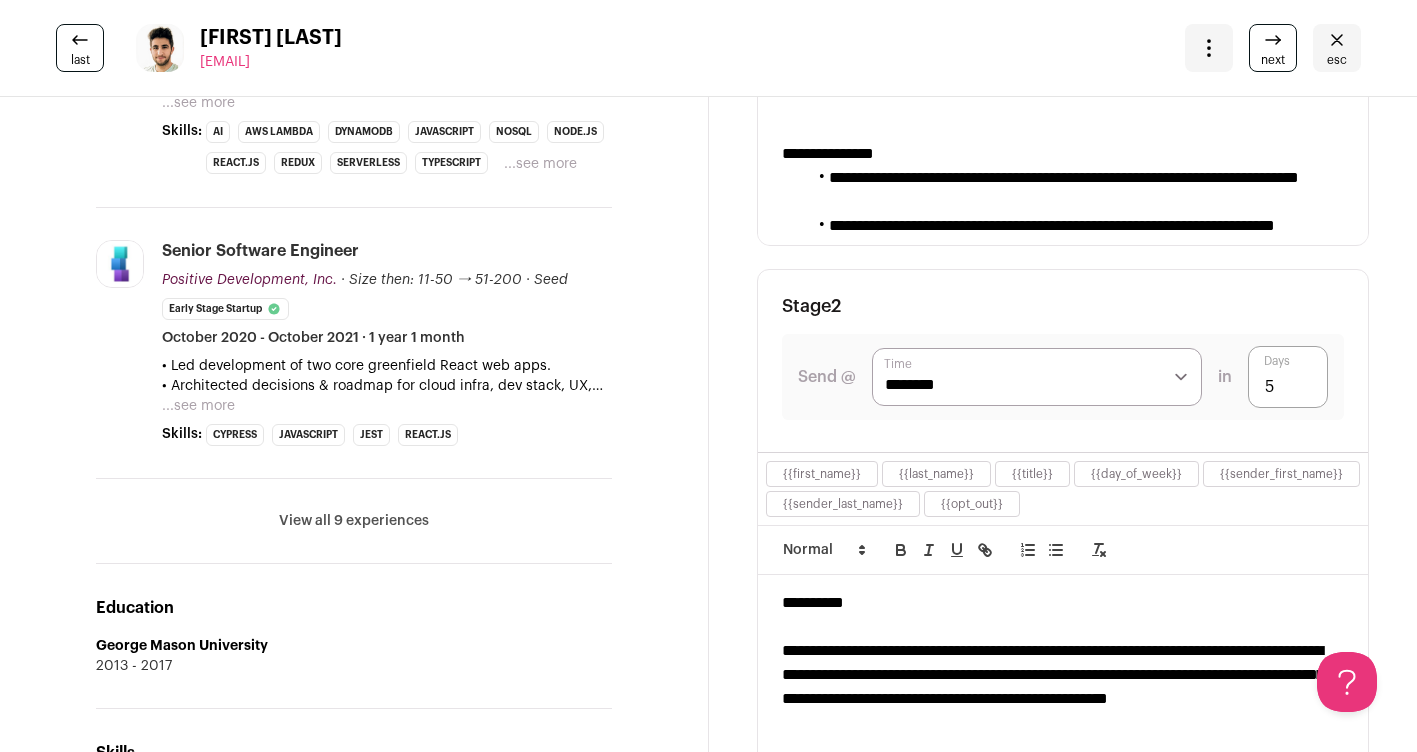 scroll, scrollTop: 0, scrollLeft: 0, axis: both 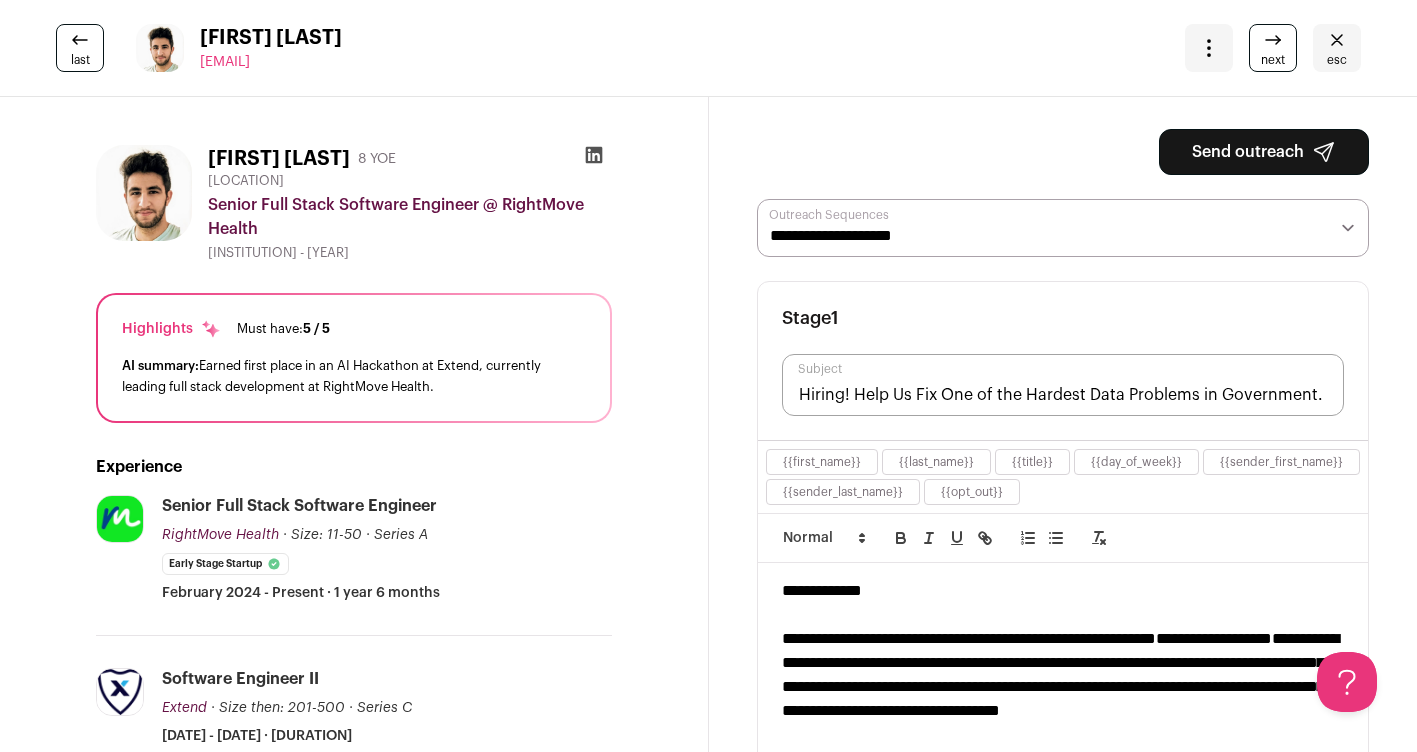 click on "Send outreach" at bounding box center (1264, 152) 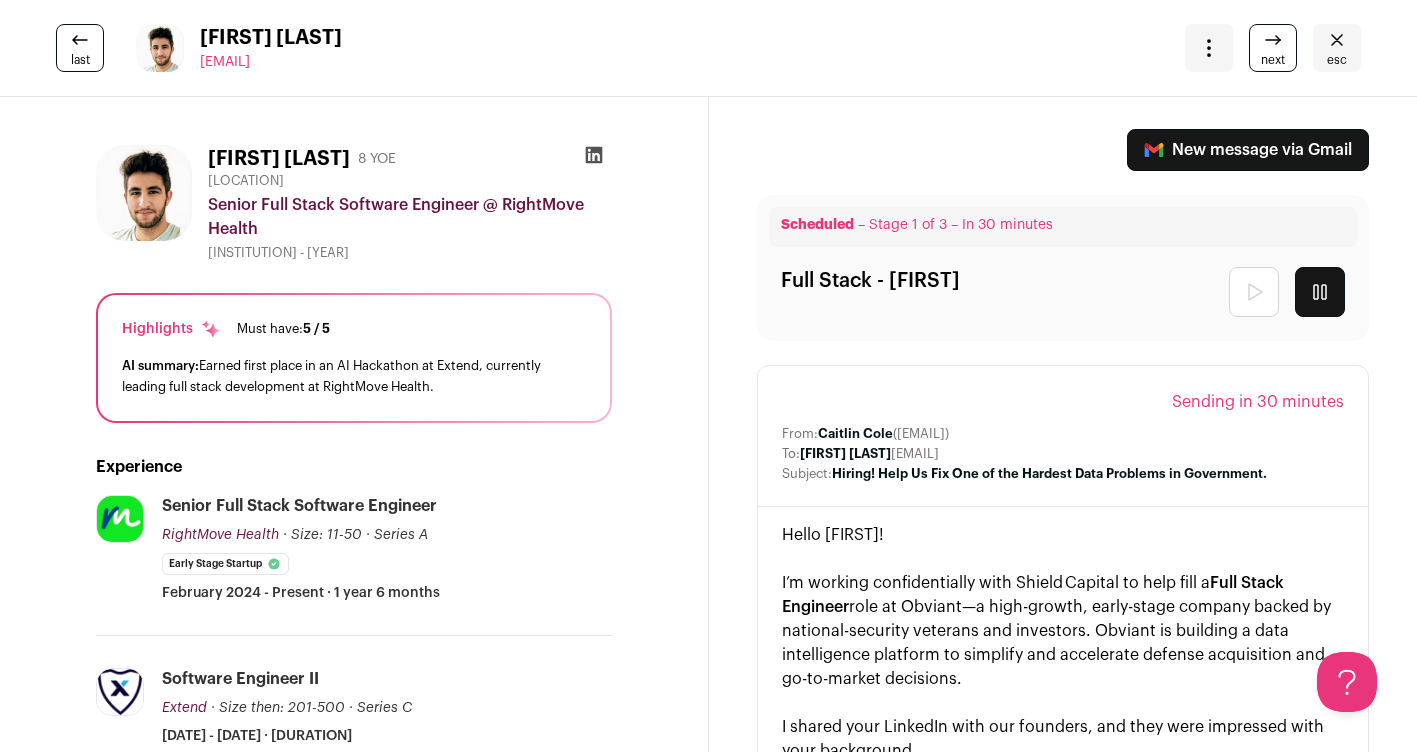 click at bounding box center [1273, 40] 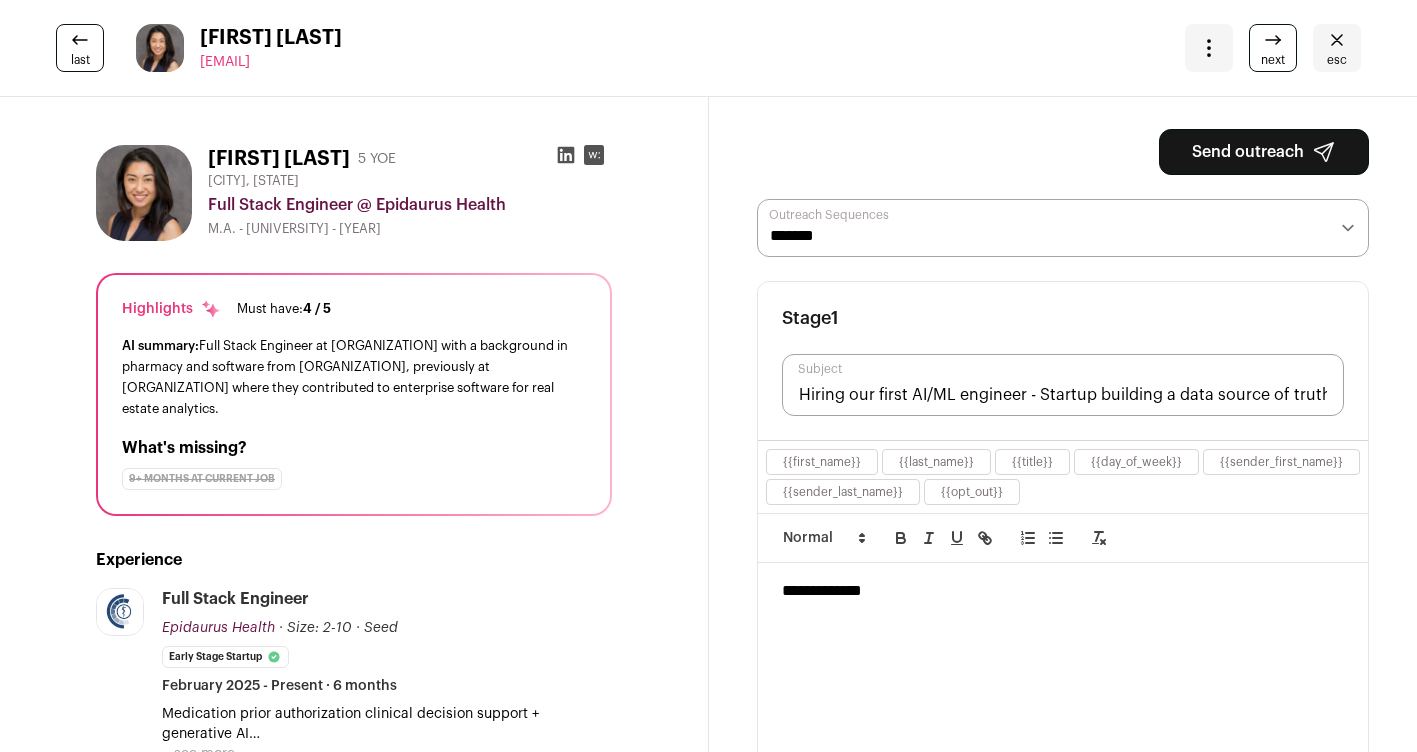 scroll, scrollTop: 0, scrollLeft: 0, axis: both 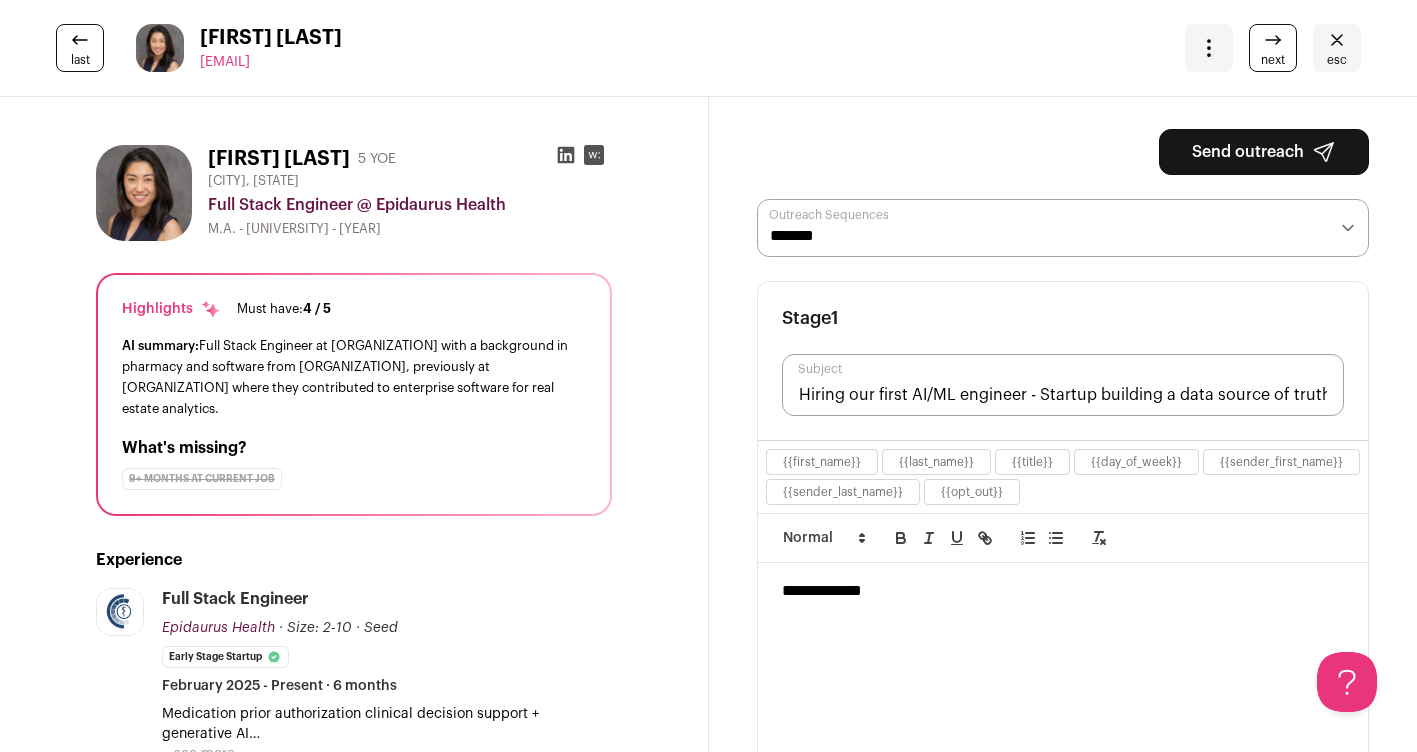 click on "next" at bounding box center (1273, 60) 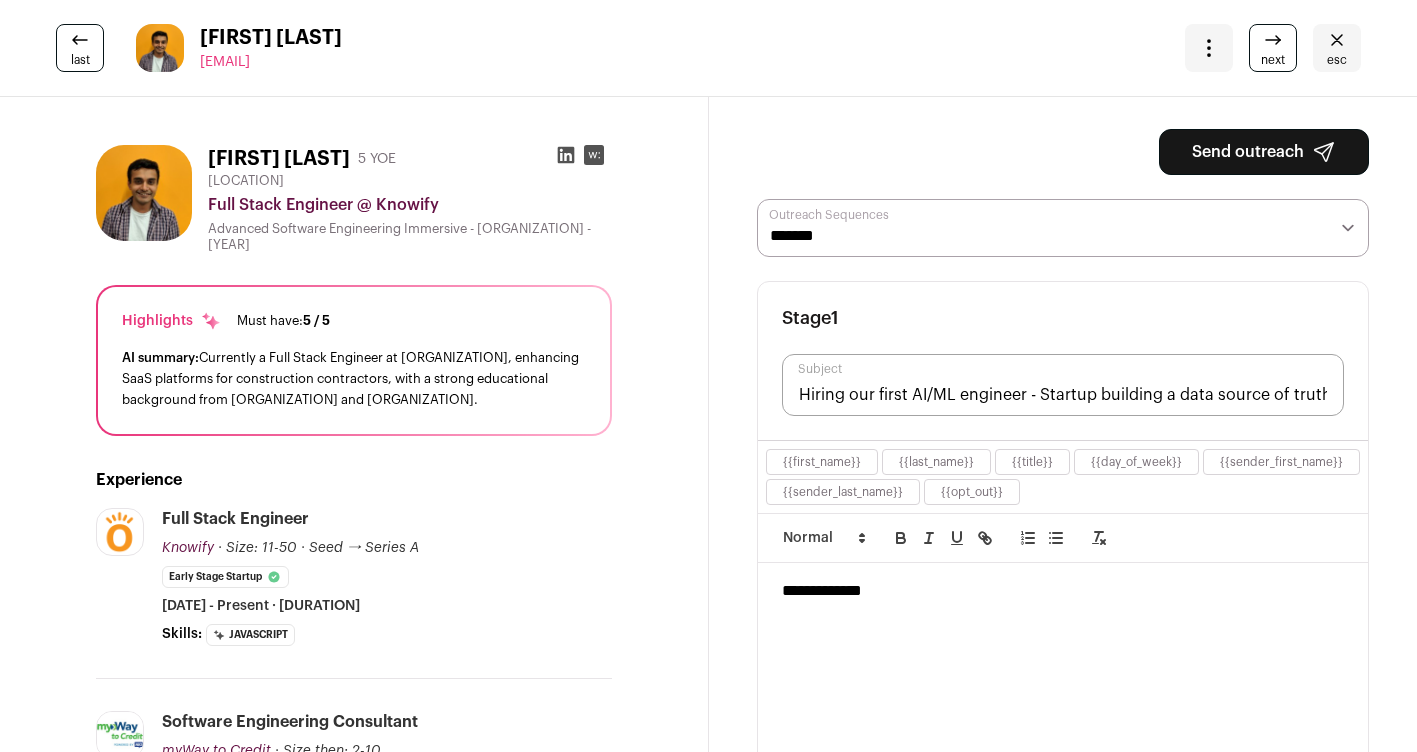 scroll, scrollTop: 0, scrollLeft: 0, axis: both 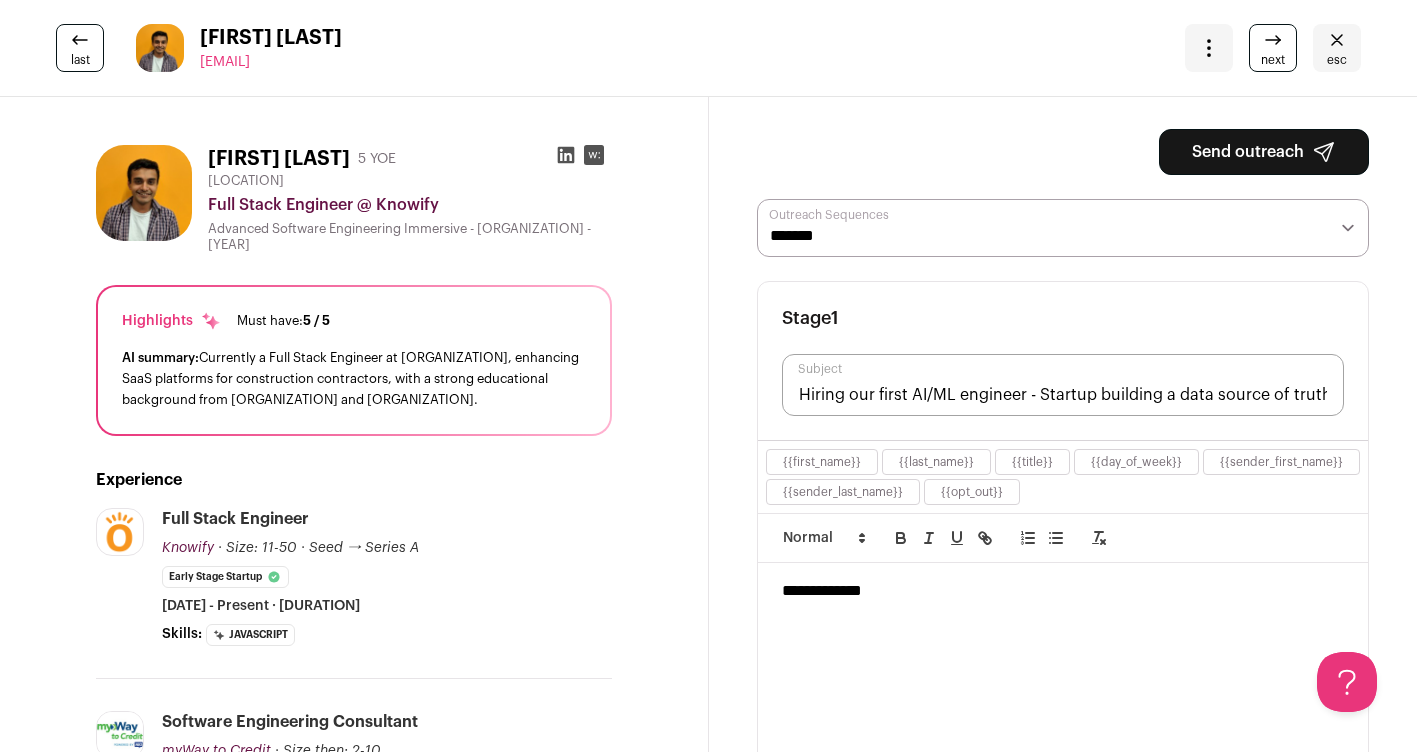 click on "last" at bounding box center (80, 48) 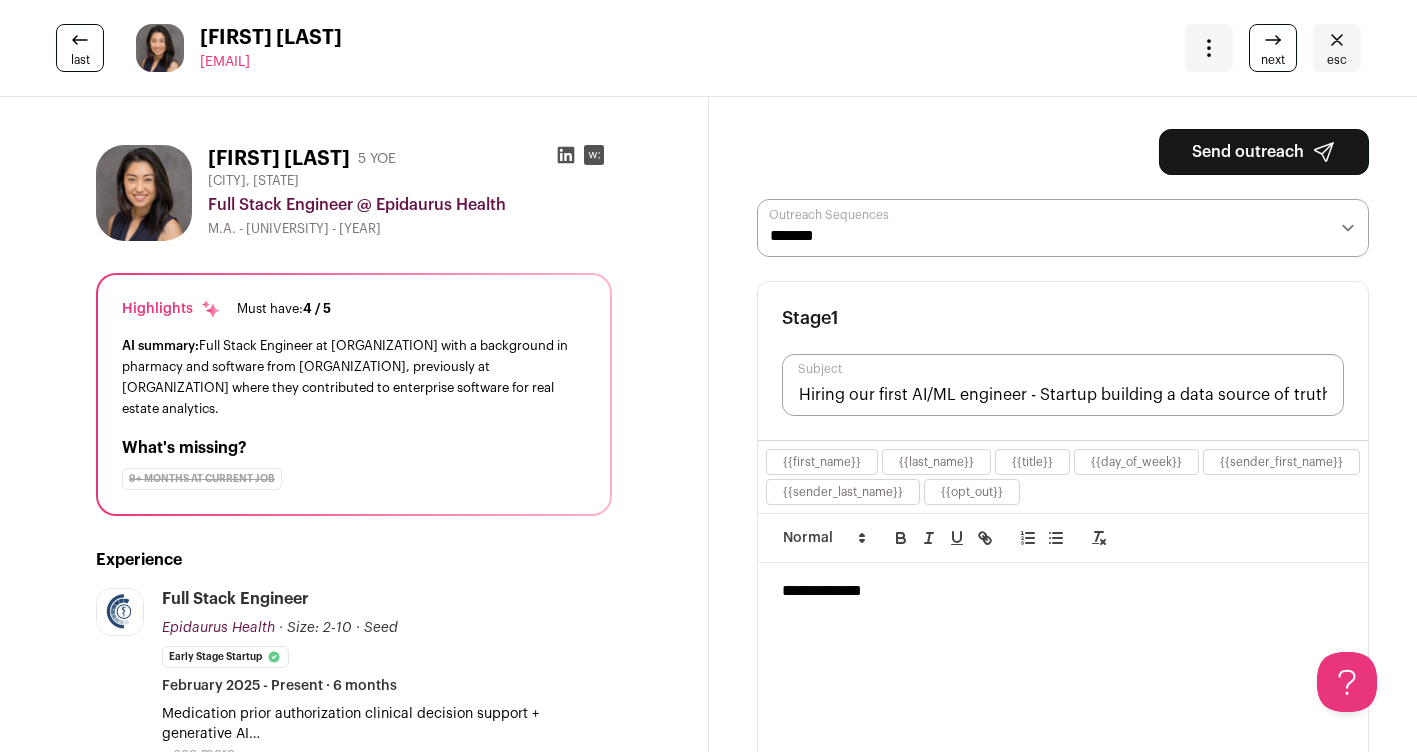 scroll, scrollTop: 0, scrollLeft: 0, axis: both 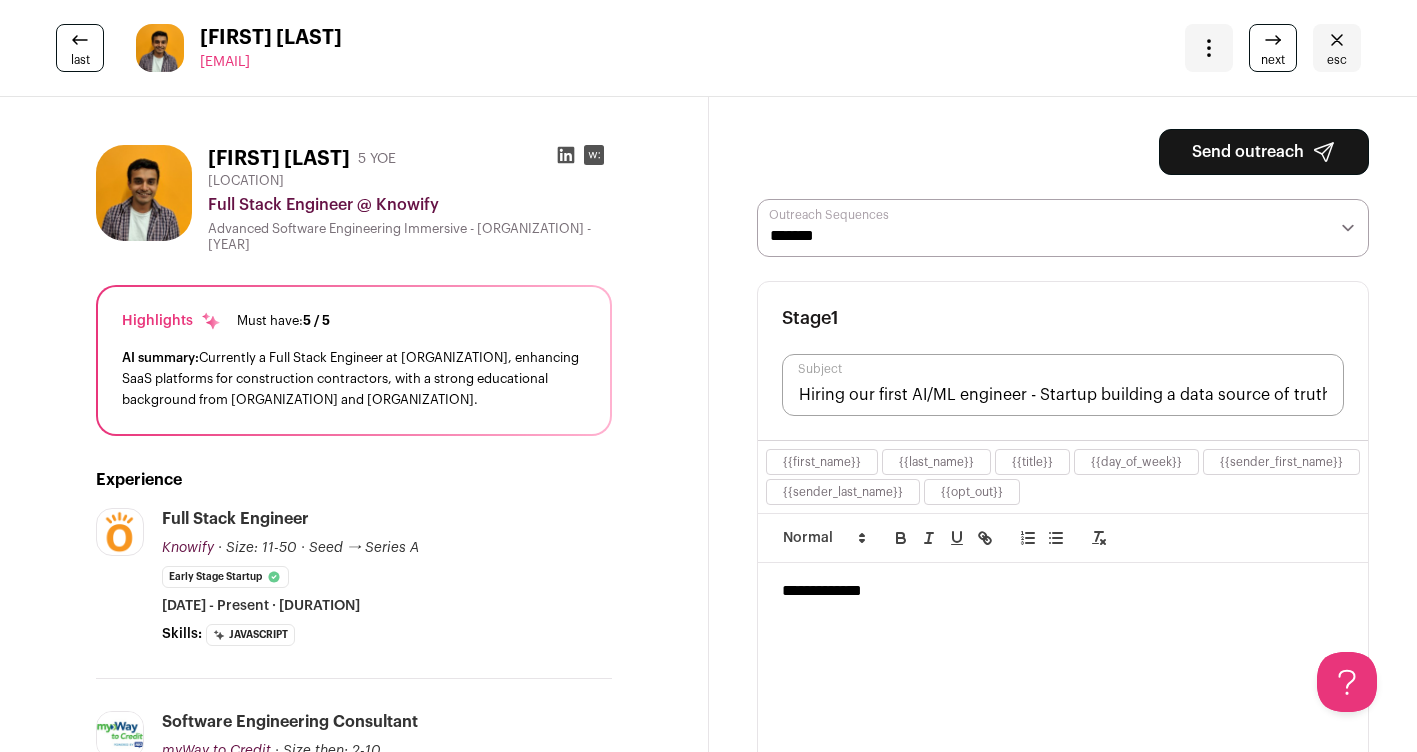 click on "**********" at bounding box center [1063, 228] 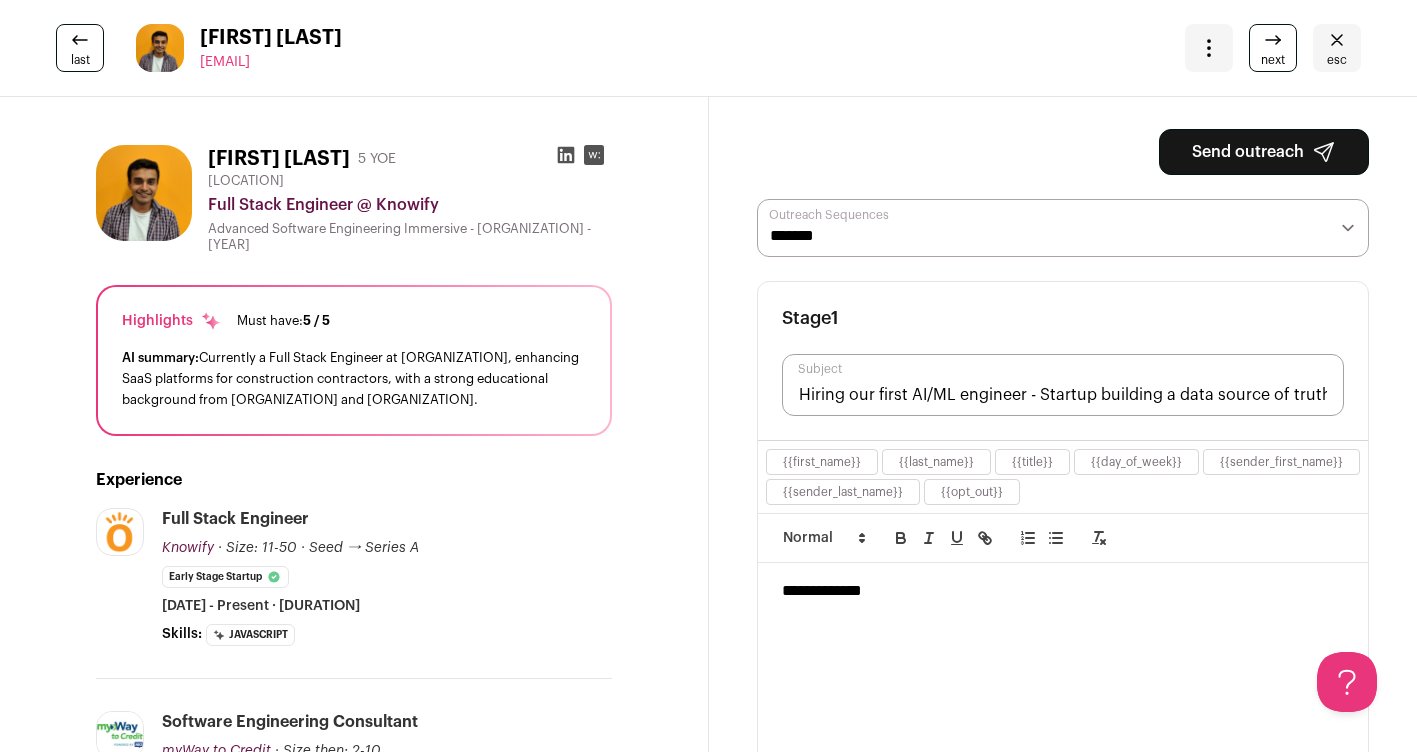 select on "*****" 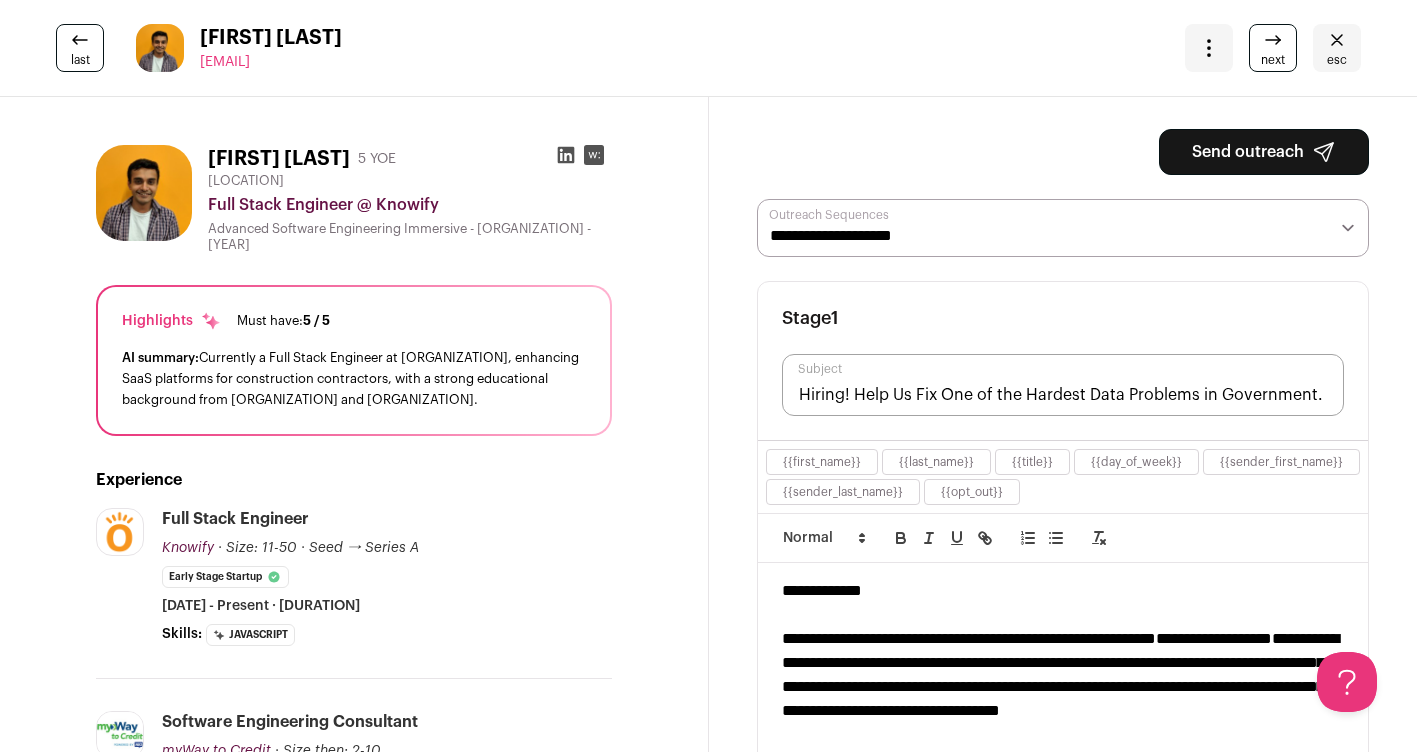 click on "Send outreach" at bounding box center [1264, 152] 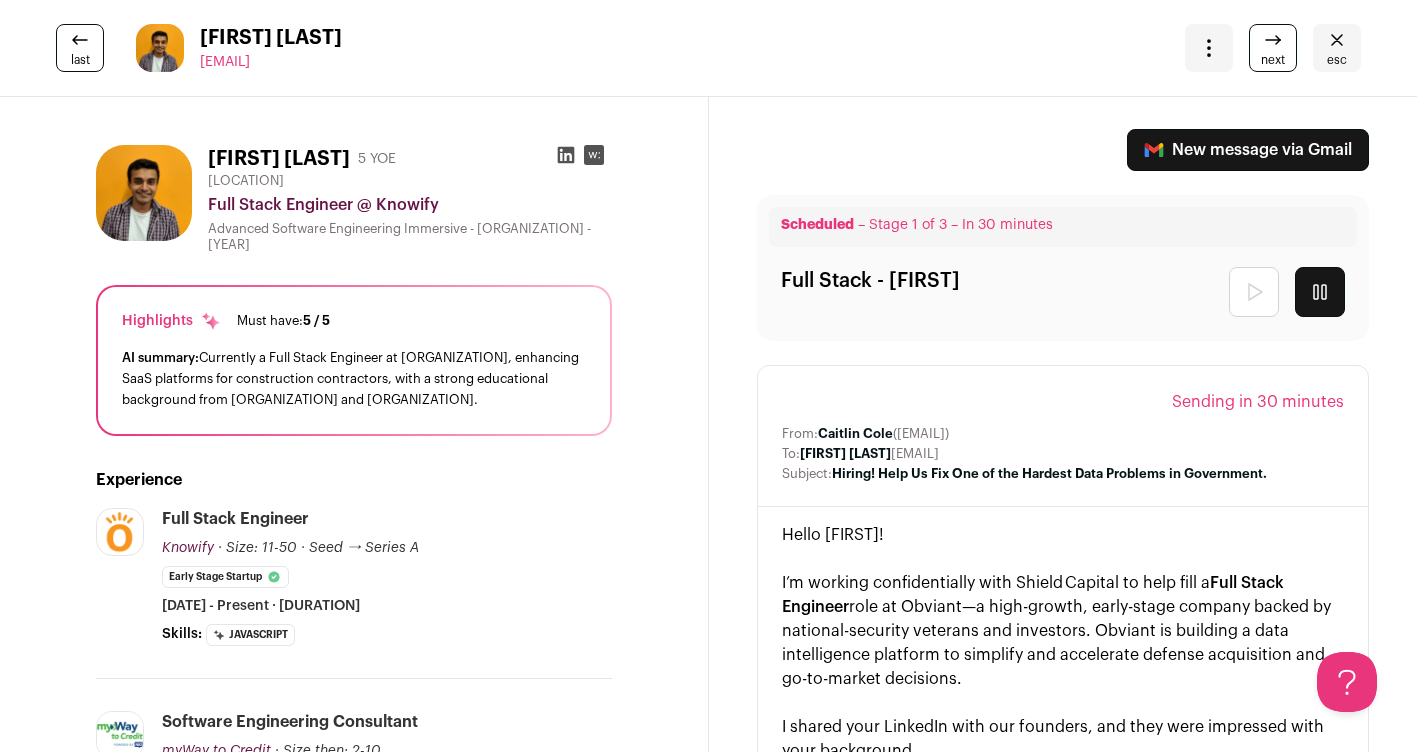 click on "next" at bounding box center [1273, 48] 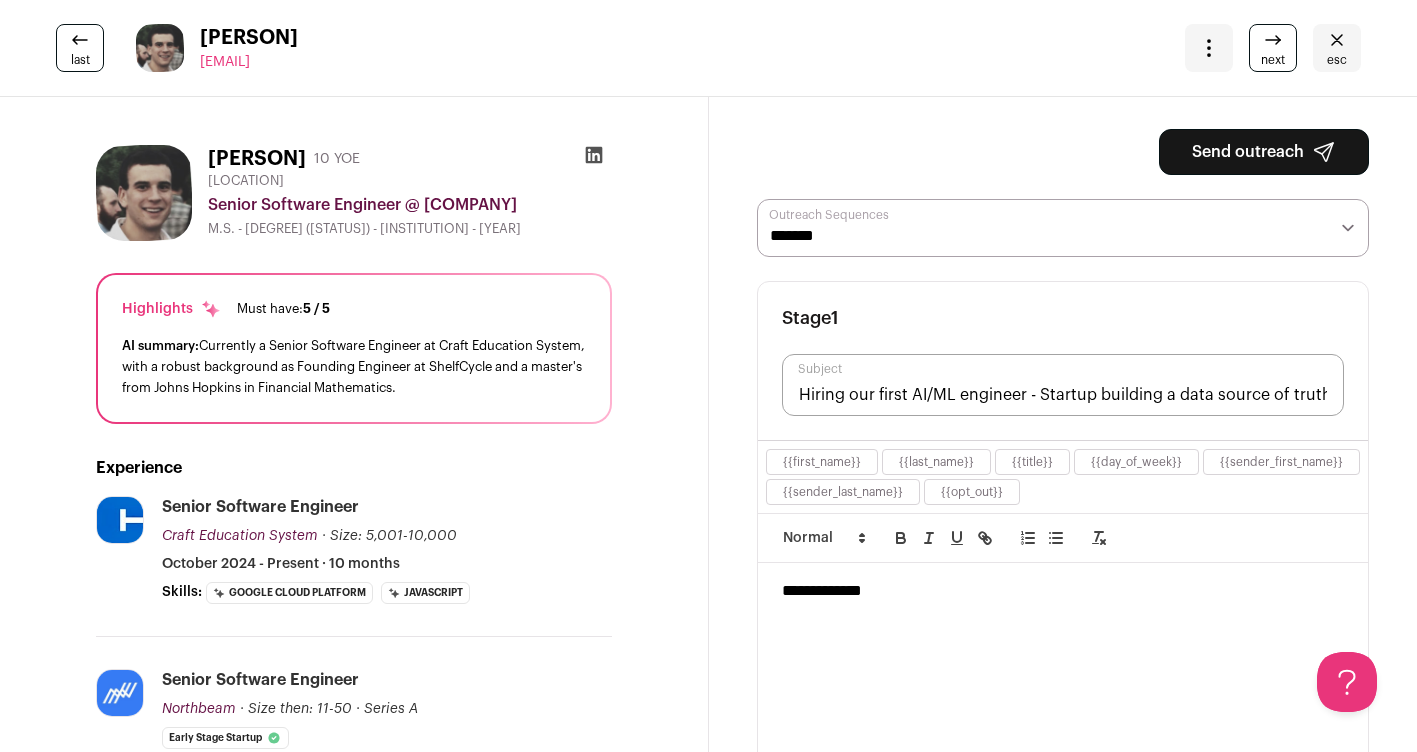 scroll, scrollTop: 0, scrollLeft: 0, axis: both 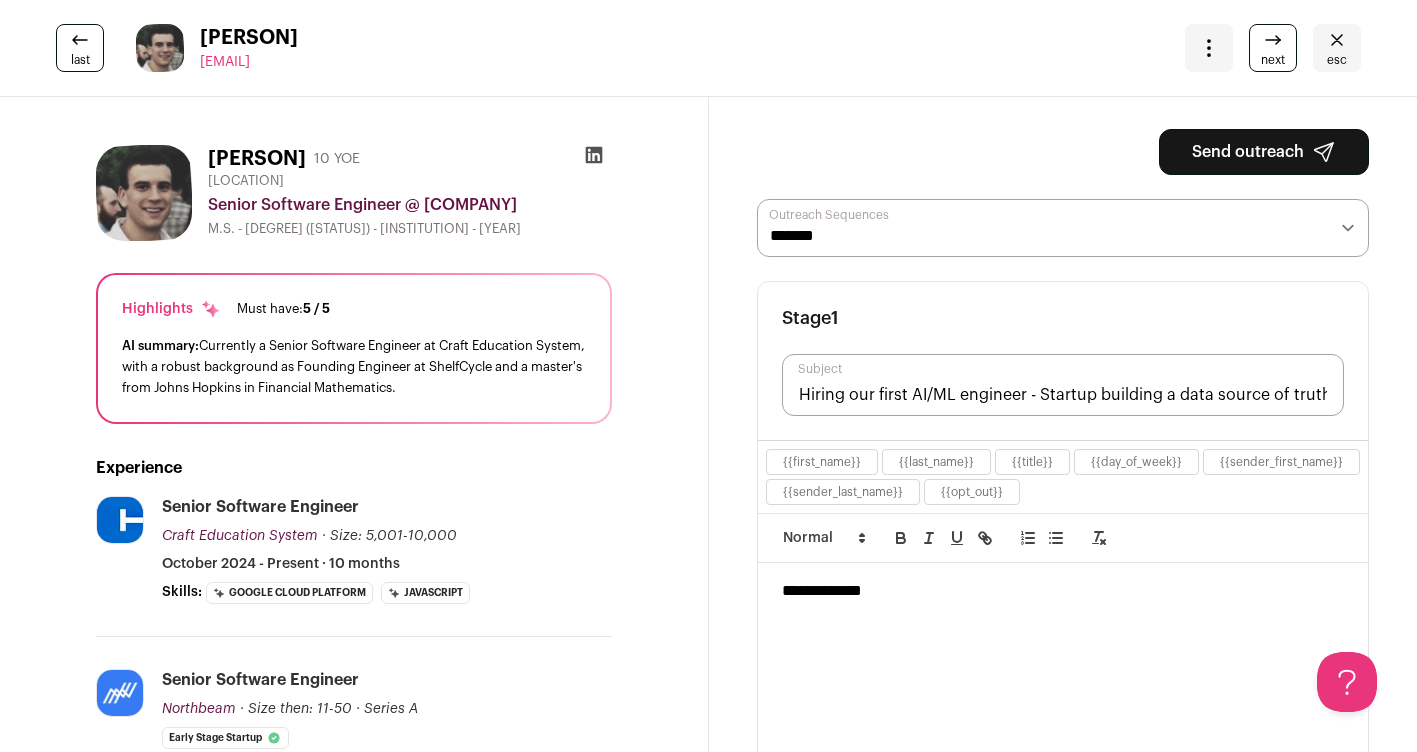 click on "**********" at bounding box center [1063, 228] 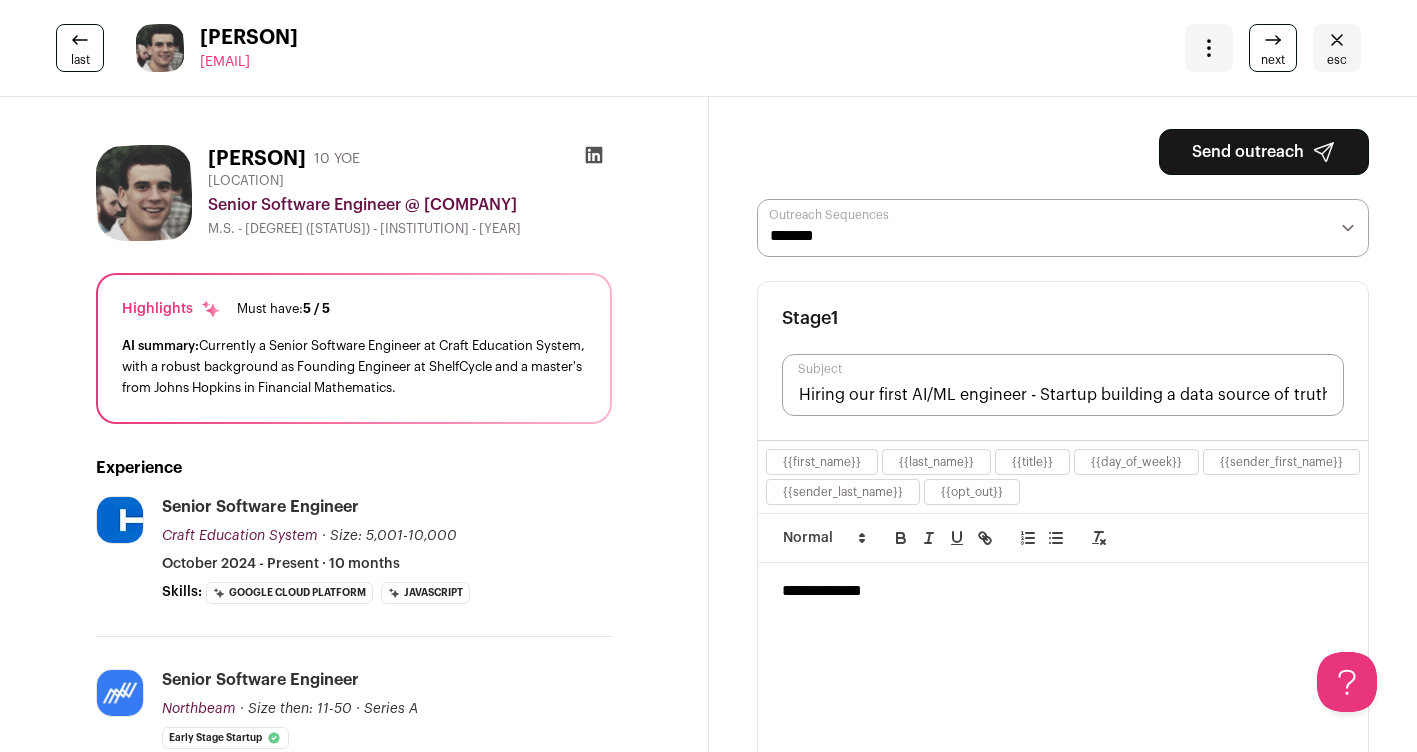 select on "*****" 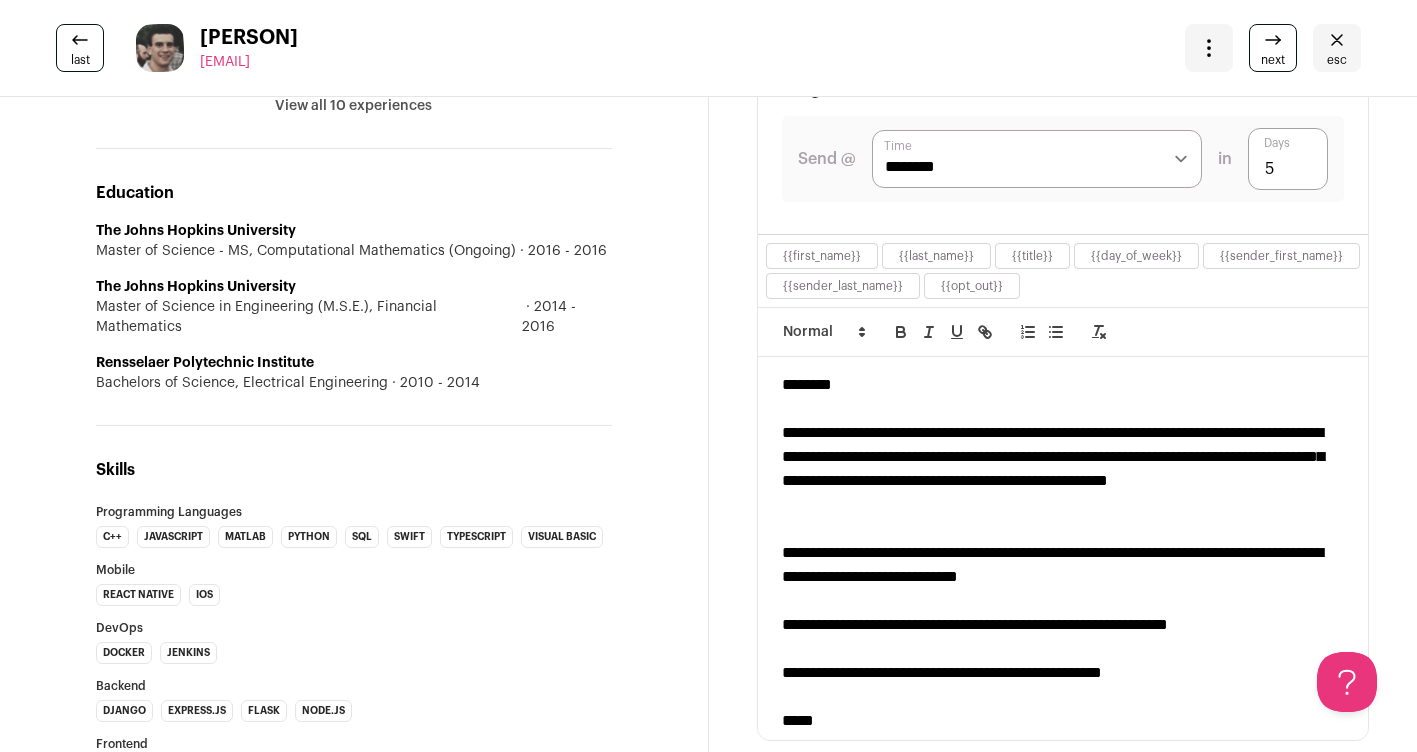 scroll, scrollTop: 0, scrollLeft: 0, axis: both 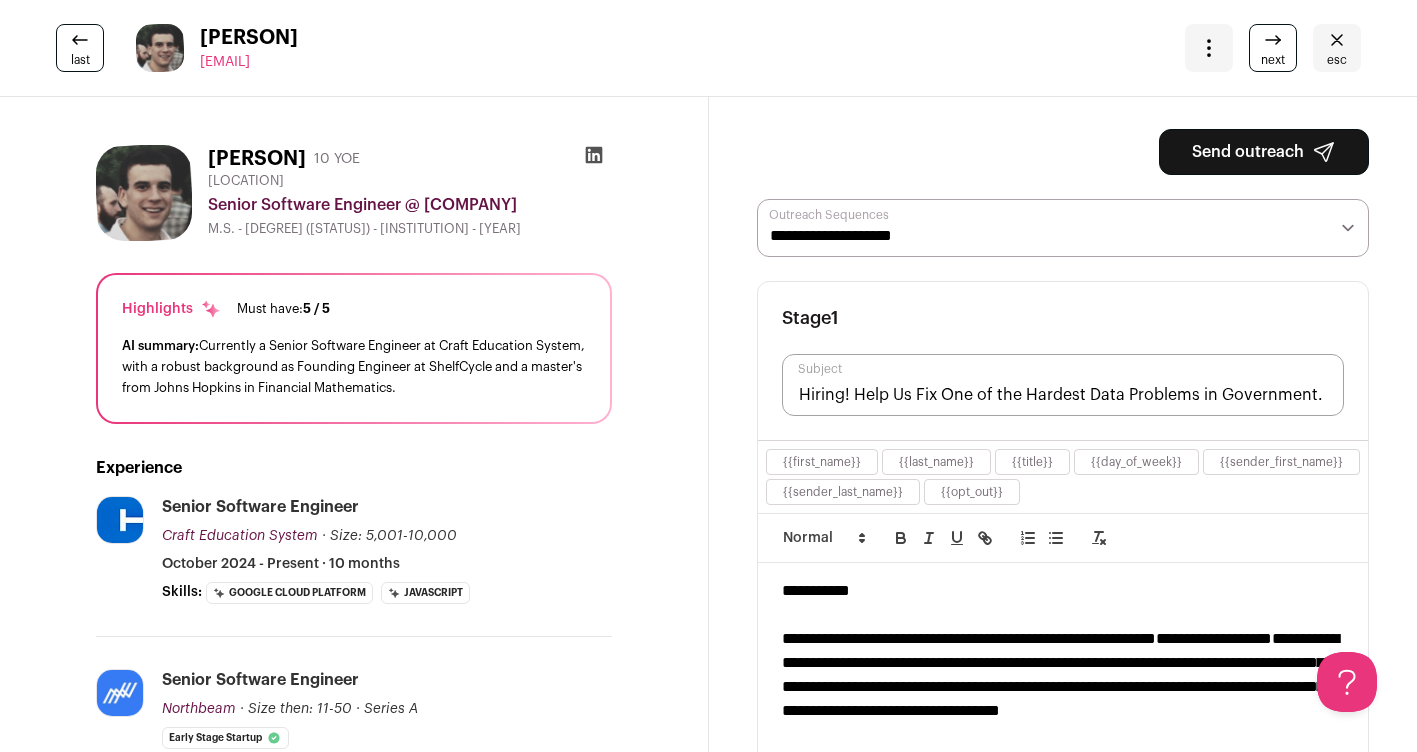 click on "Send outreach" at bounding box center [1264, 152] 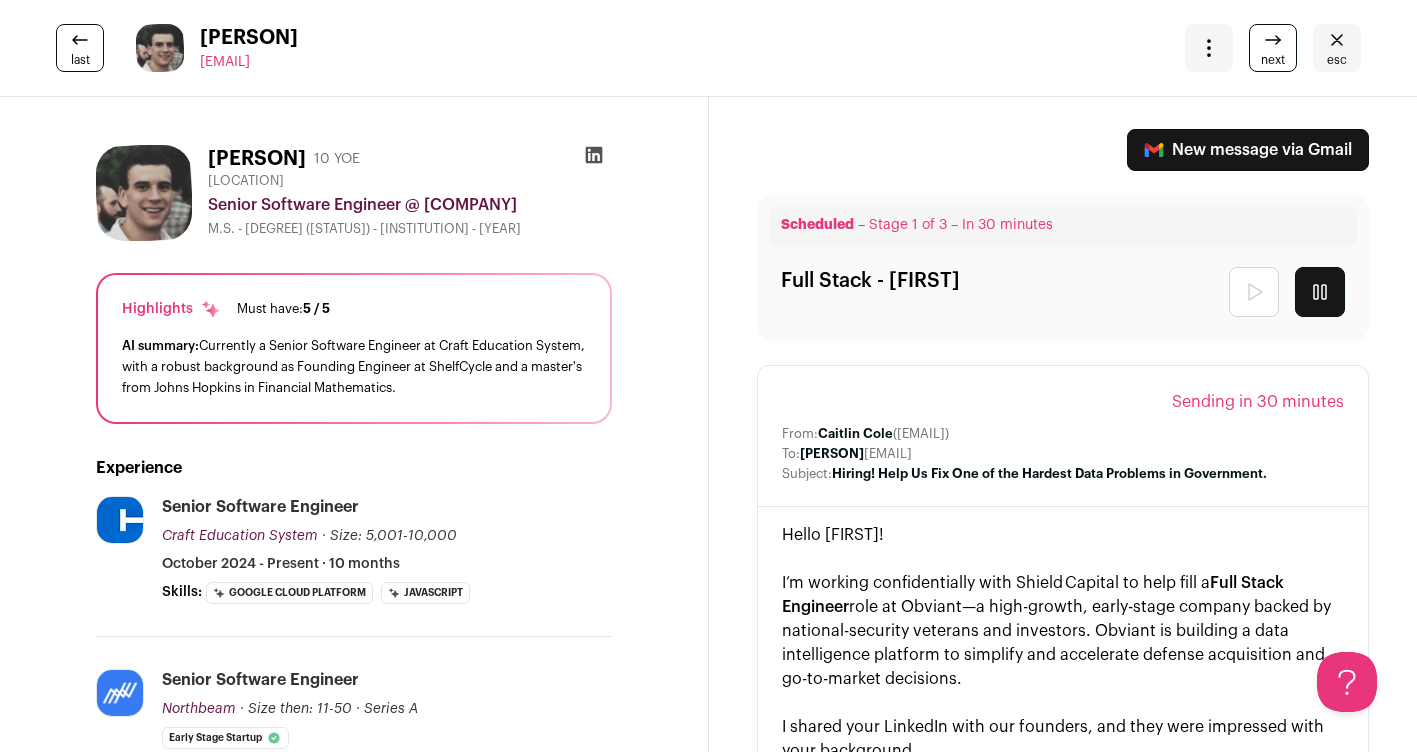 click on "next" at bounding box center [1273, 48] 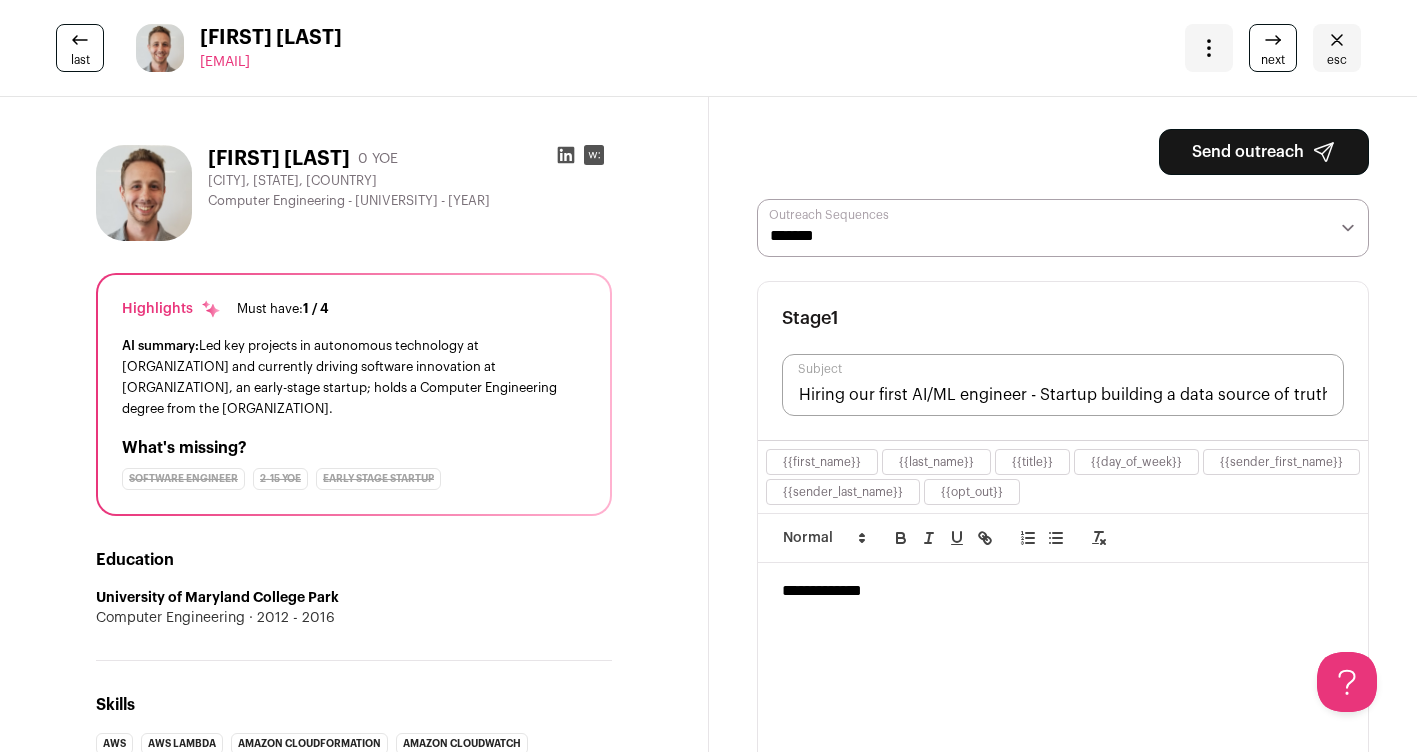 scroll, scrollTop: 0, scrollLeft: 0, axis: both 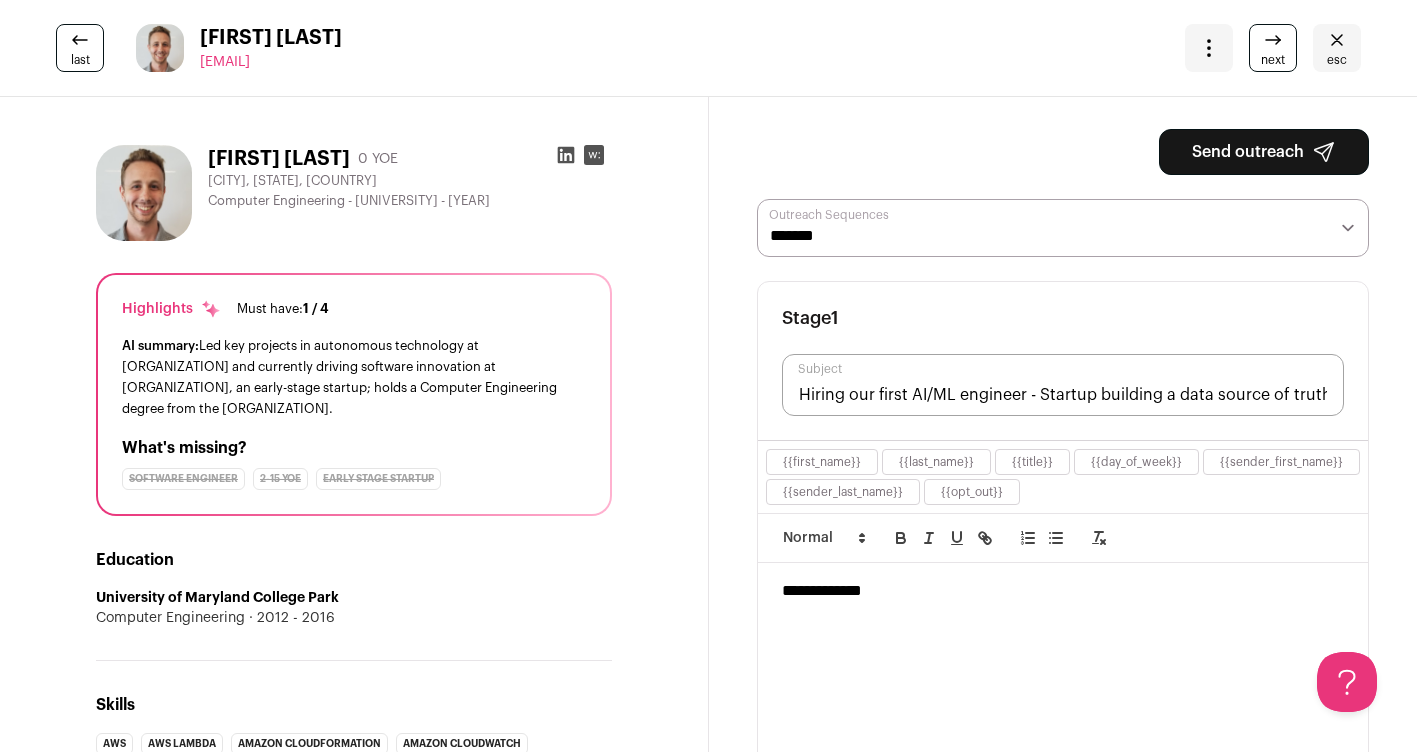 click on "**********" at bounding box center [1063, 228] 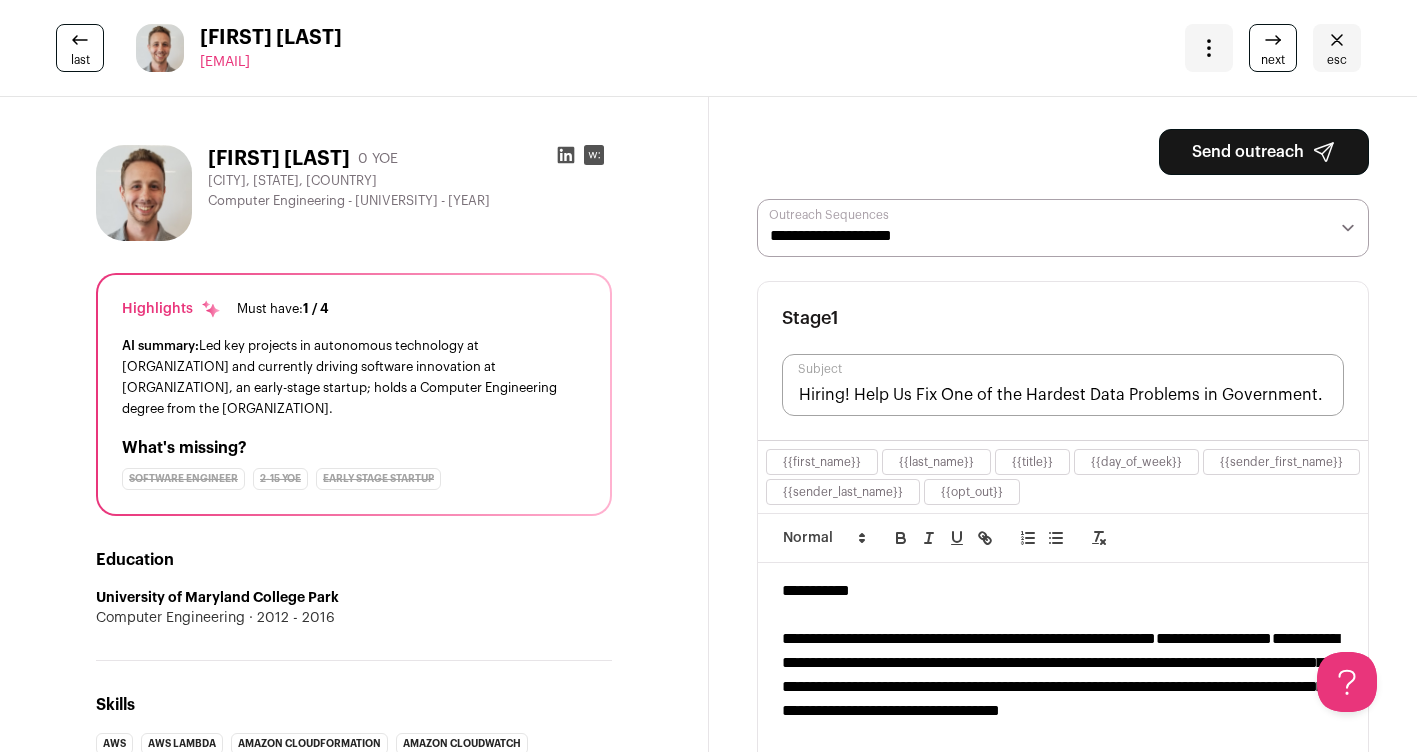 click on "Send outreach" at bounding box center (1264, 152) 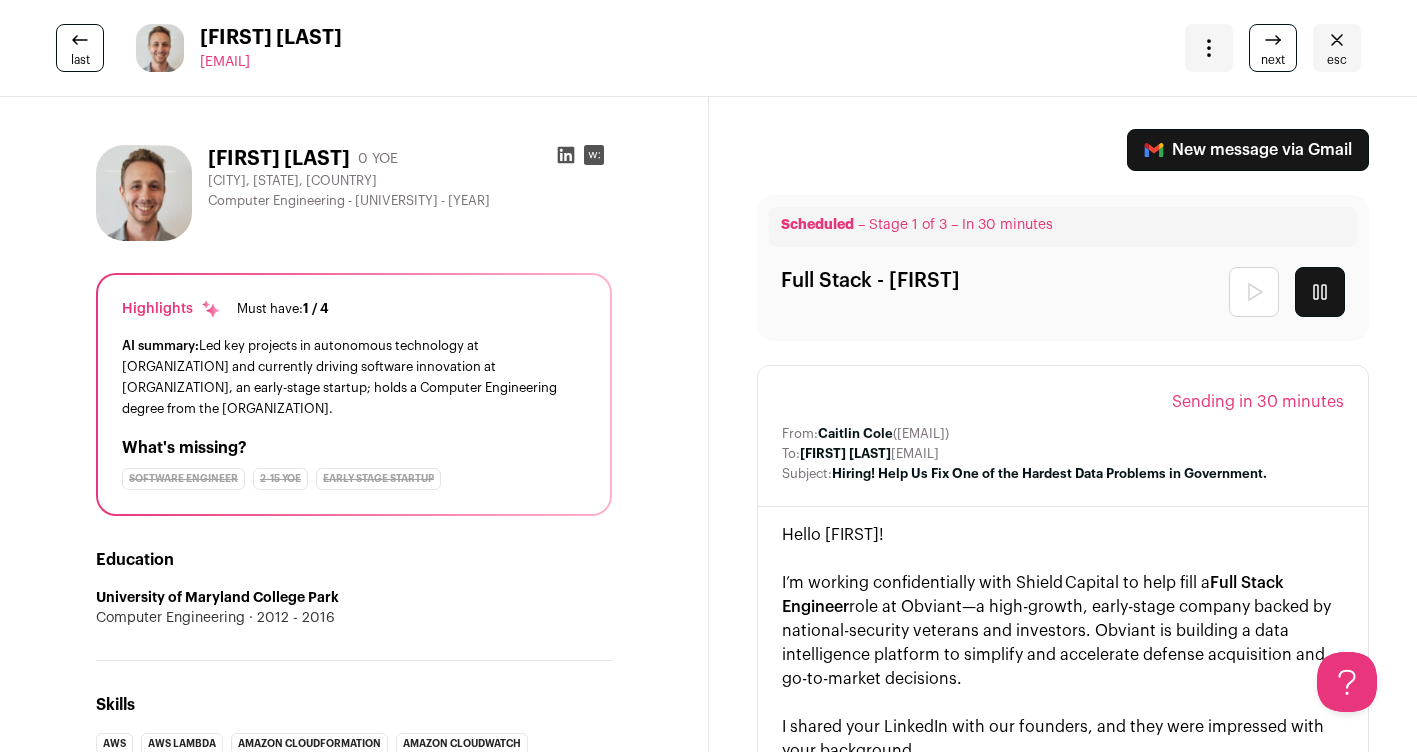 click at bounding box center [1273, 40] 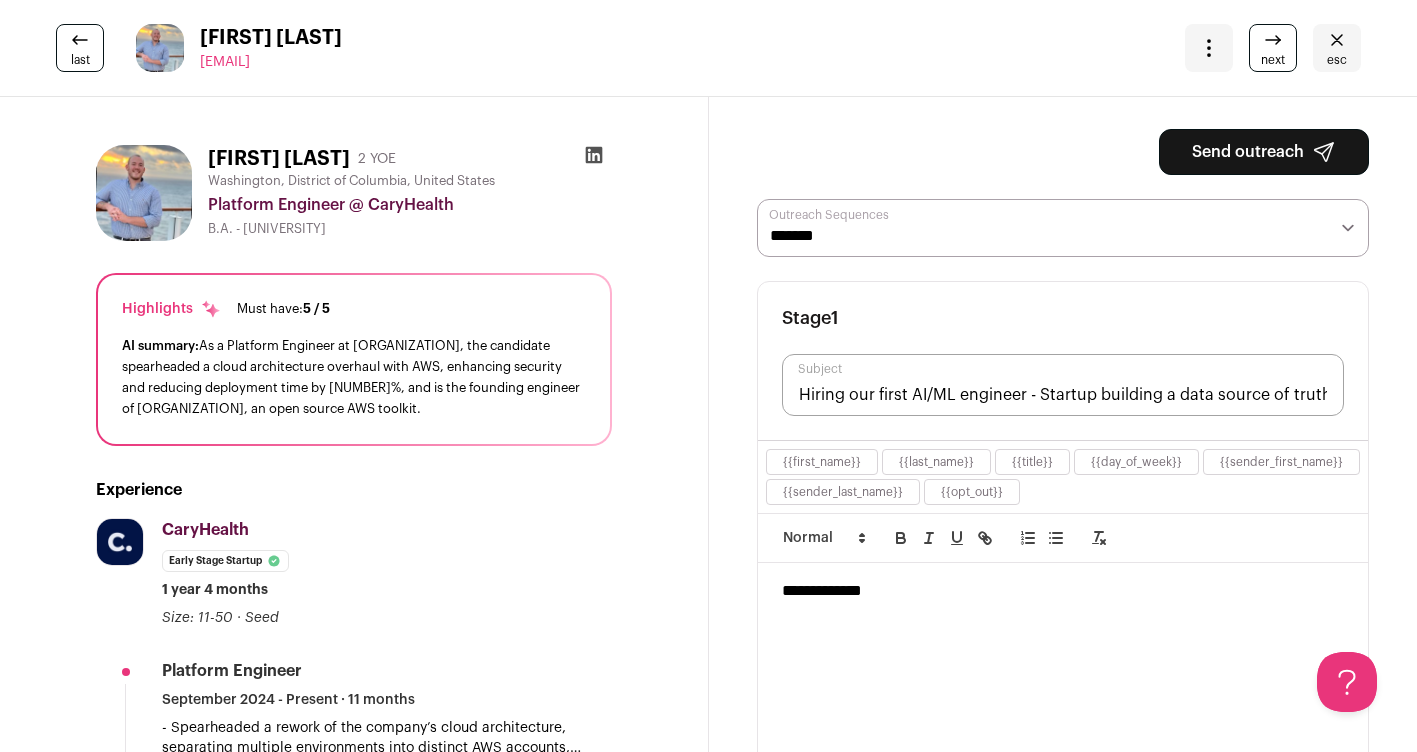 scroll, scrollTop: 0, scrollLeft: 0, axis: both 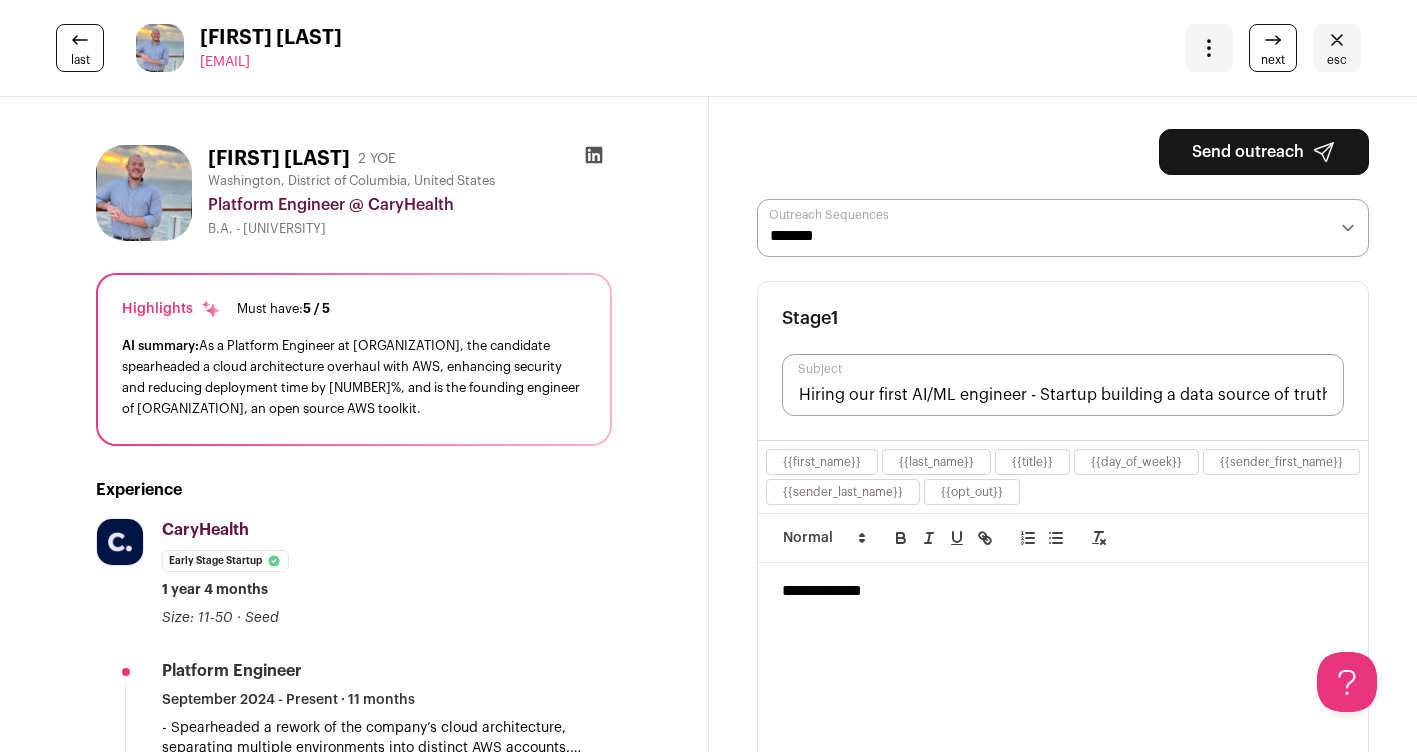 click on "**********" at bounding box center (1063, 228) 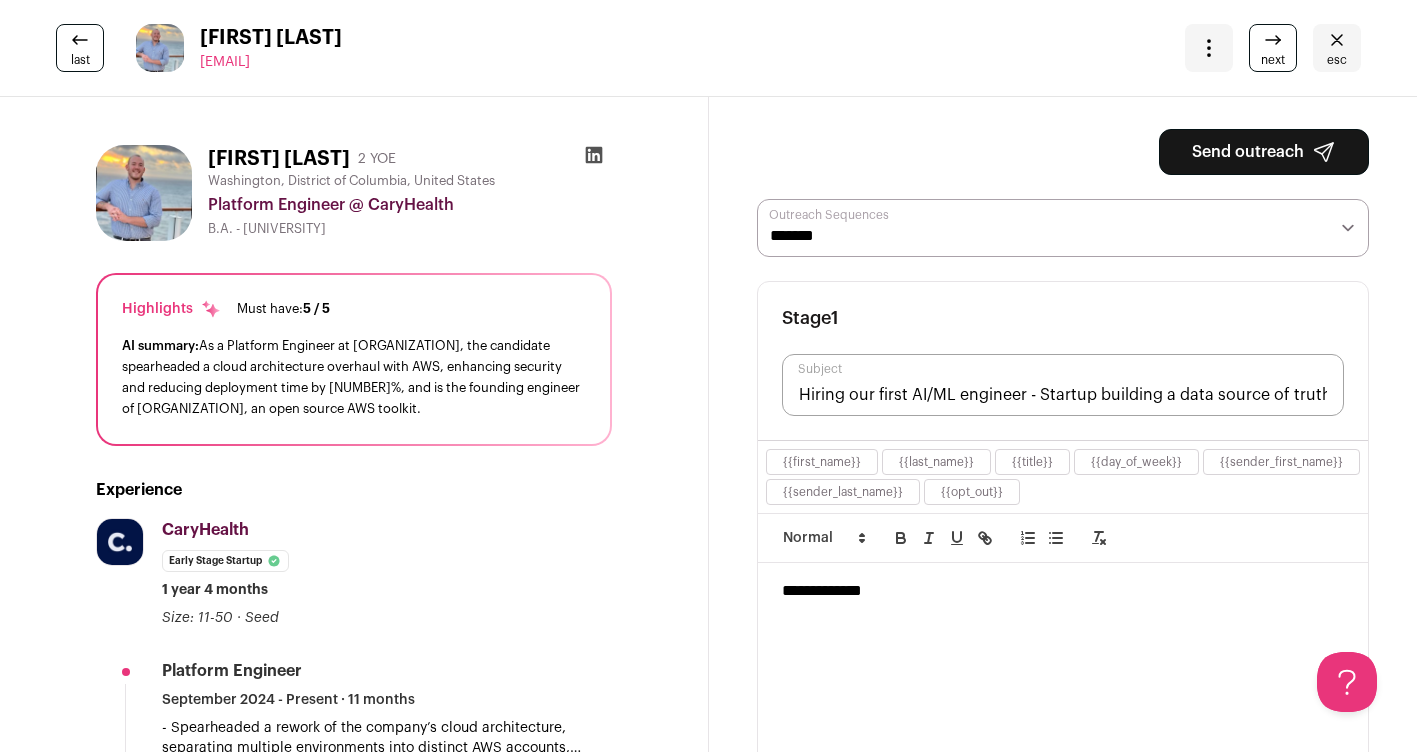 select on "*****" 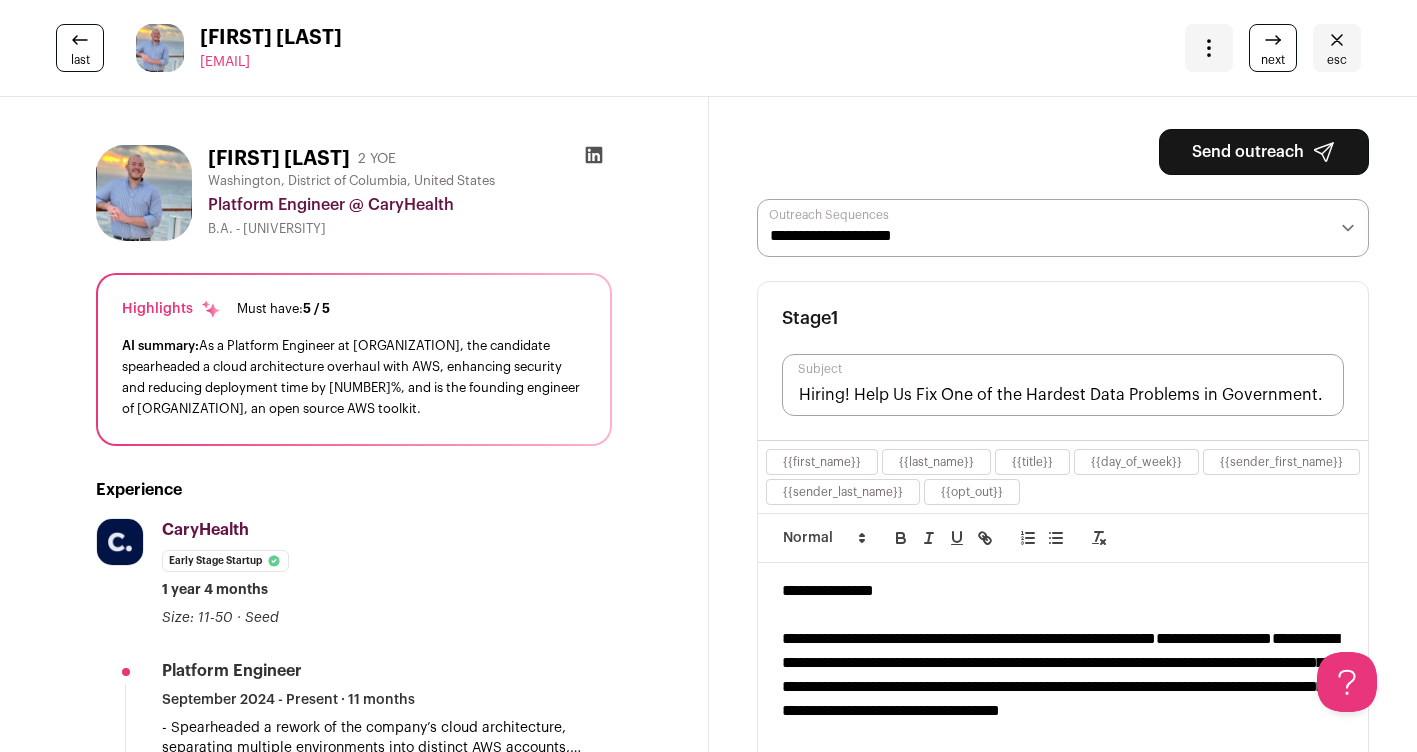 click on "Send outreach" at bounding box center (1264, 152) 